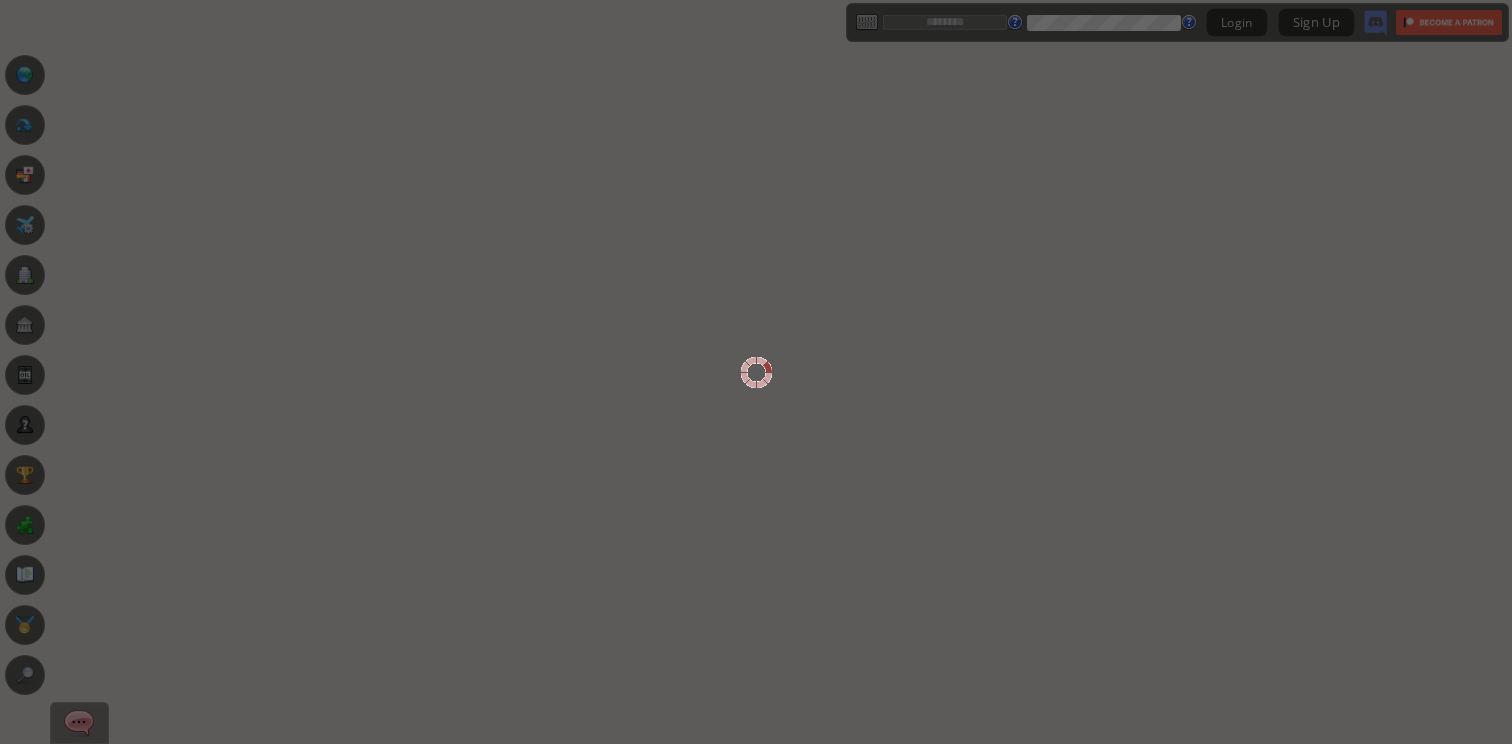 scroll, scrollTop: 0, scrollLeft: 0, axis: both 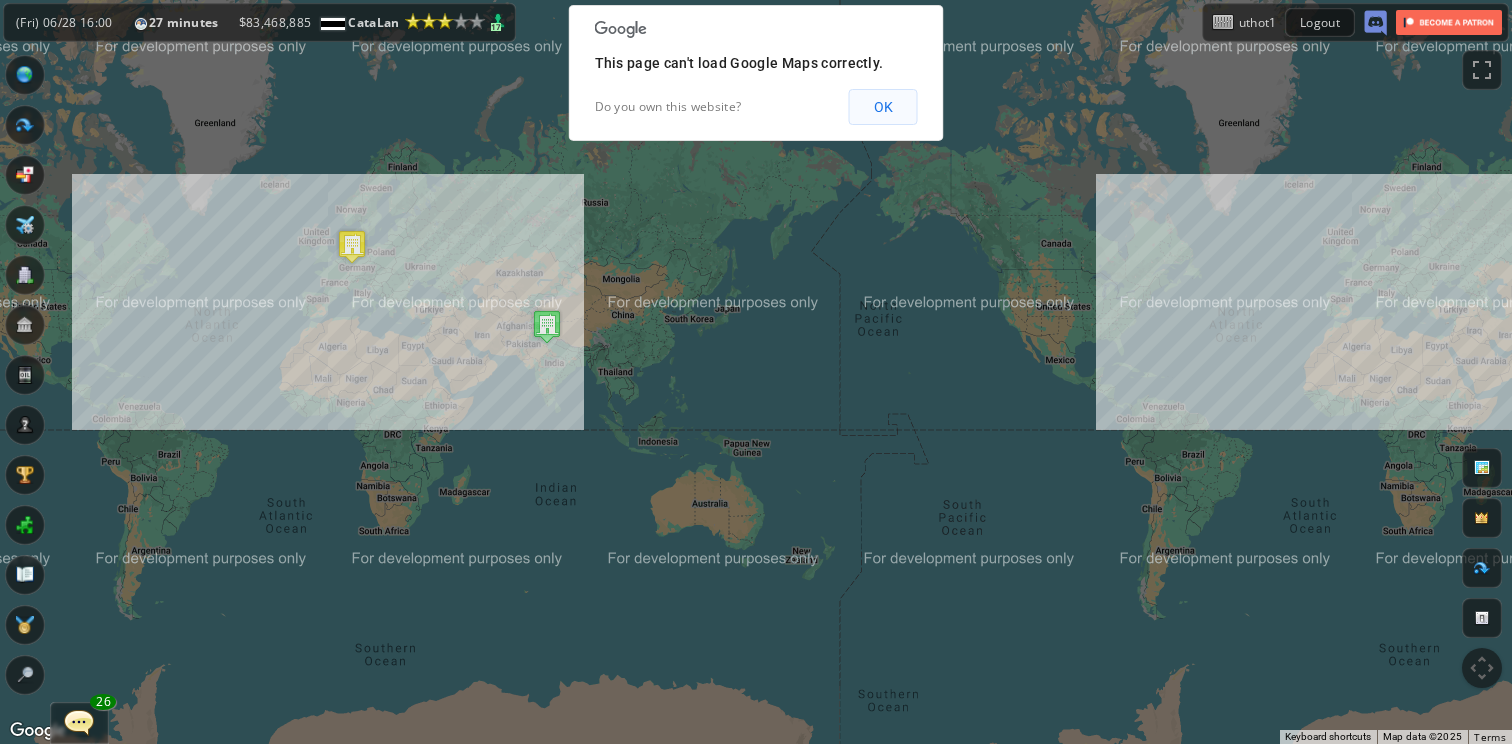 click on "OK" at bounding box center [883, 107] 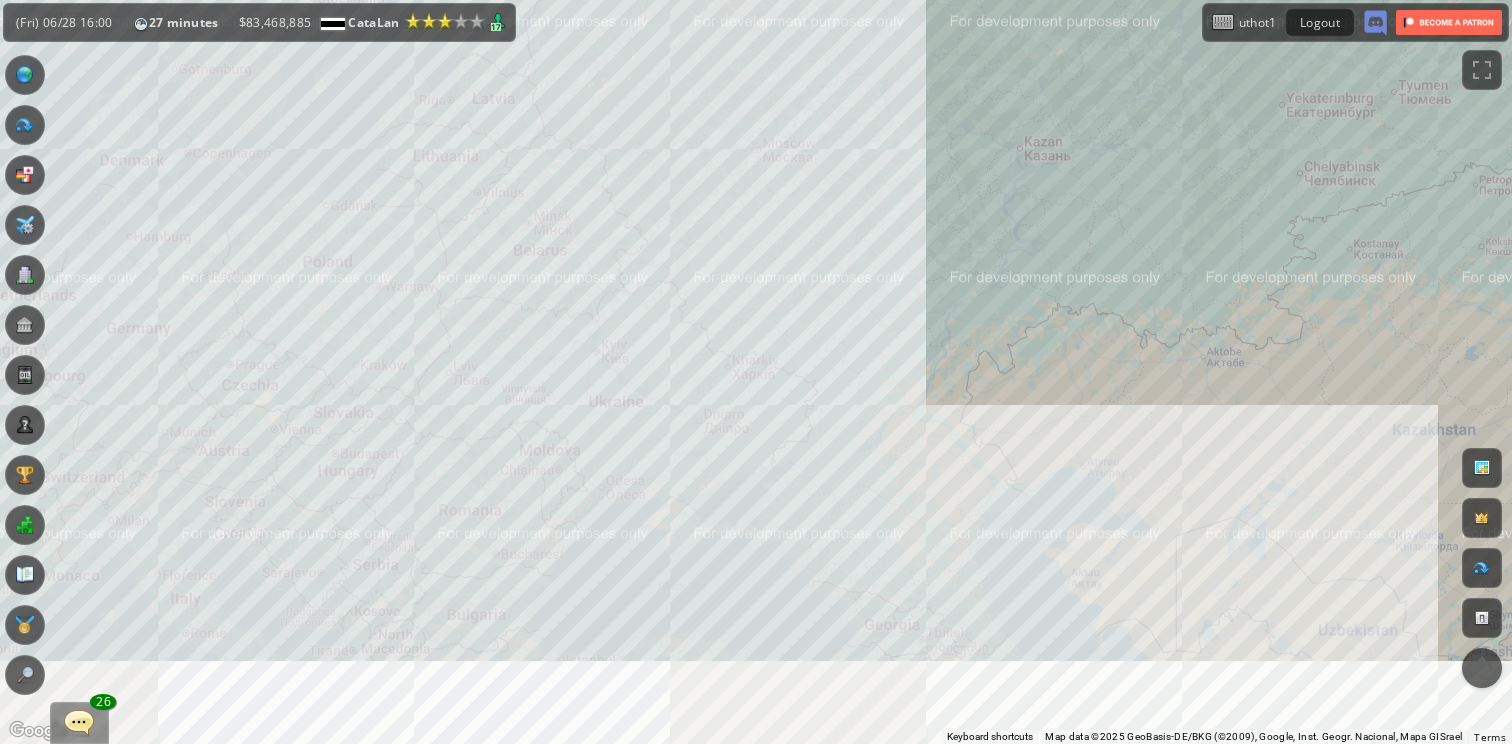 drag, startPoint x: 484, startPoint y: 438, endPoint x: 634, endPoint y: 241, distance: 247.60654 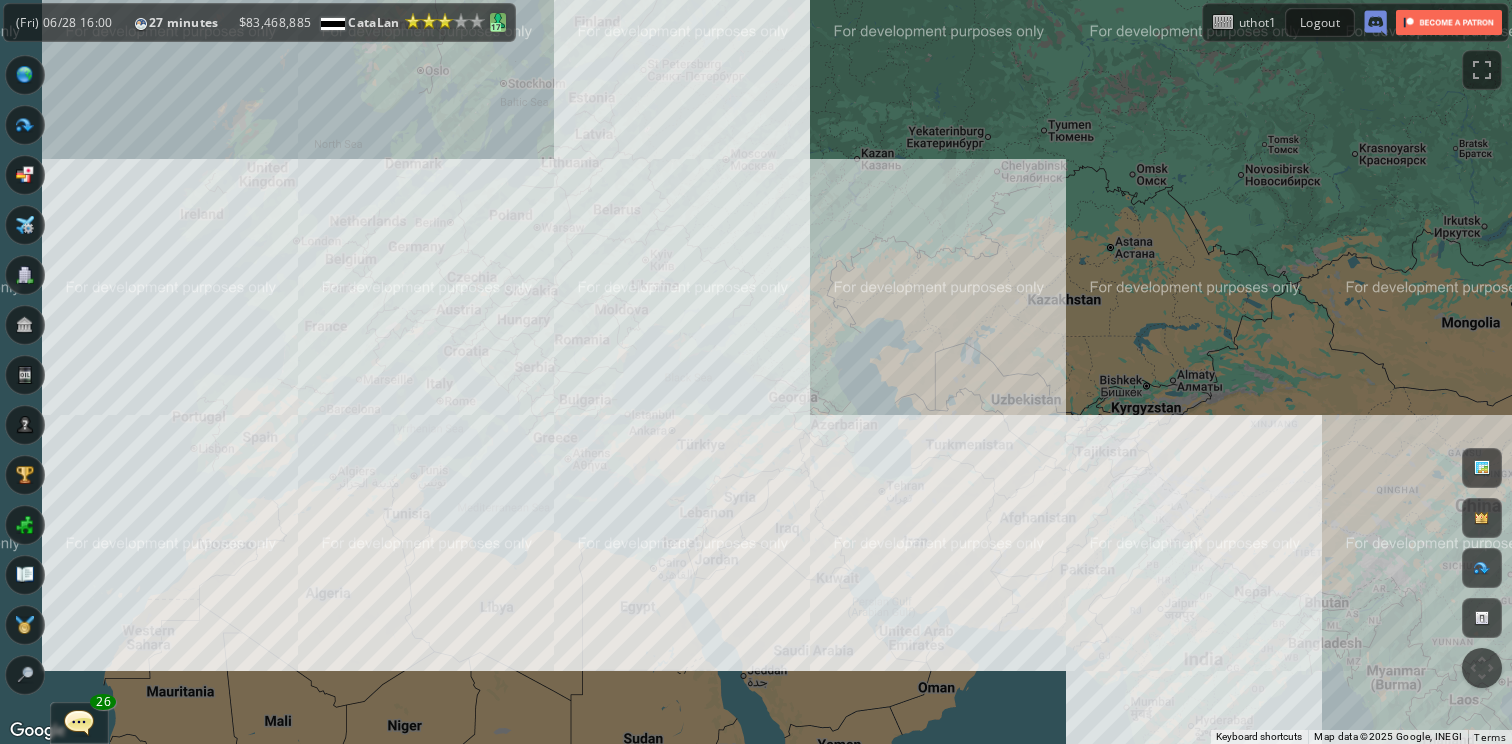 click at bounding box center [498, 21] 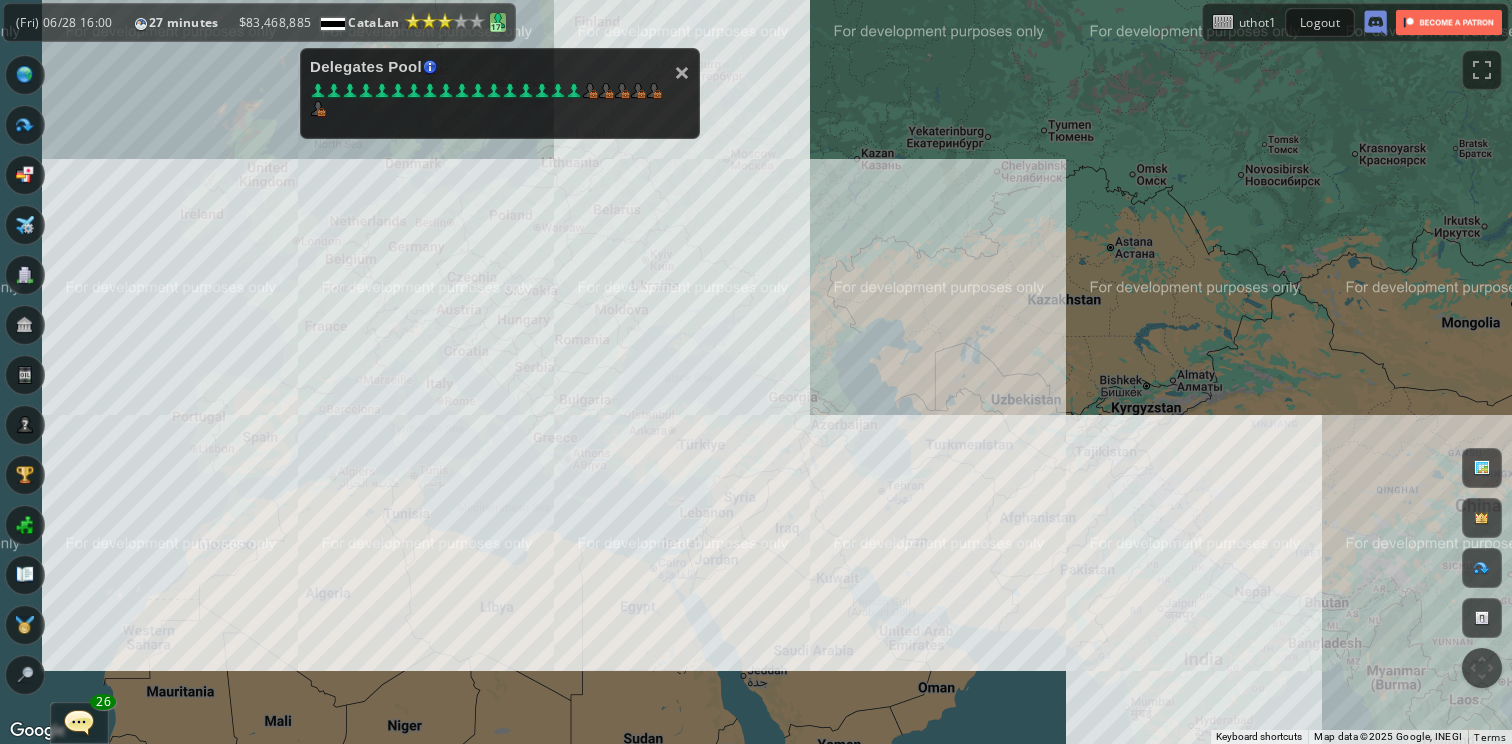 click at bounding box center (498, 21) 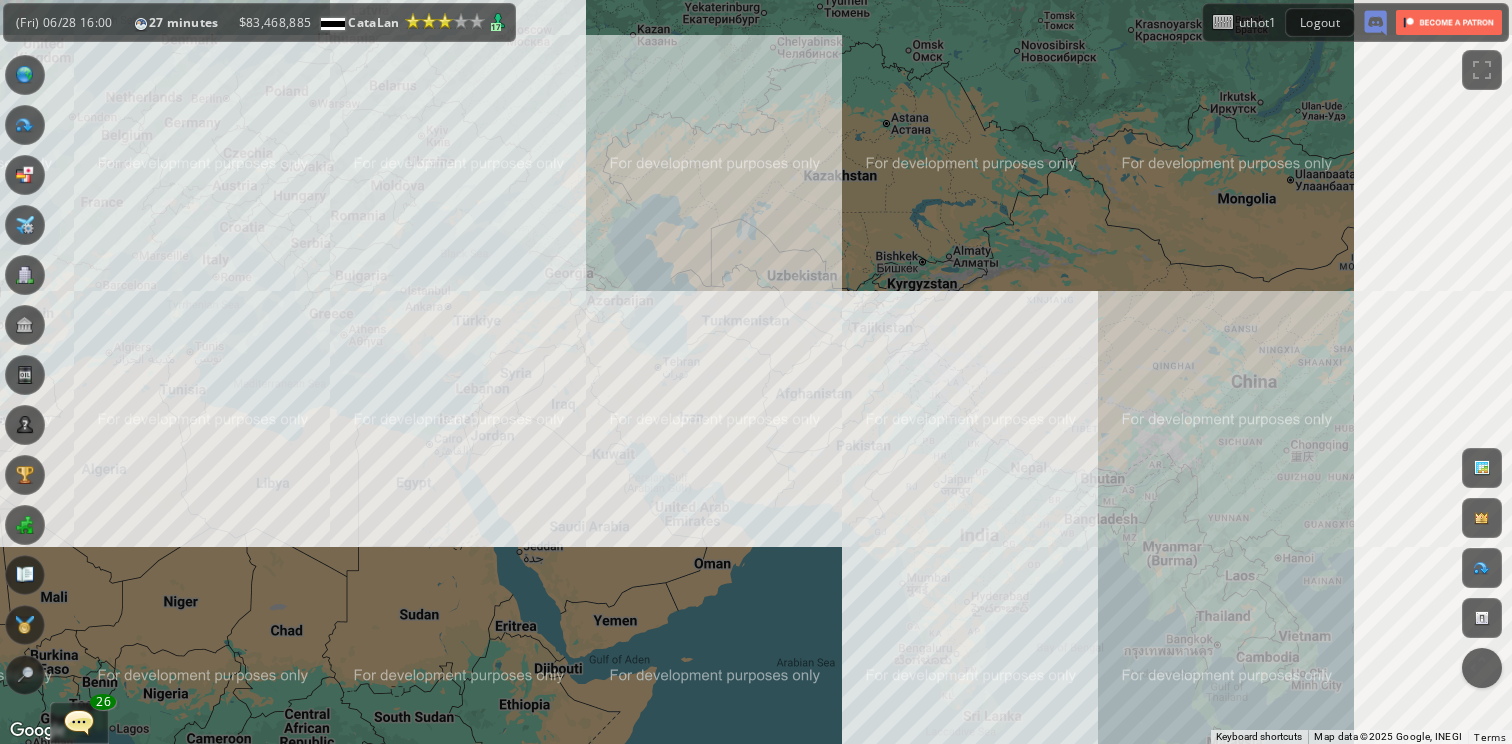 drag, startPoint x: 1015, startPoint y: 348, endPoint x: 573, endPoint y: 163, distance: 479.15445 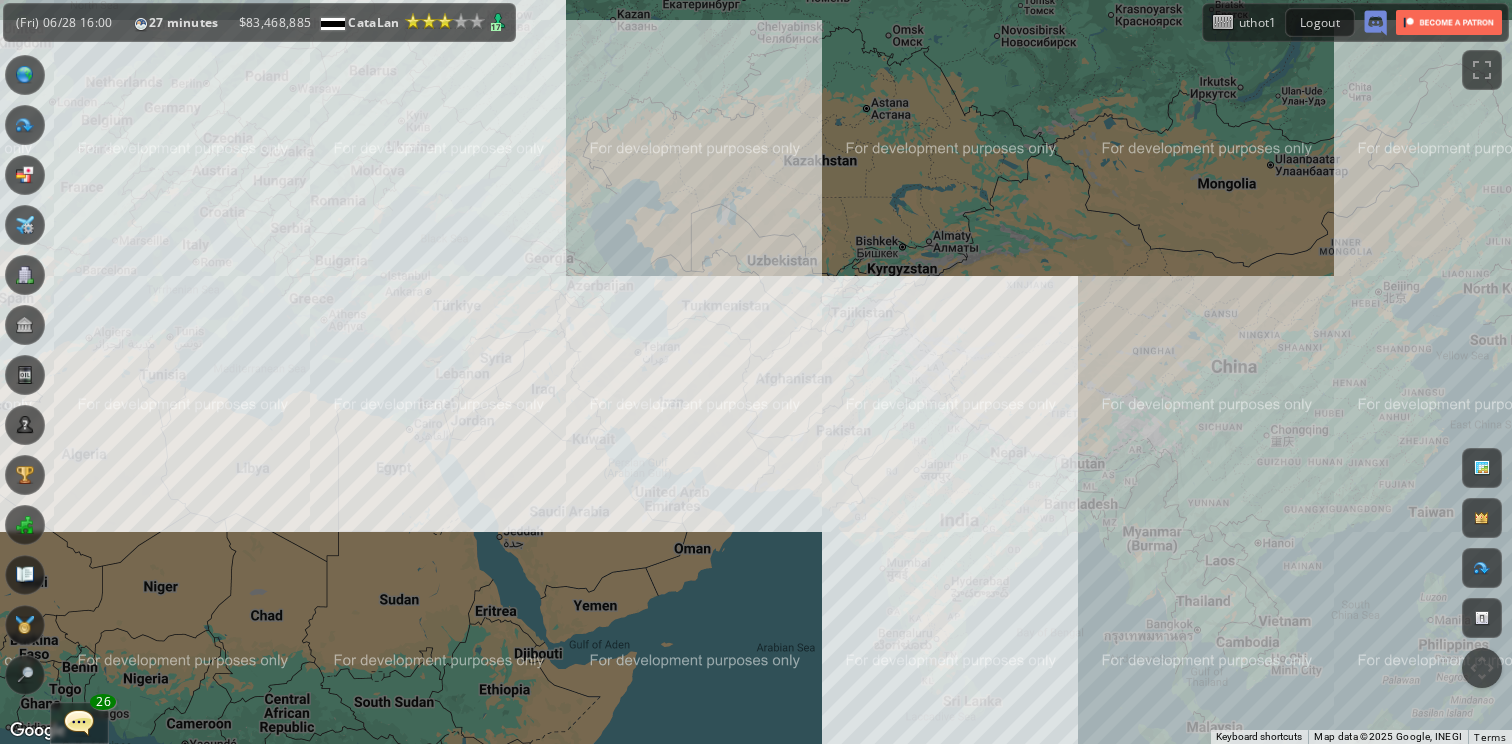 click on "To navigate, press the arrow keys." at bounding box center [756, 372] 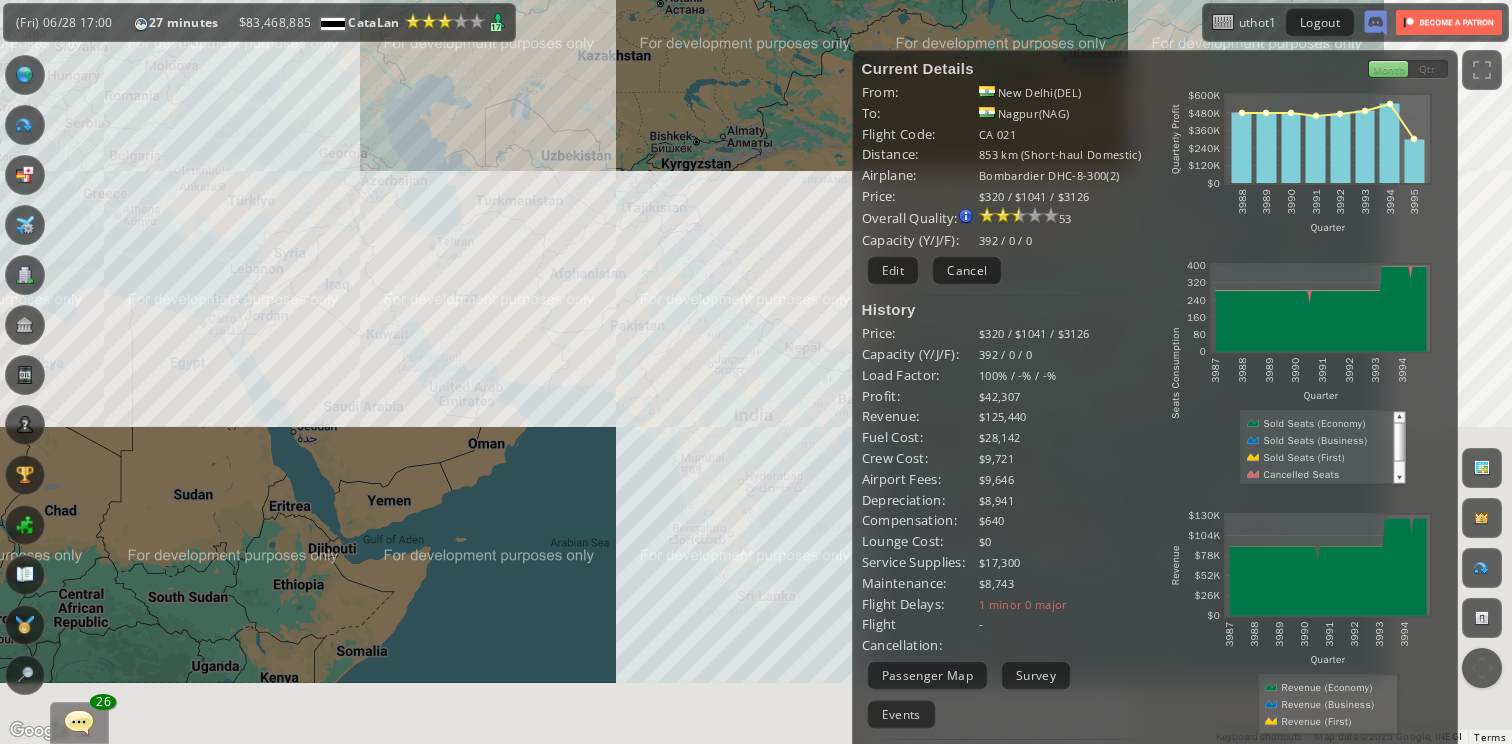 drag, startPoint x: 777, startPoint y: 432, endPoint x: 571, endPoint y: 327, distance: 231.21635 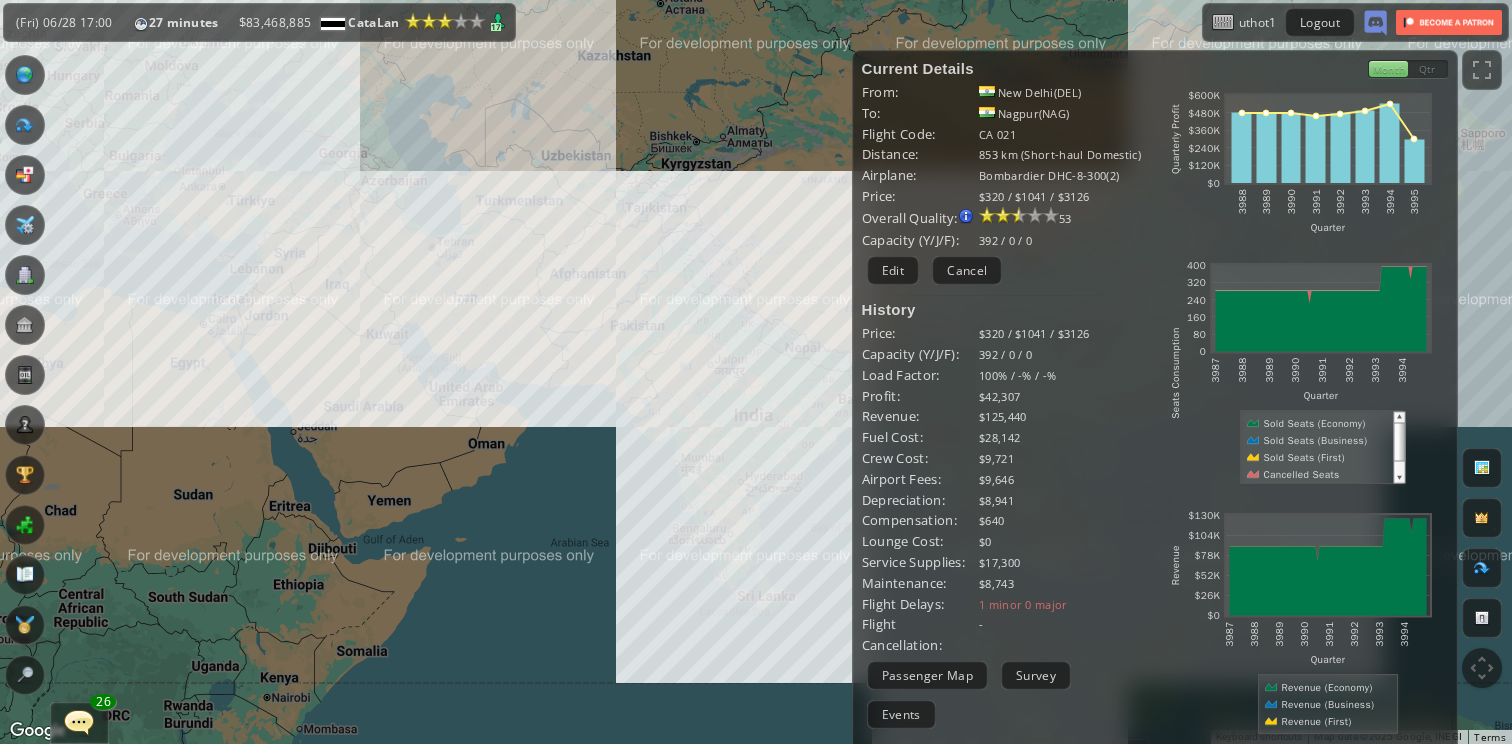 click on "To navigate, press the arrow keys." at bounding box center (756, 372) 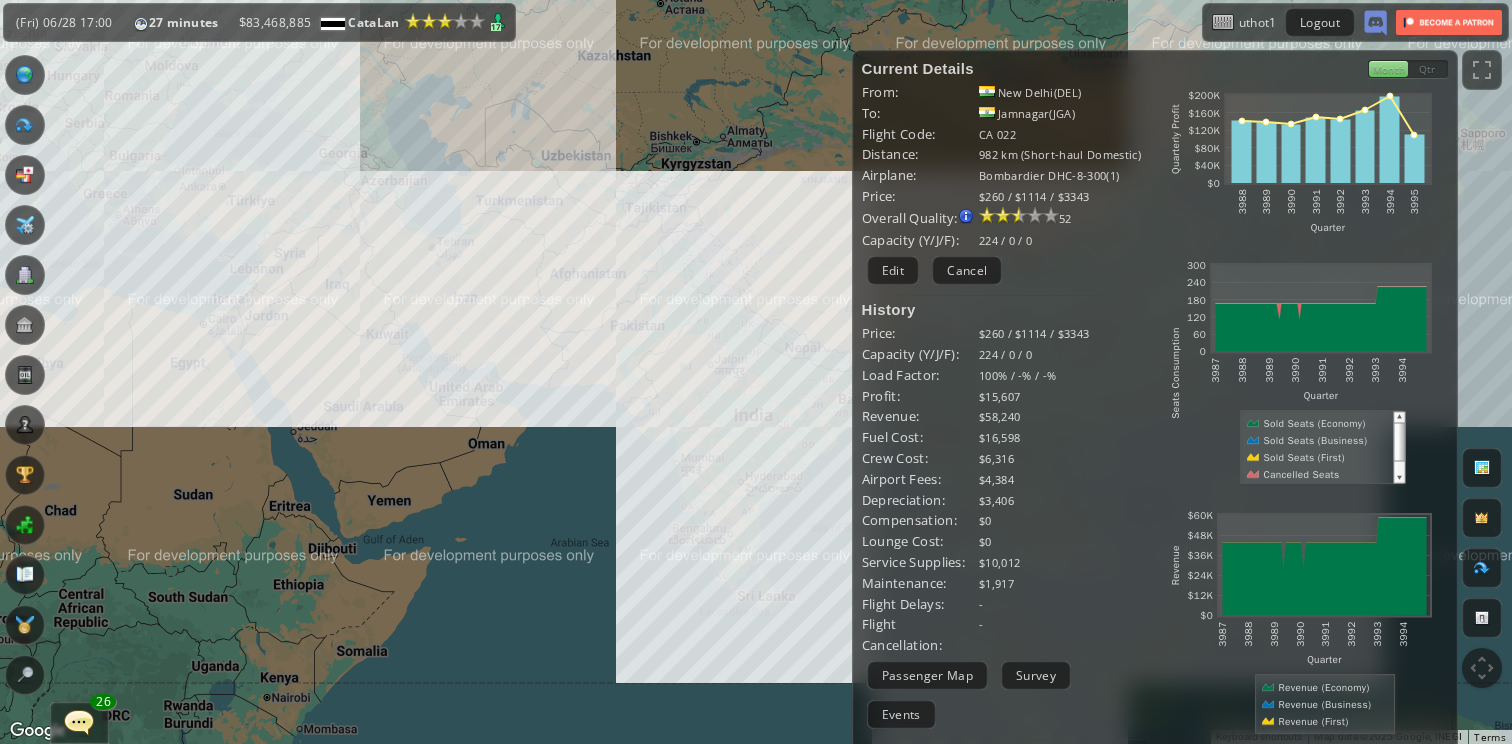 click on "To navigate, press the arrow keys." at bounding box center (756, 372) 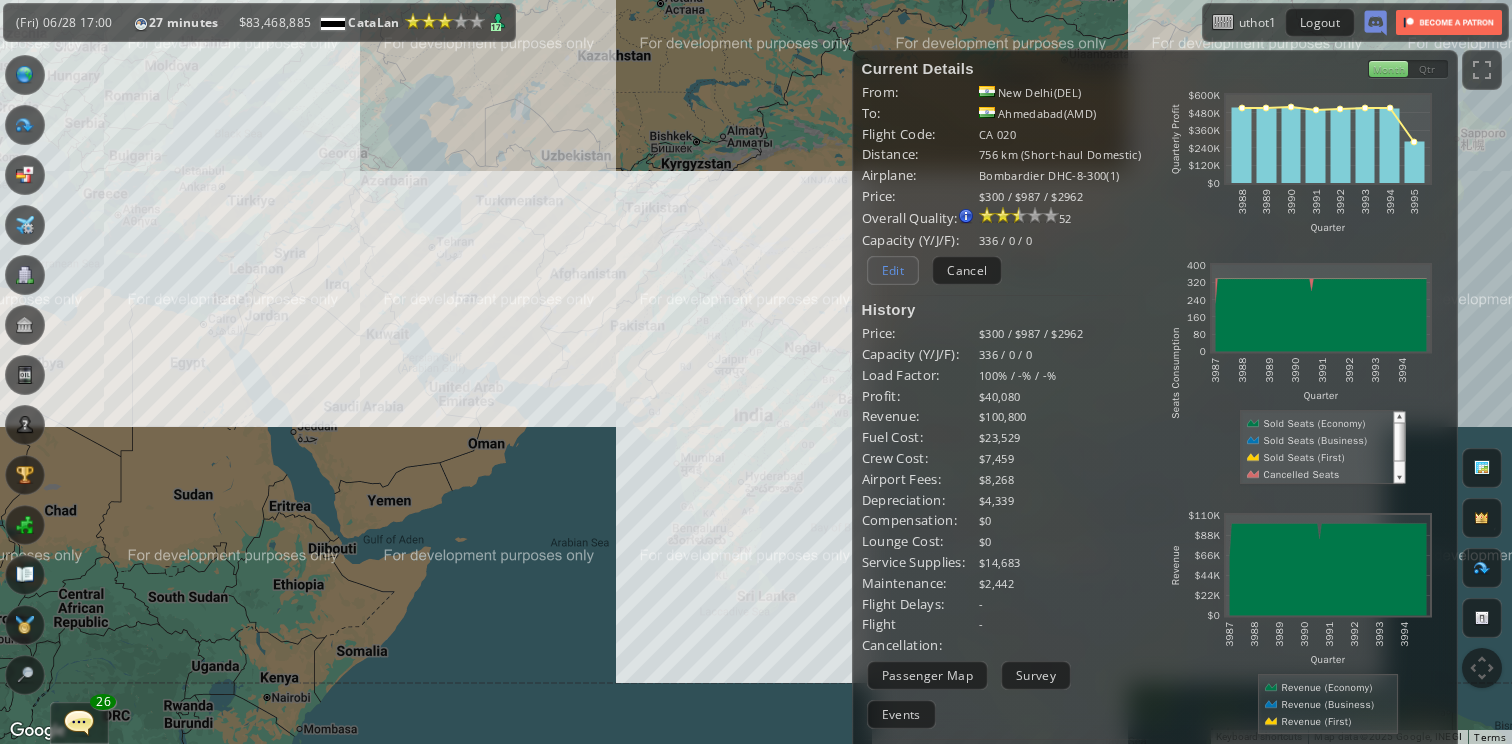 click on "Edit" at bounding box center [893, 270] 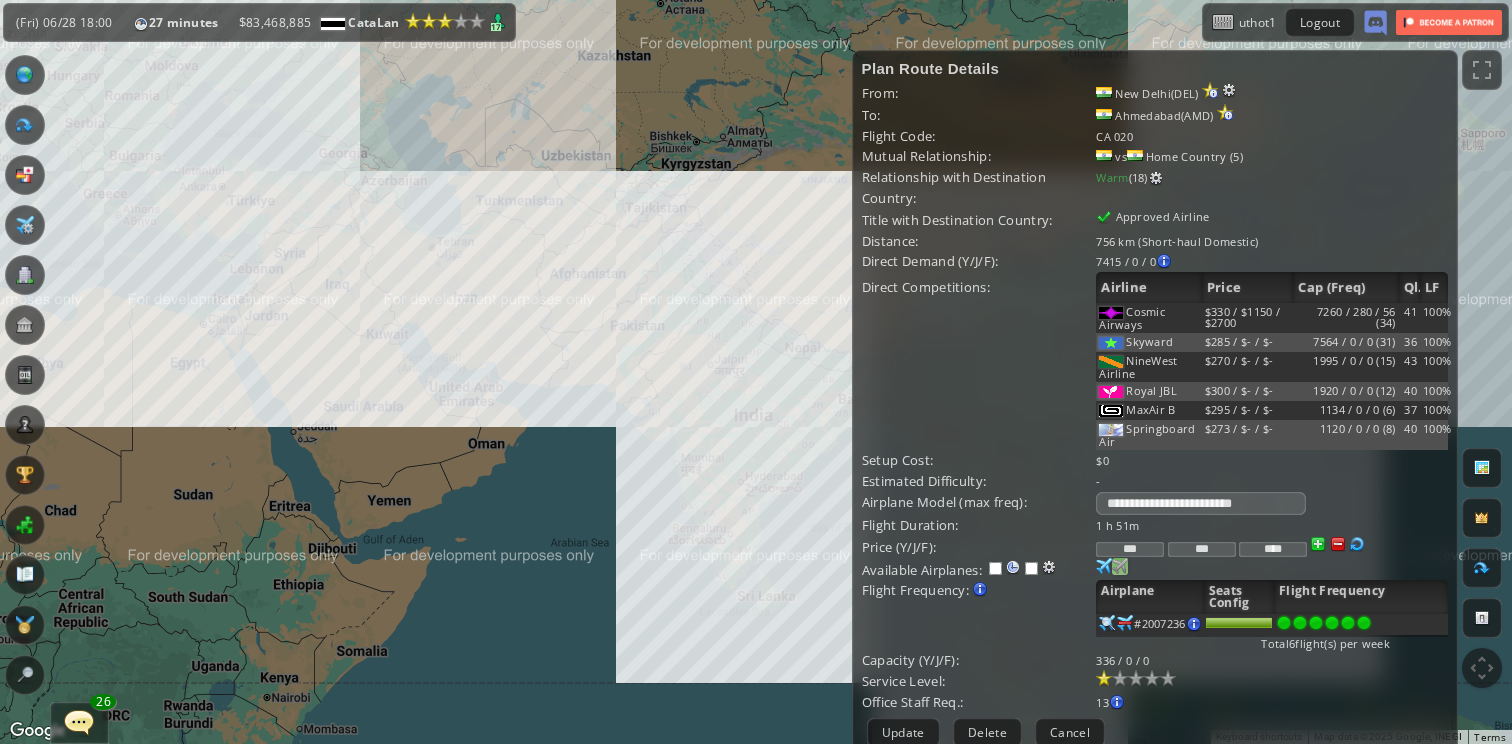 click at bounding box center (1104, 566) 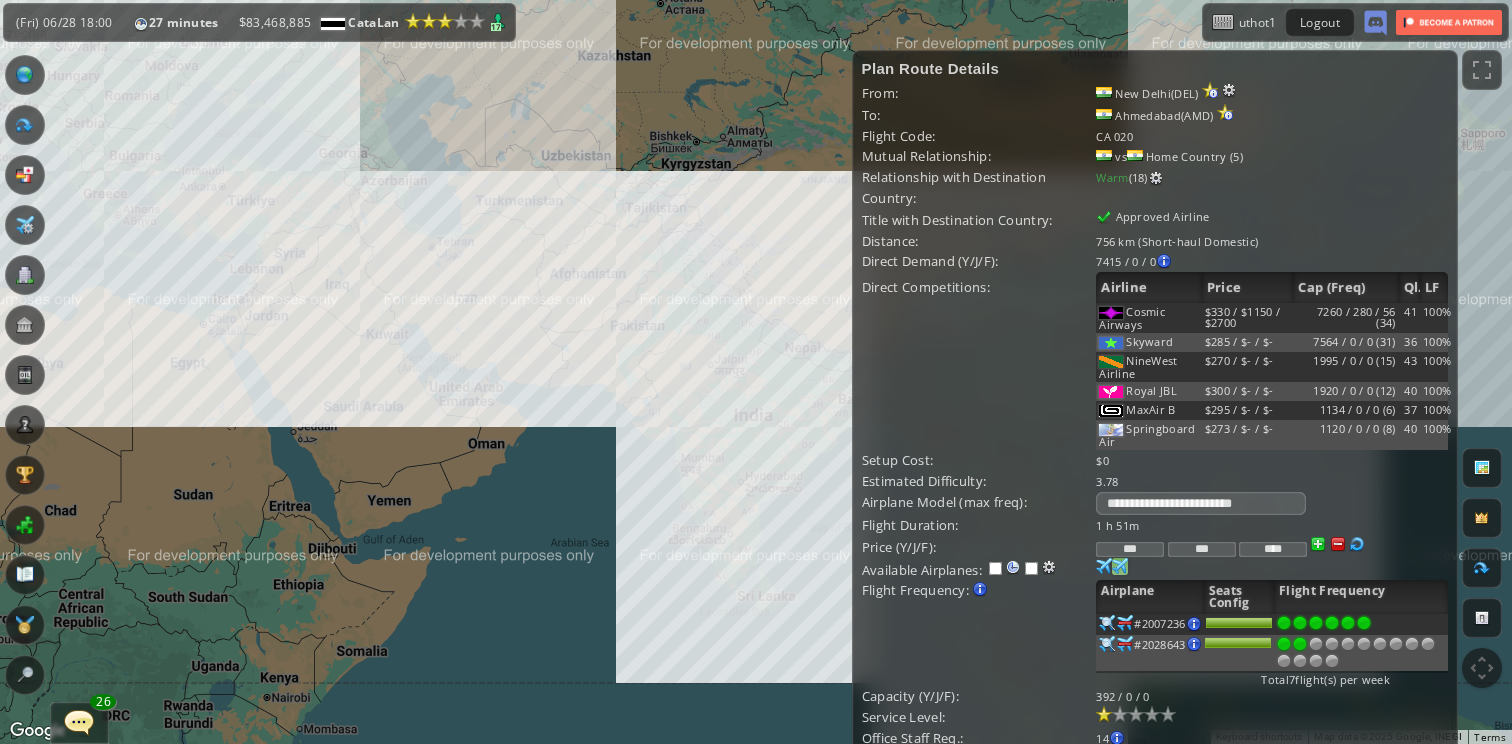 click at bounding box center [1300, 623] 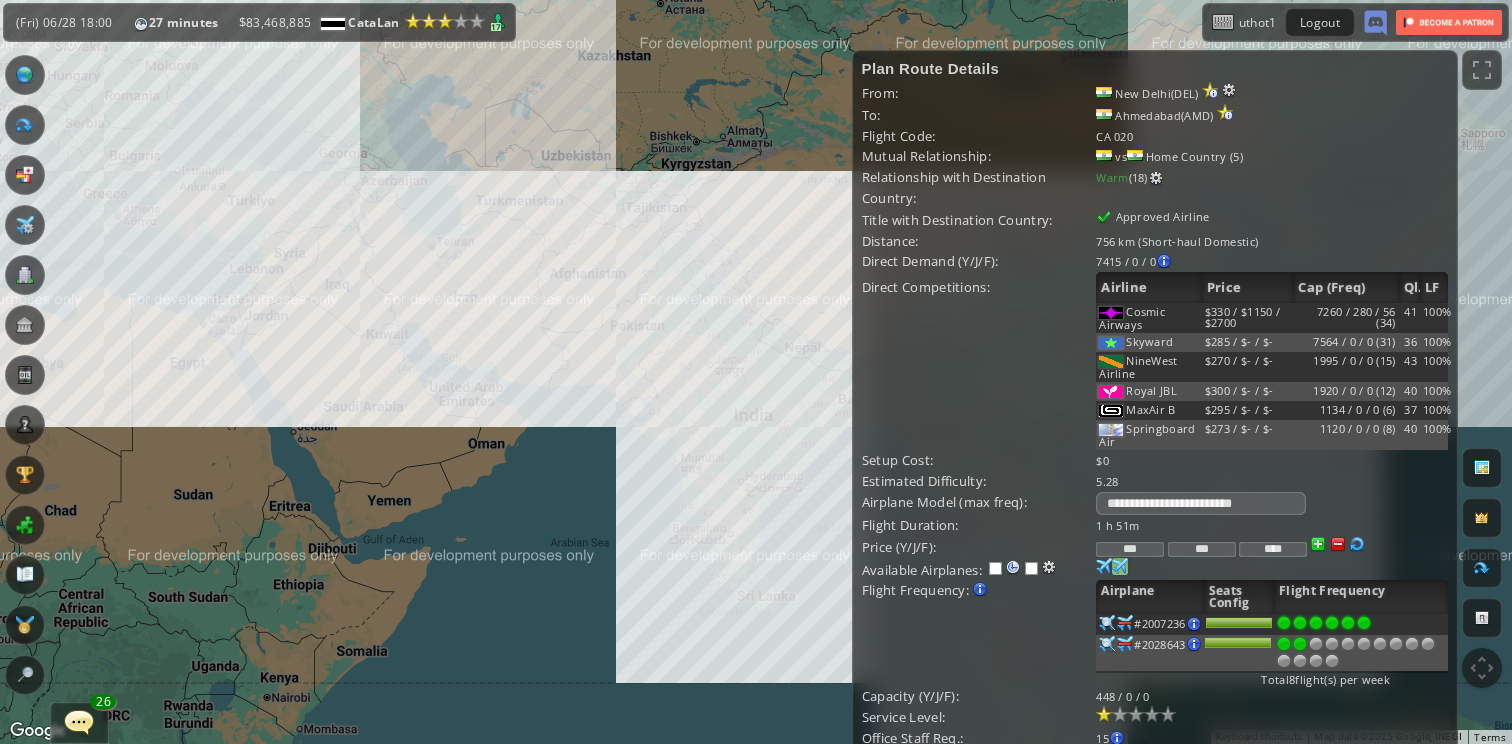 scroll, scrollTop: 59, scrollLeft: 0, axis: vertical 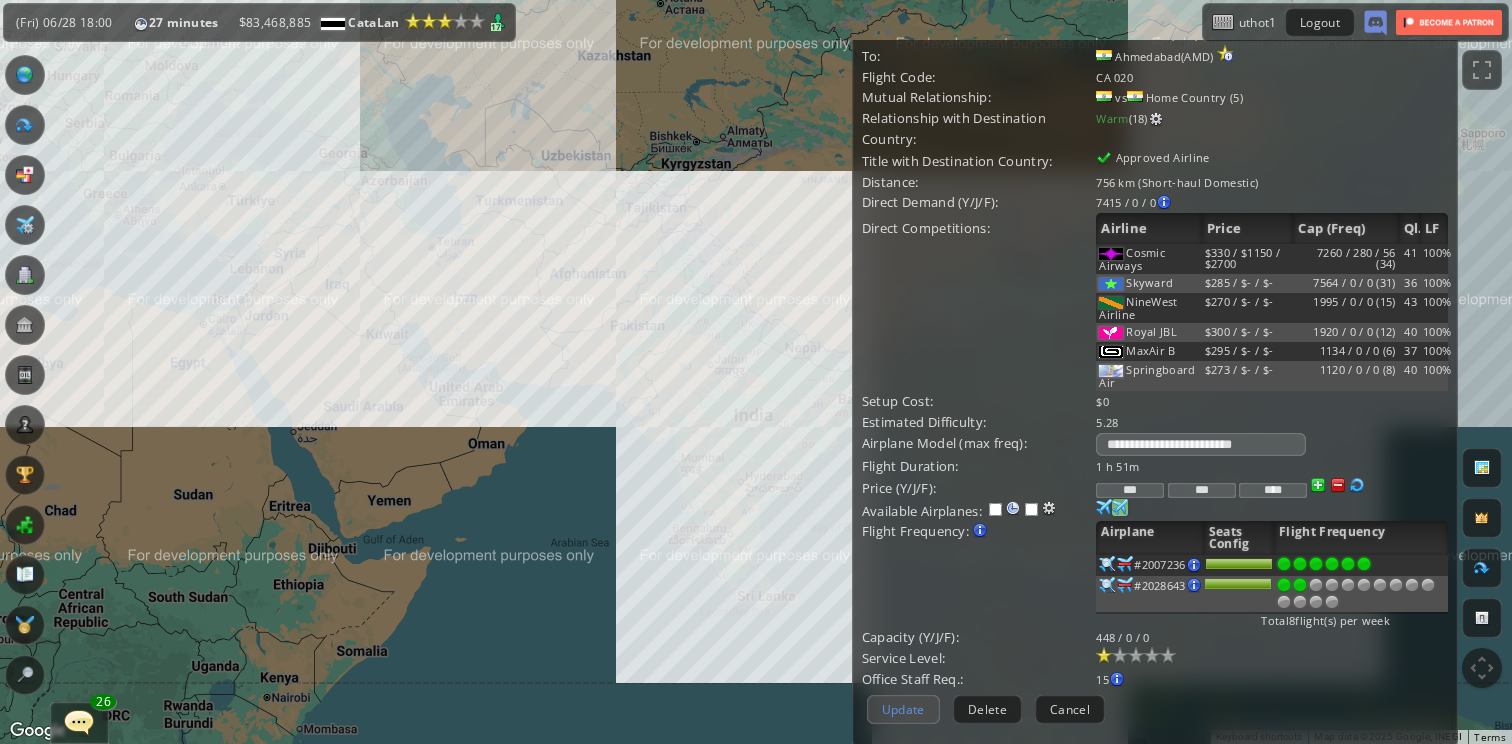 click on "Update" at bounding box center (903, 709) 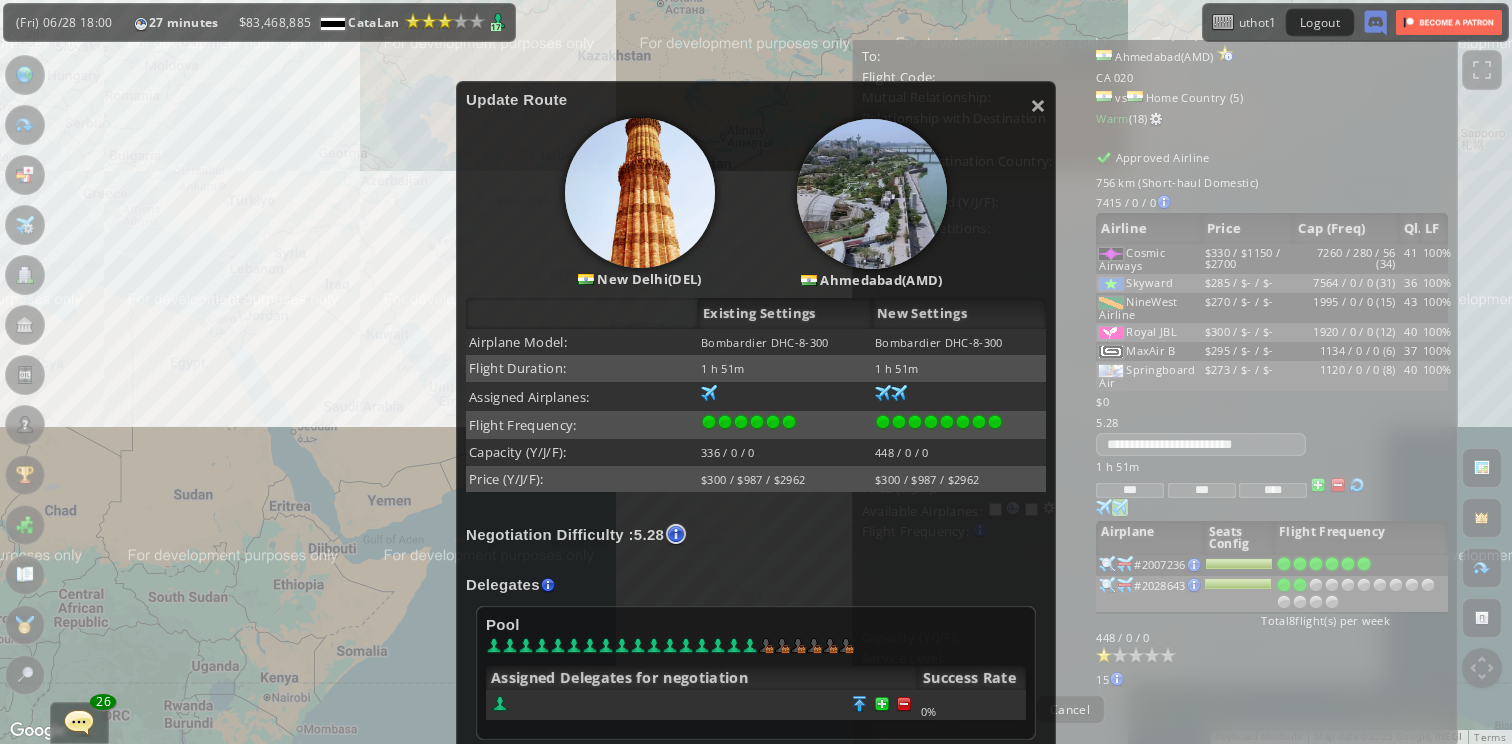 scroll, scrollTop: 211, scrollLeft: 0, axis: vertical 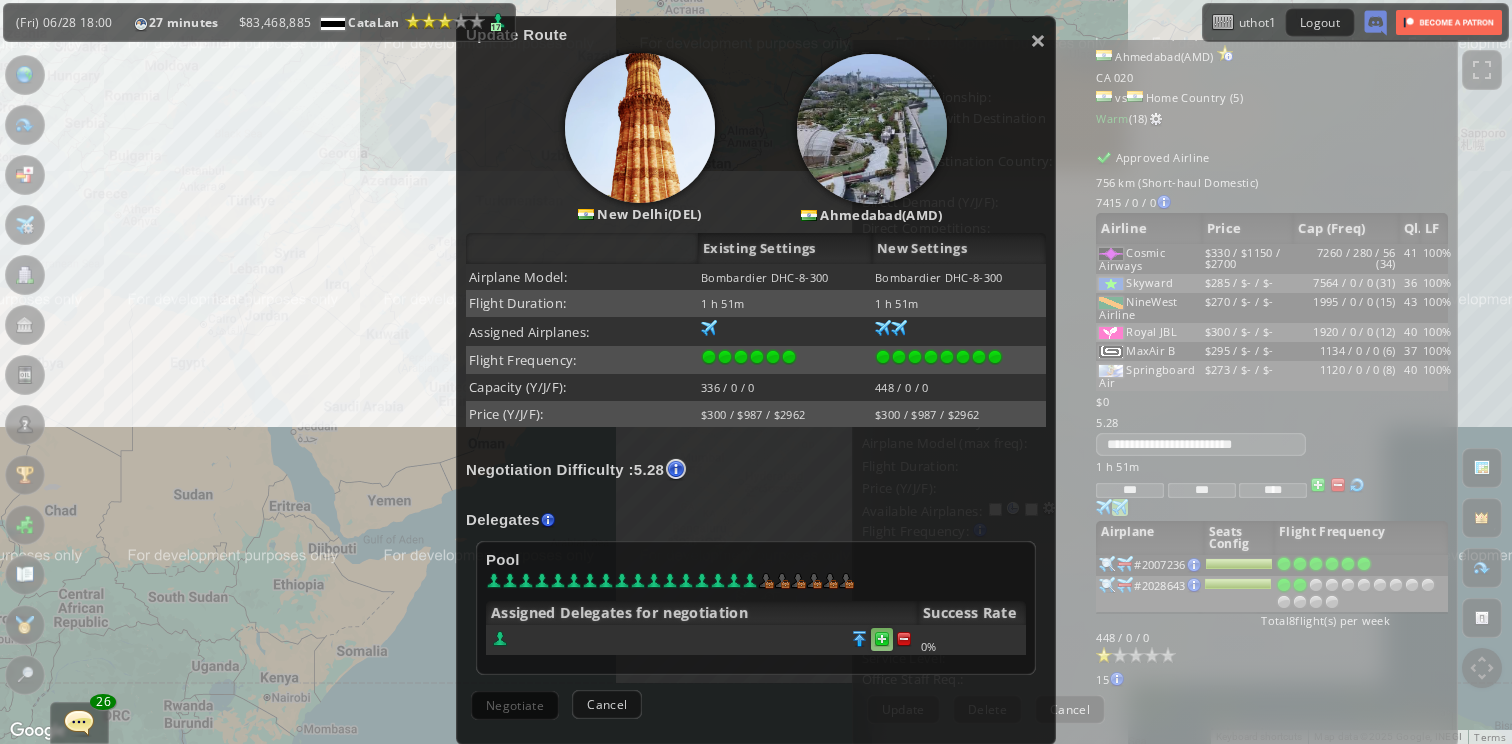 click at bounding box center [904, 639] 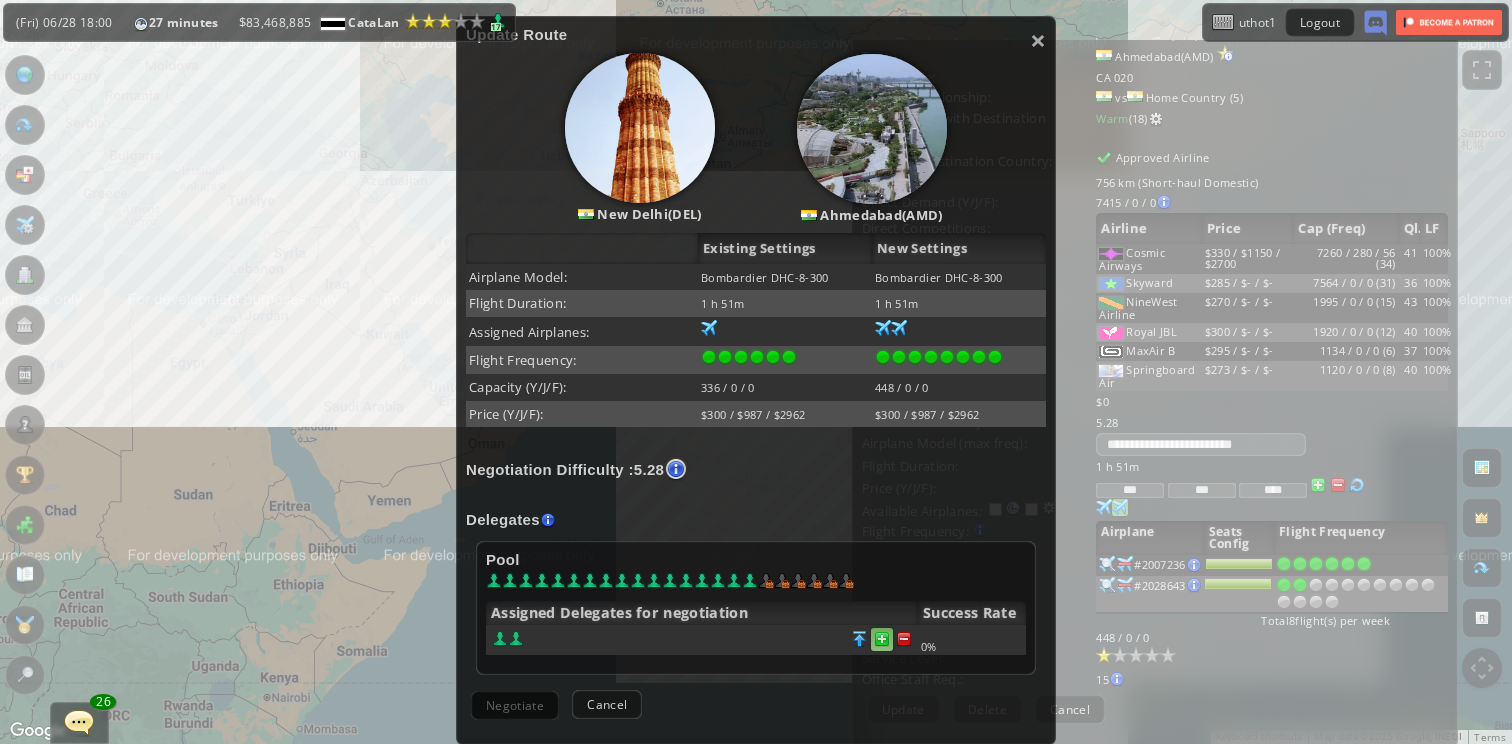 click at bounding box center [904, 639] 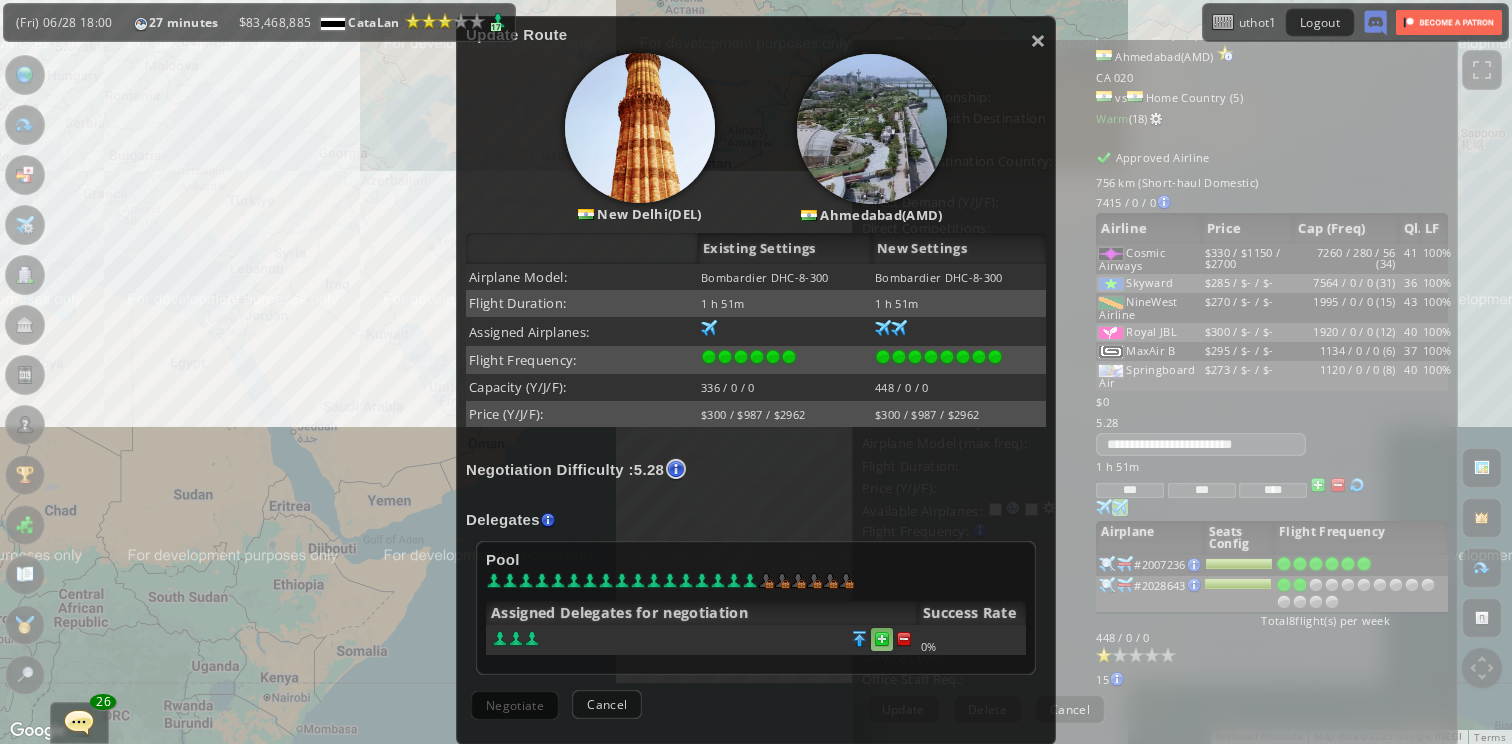 click at bounding box center [904, 639] 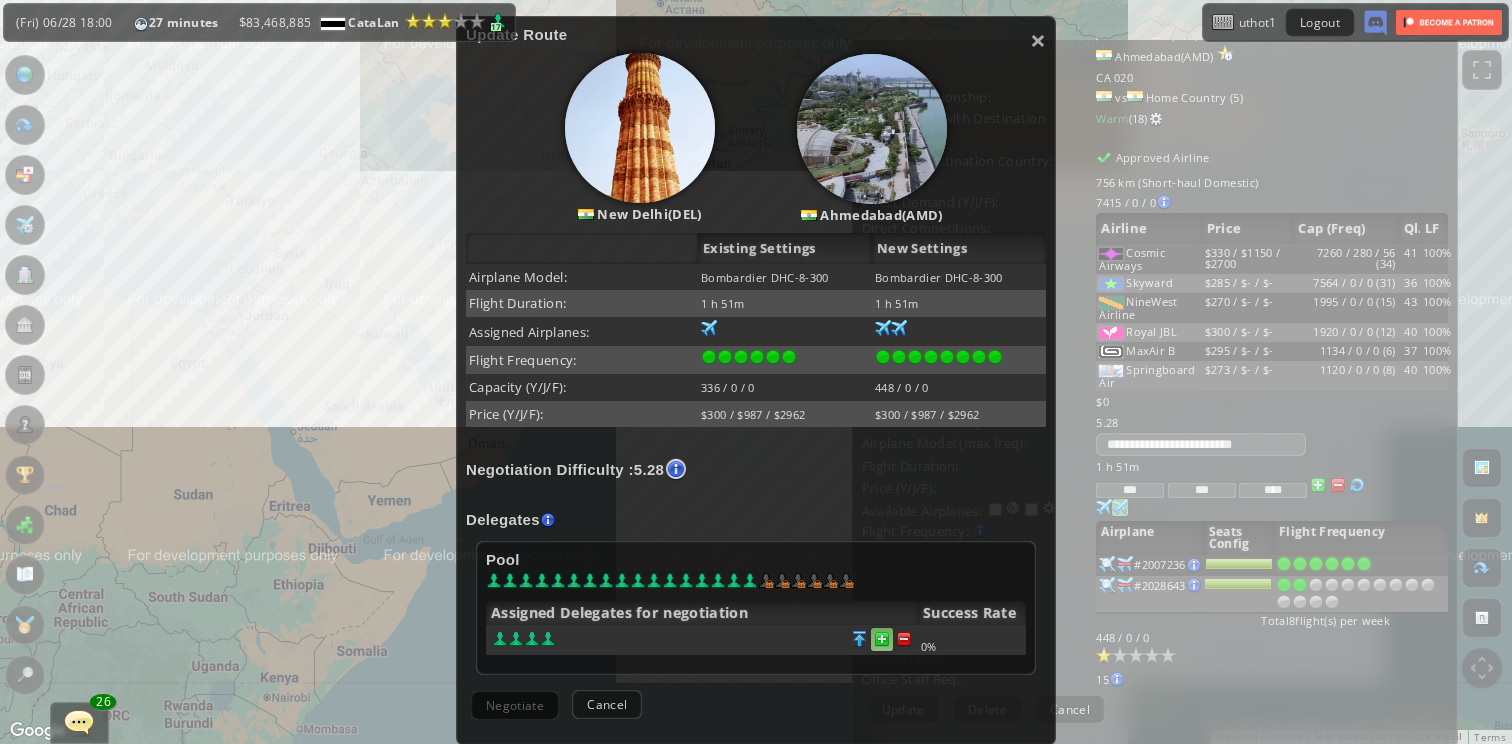 click at bounding box center (904, 639) 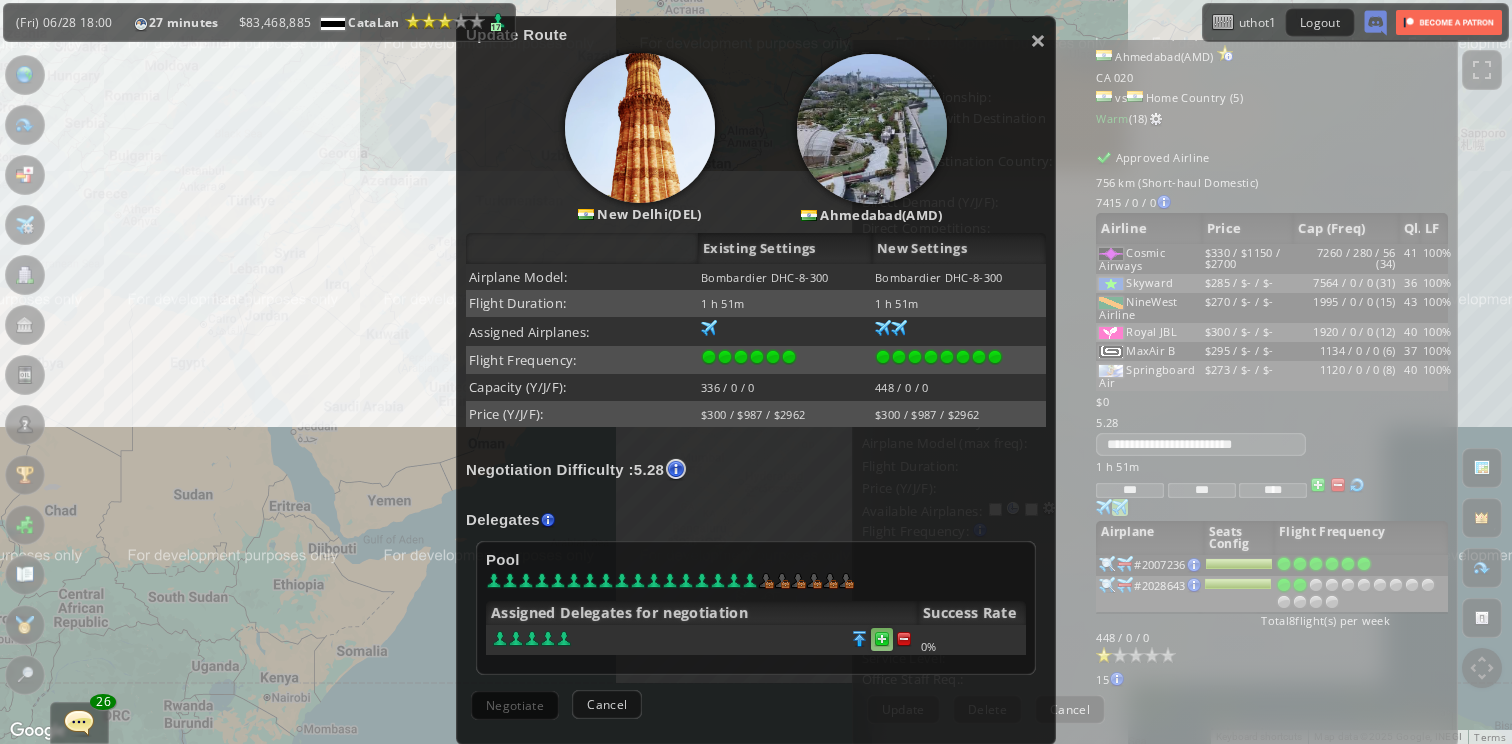click at bounding box center [904, 639] 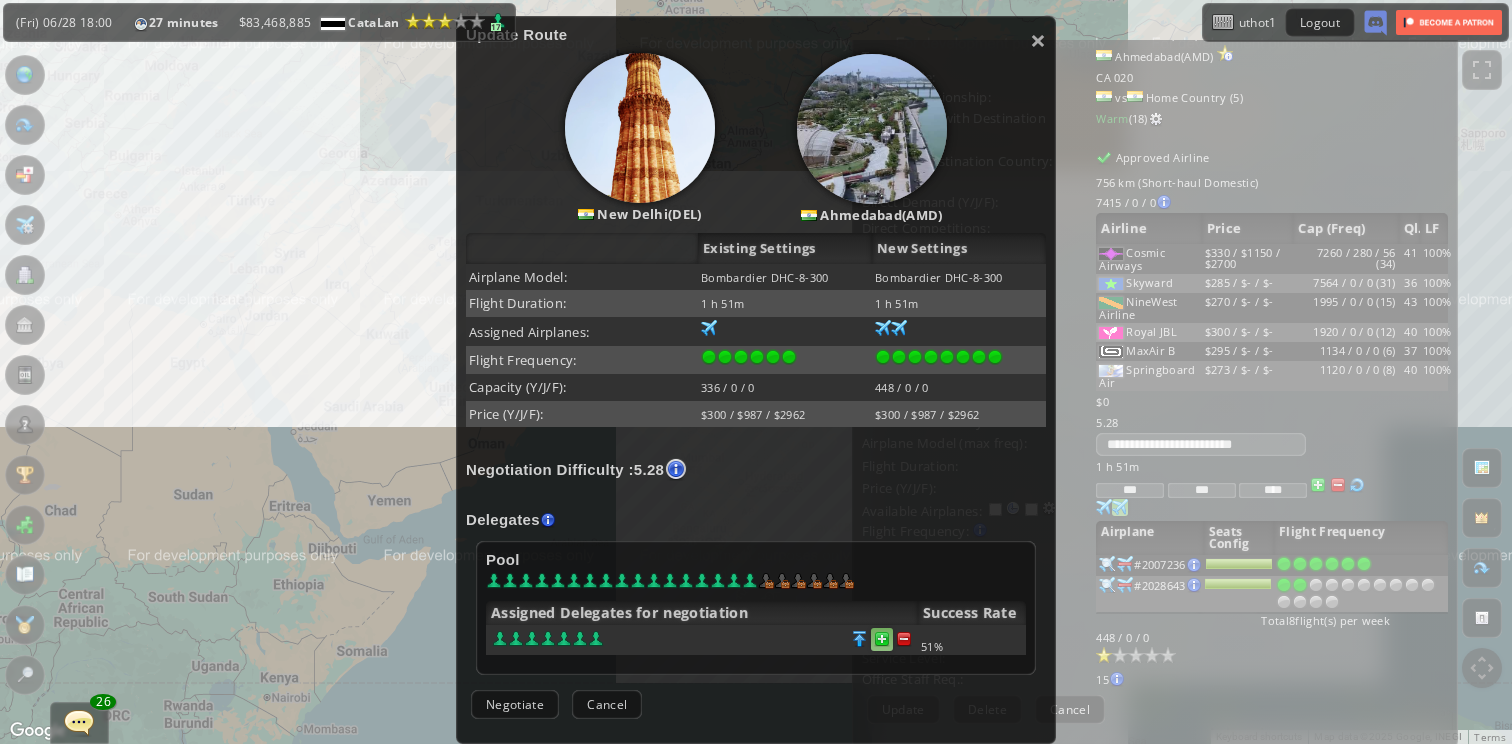click at bounding box center [904, 639] 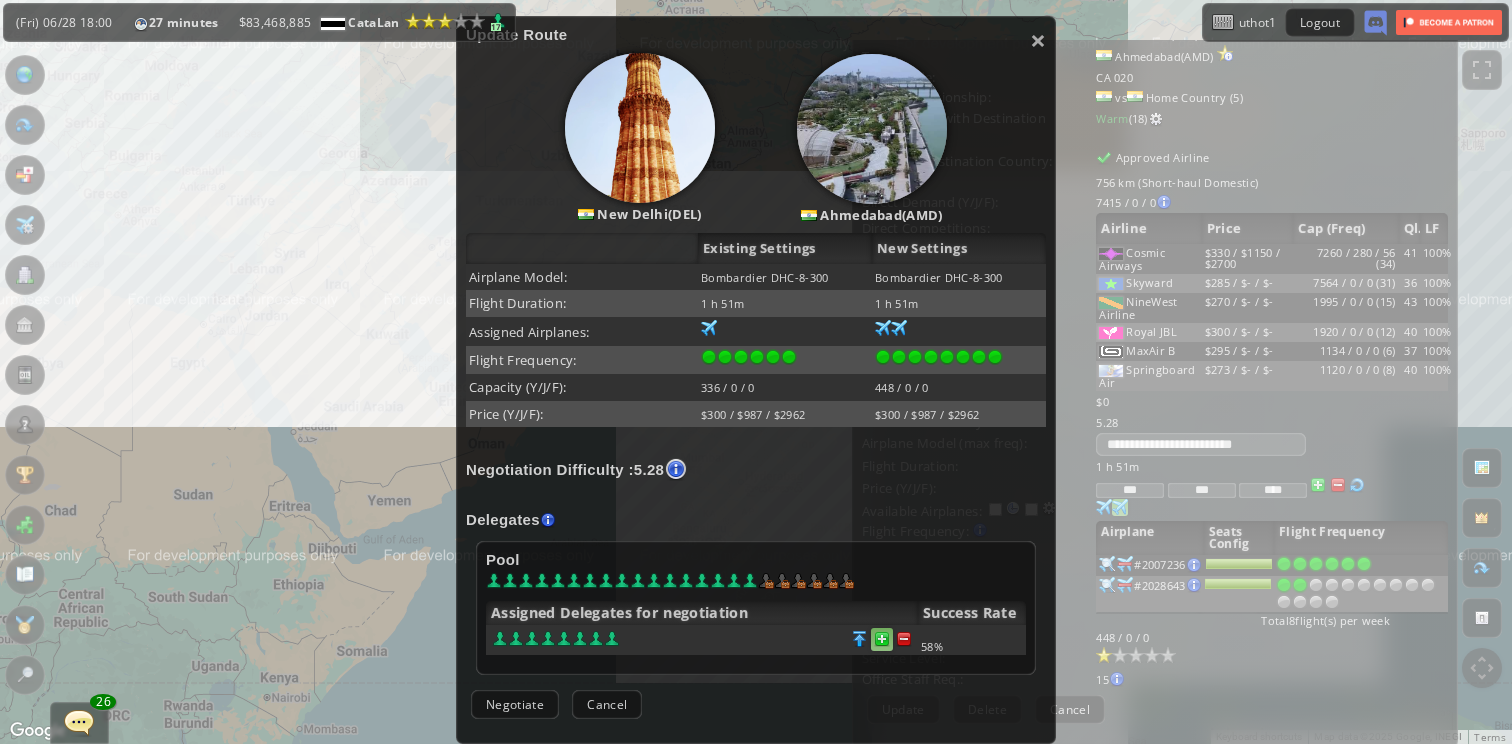 click at bounding box center [904, 639] 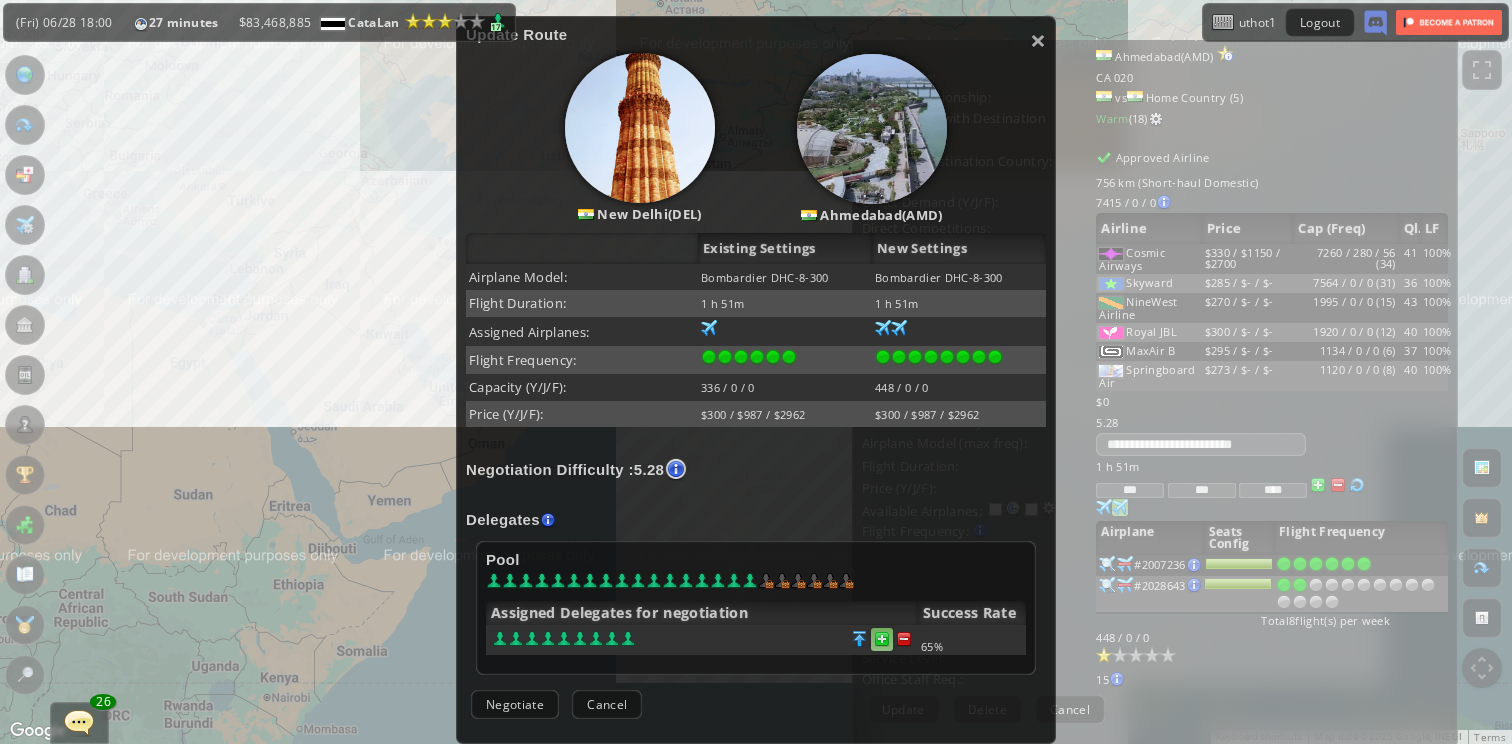 click at bounding box center [904, 639] 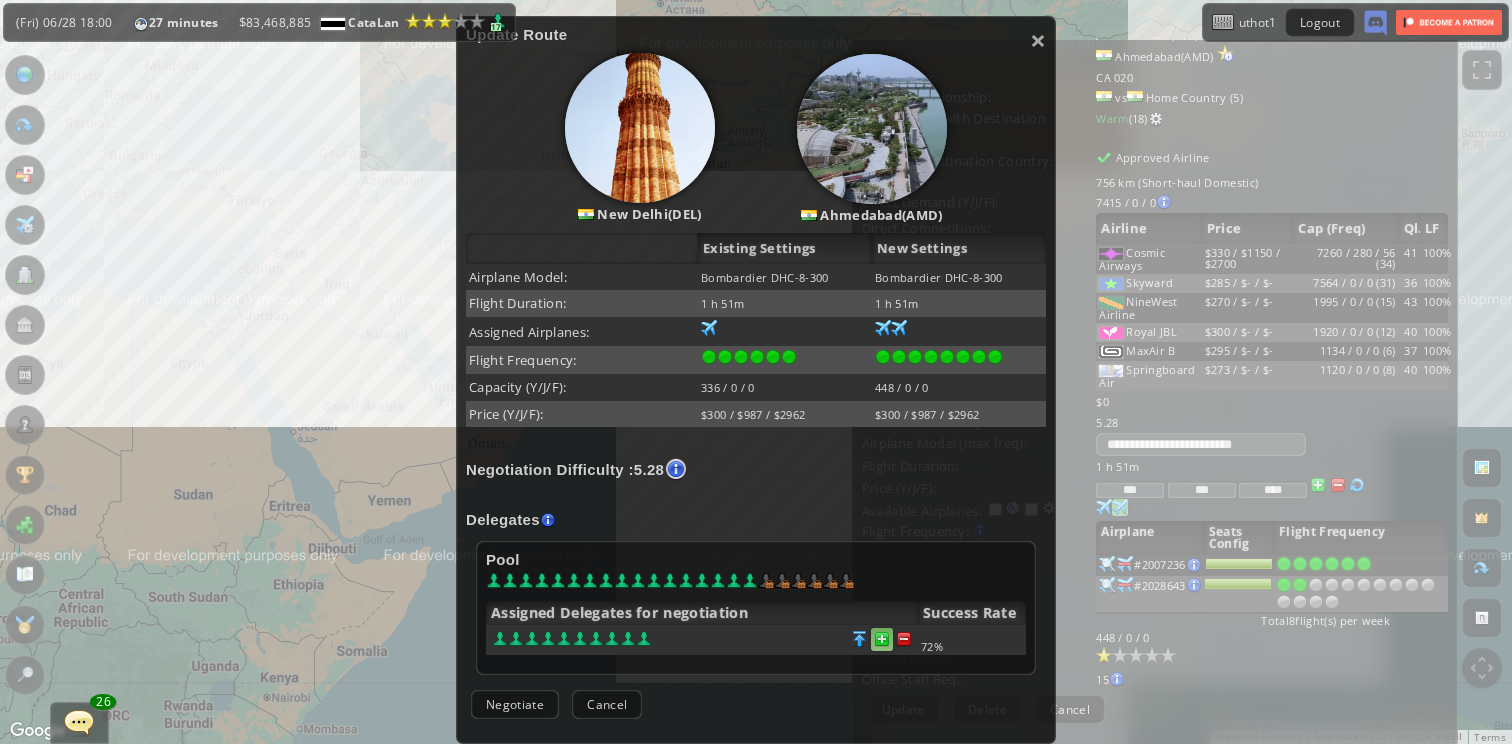 click at bounding box center [904, 639] 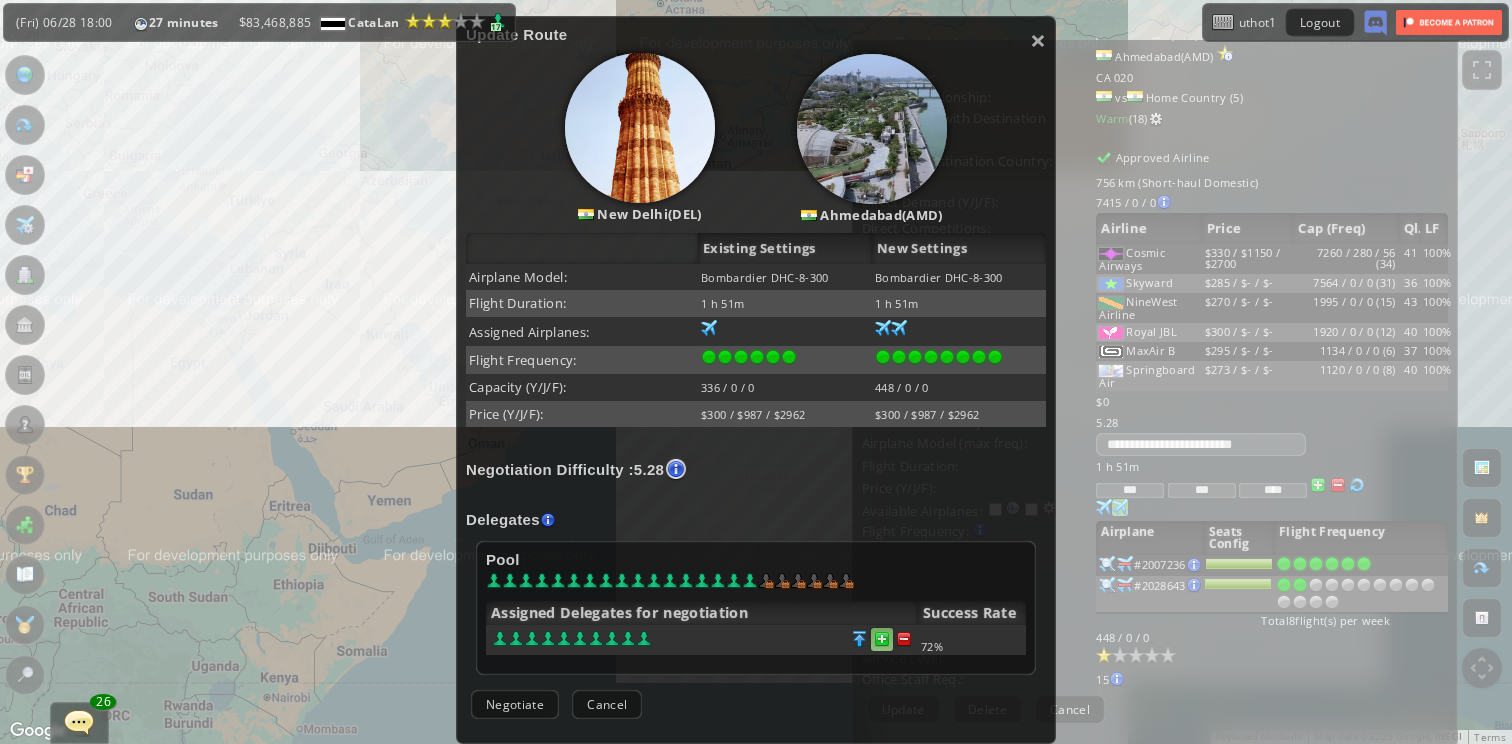 click at bounding box center (904, 639) 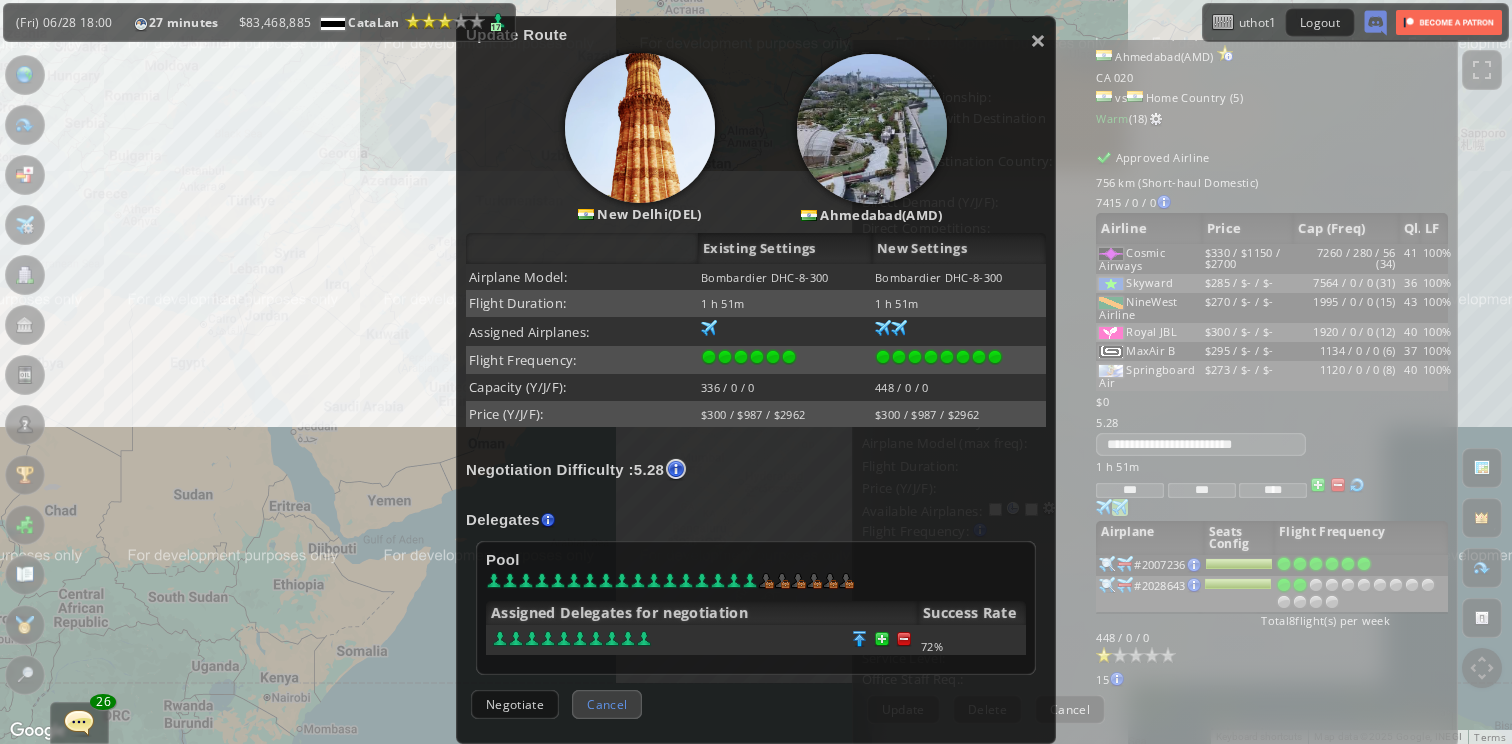click on "Cancel" at bounding box center [607, 704] 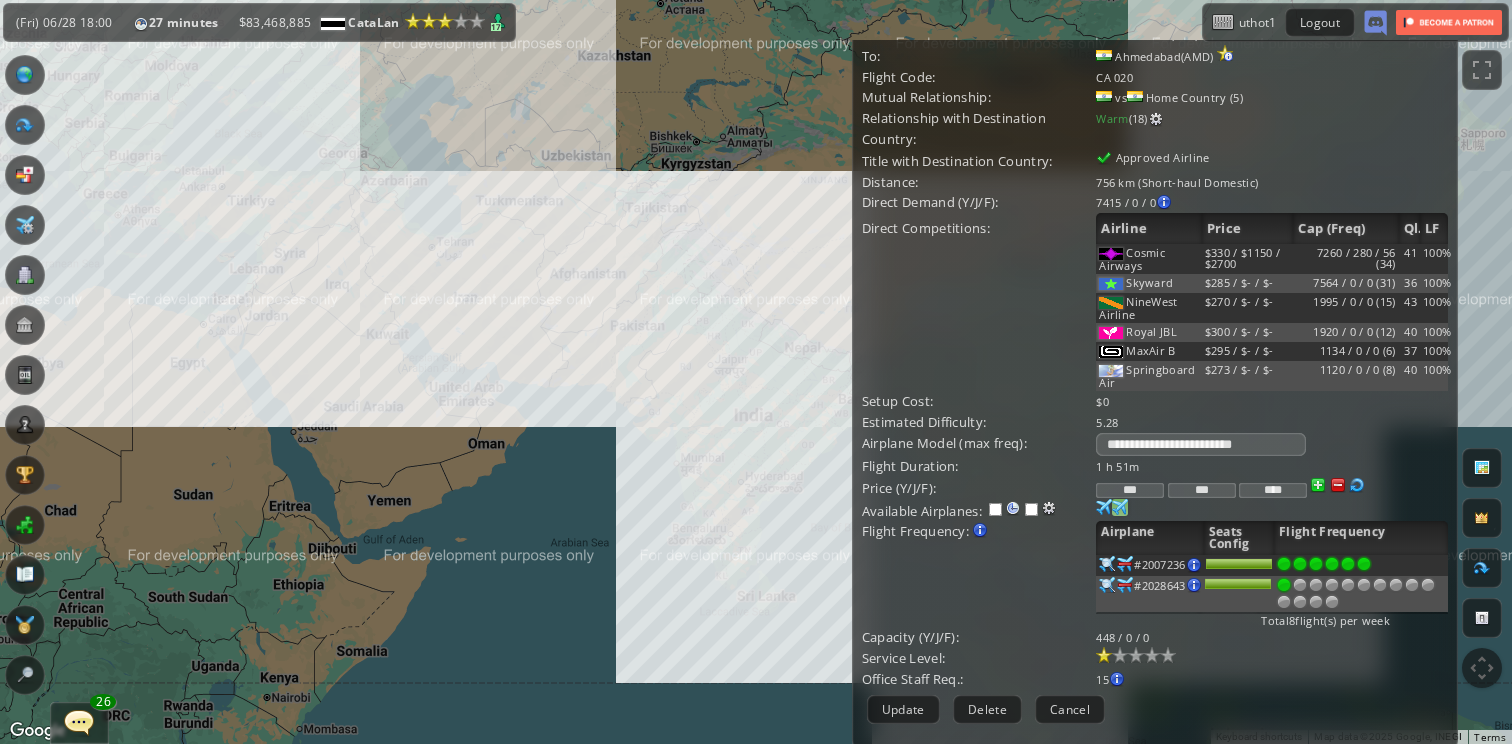 click at bounding box center (1284, 564) 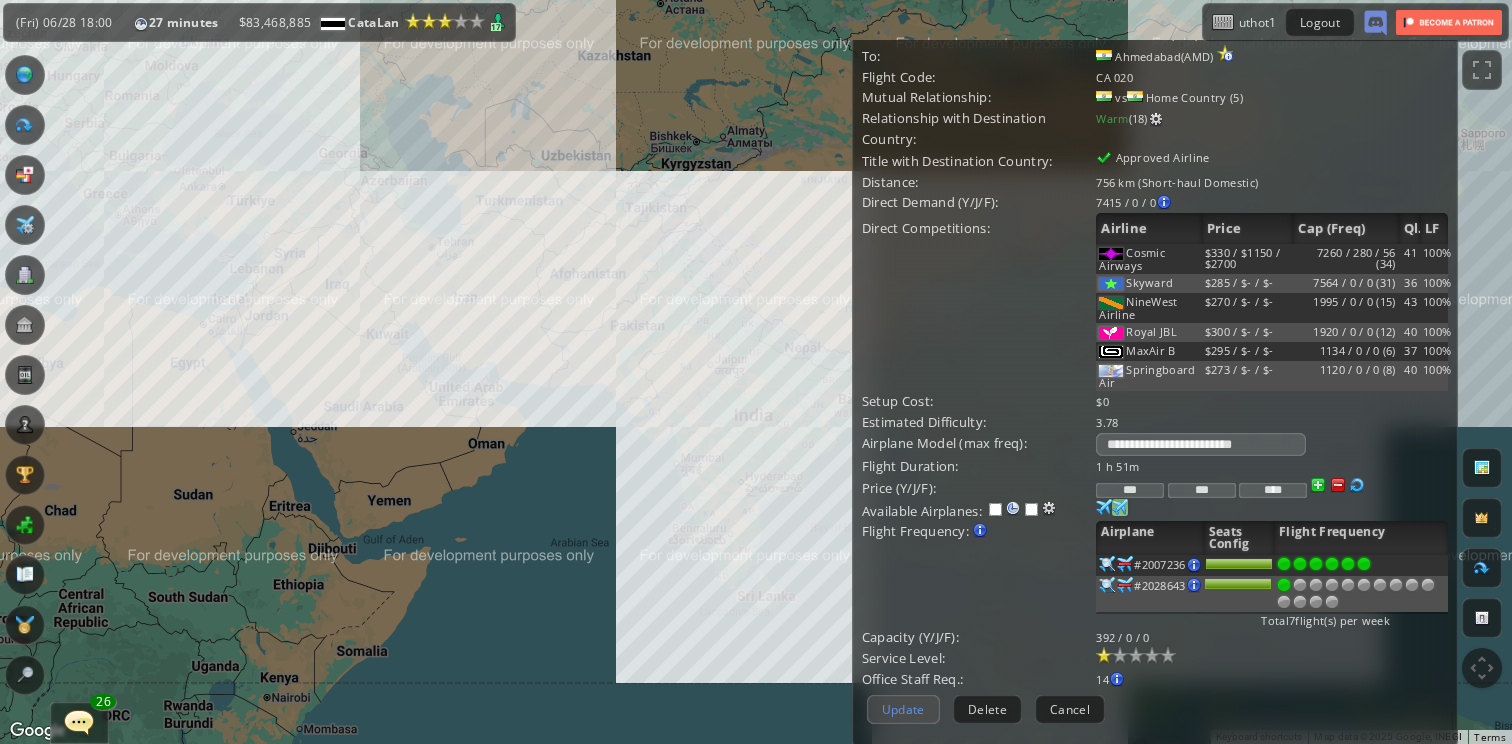 click on "Update" at bounding box center (903, 709) 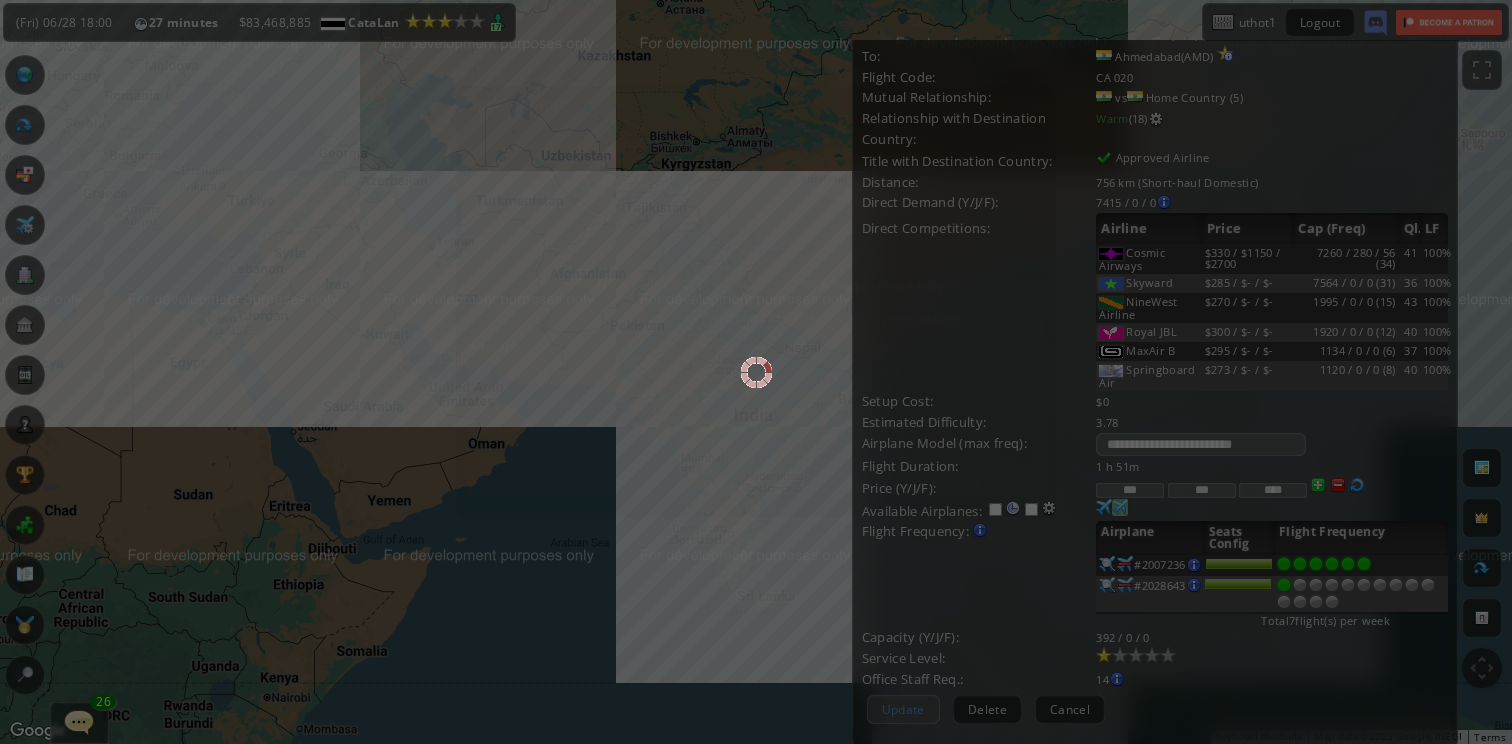 scroll, scrollTop: 140, scrollLeft: 0, axis: vertical 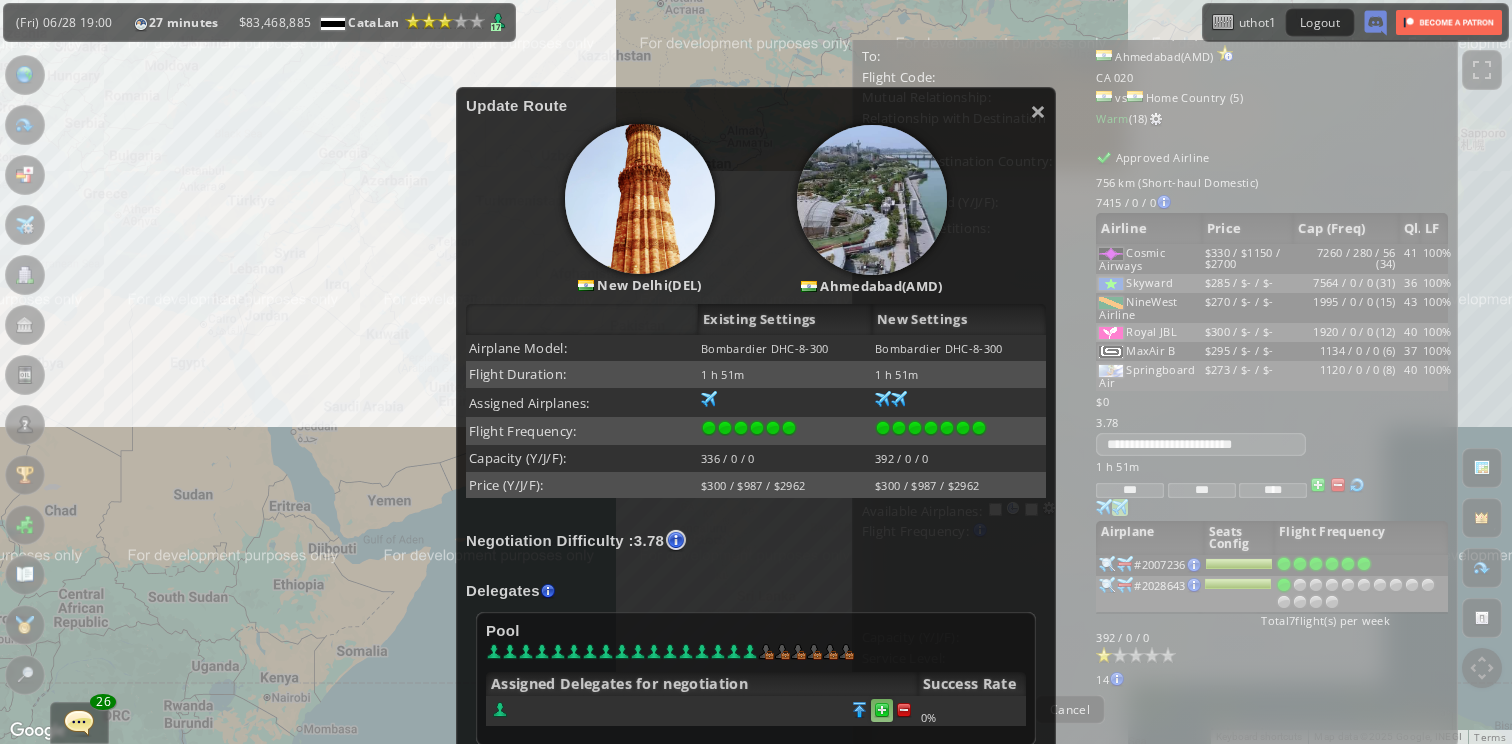 click at bounding box center [882, 710] 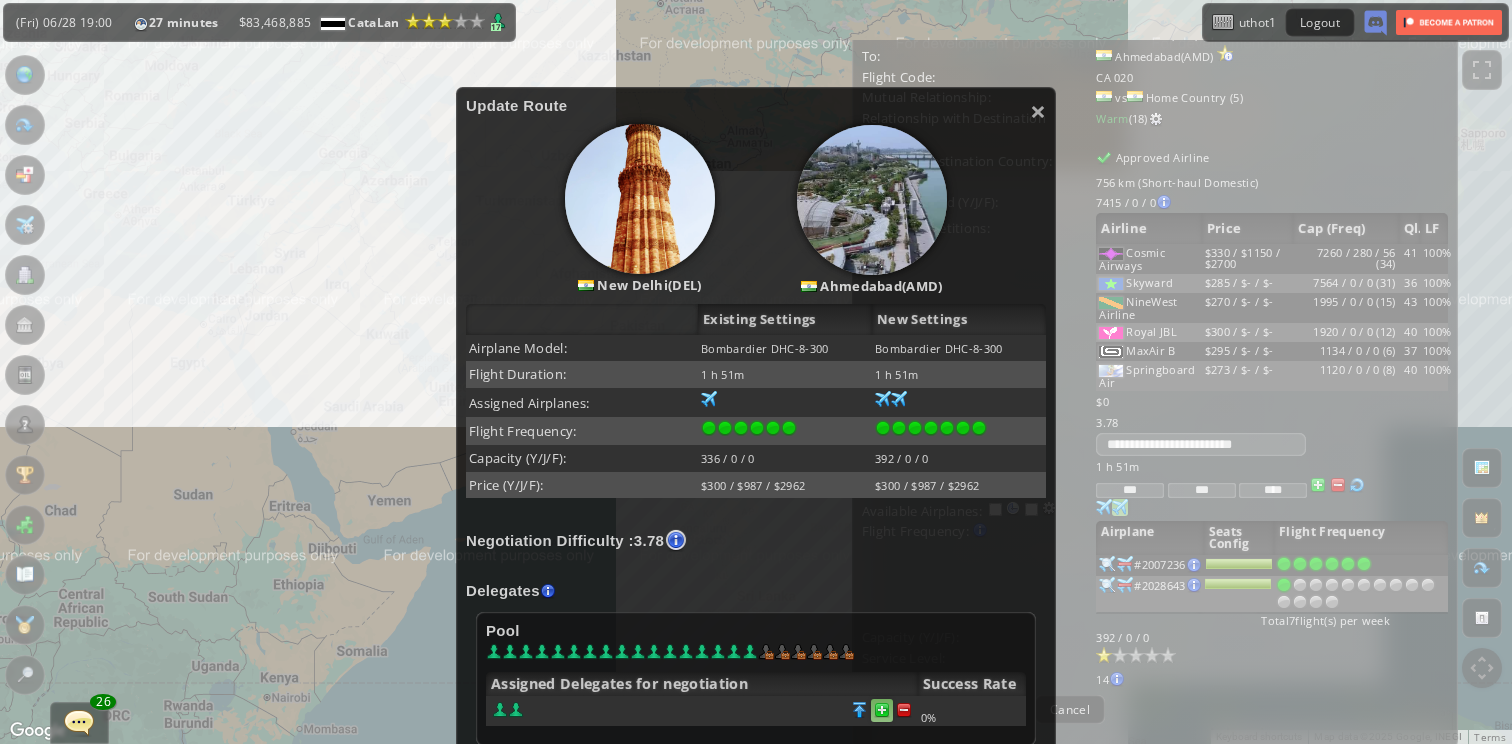click at bounding box center [882, 710] 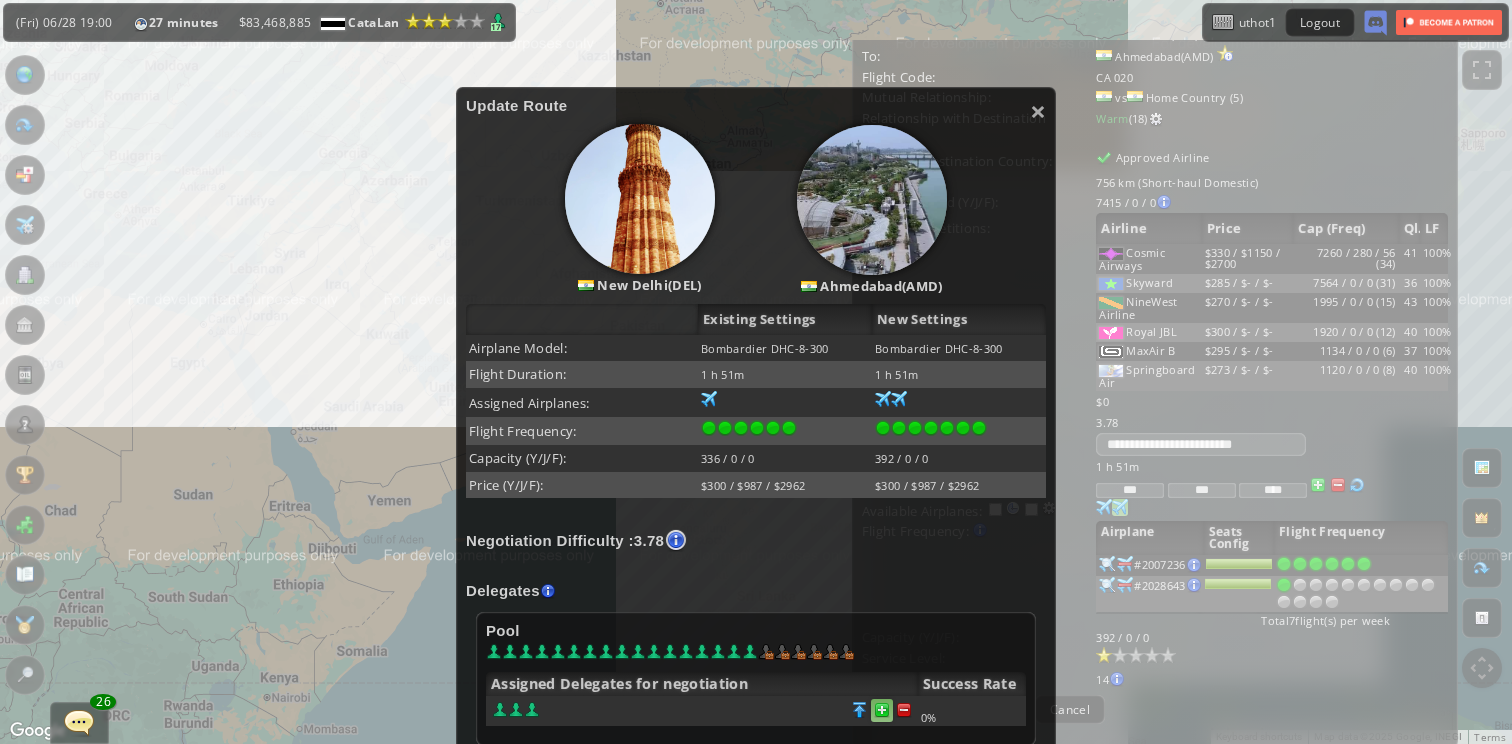 click at bounding box center [882, 710] 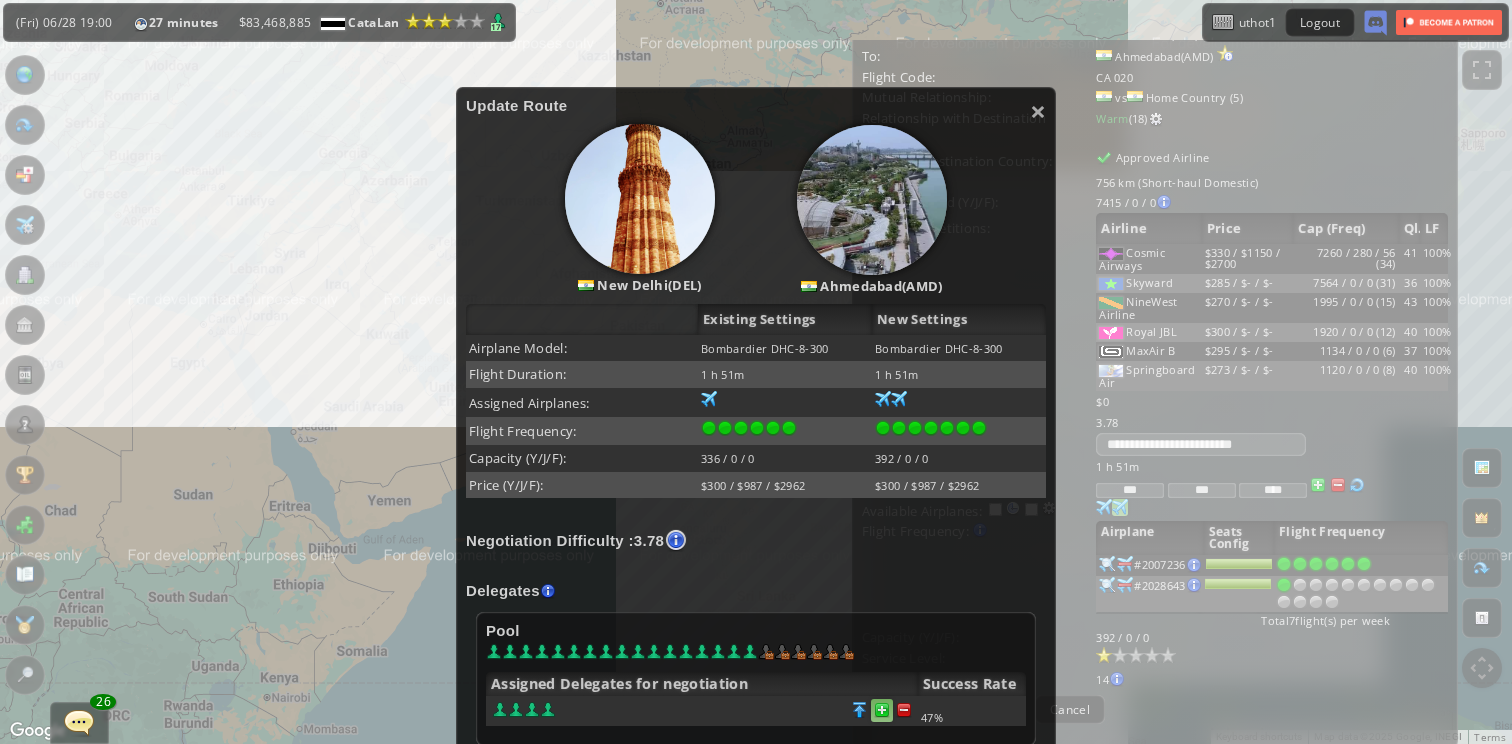 click at bounding box center (882, 710) 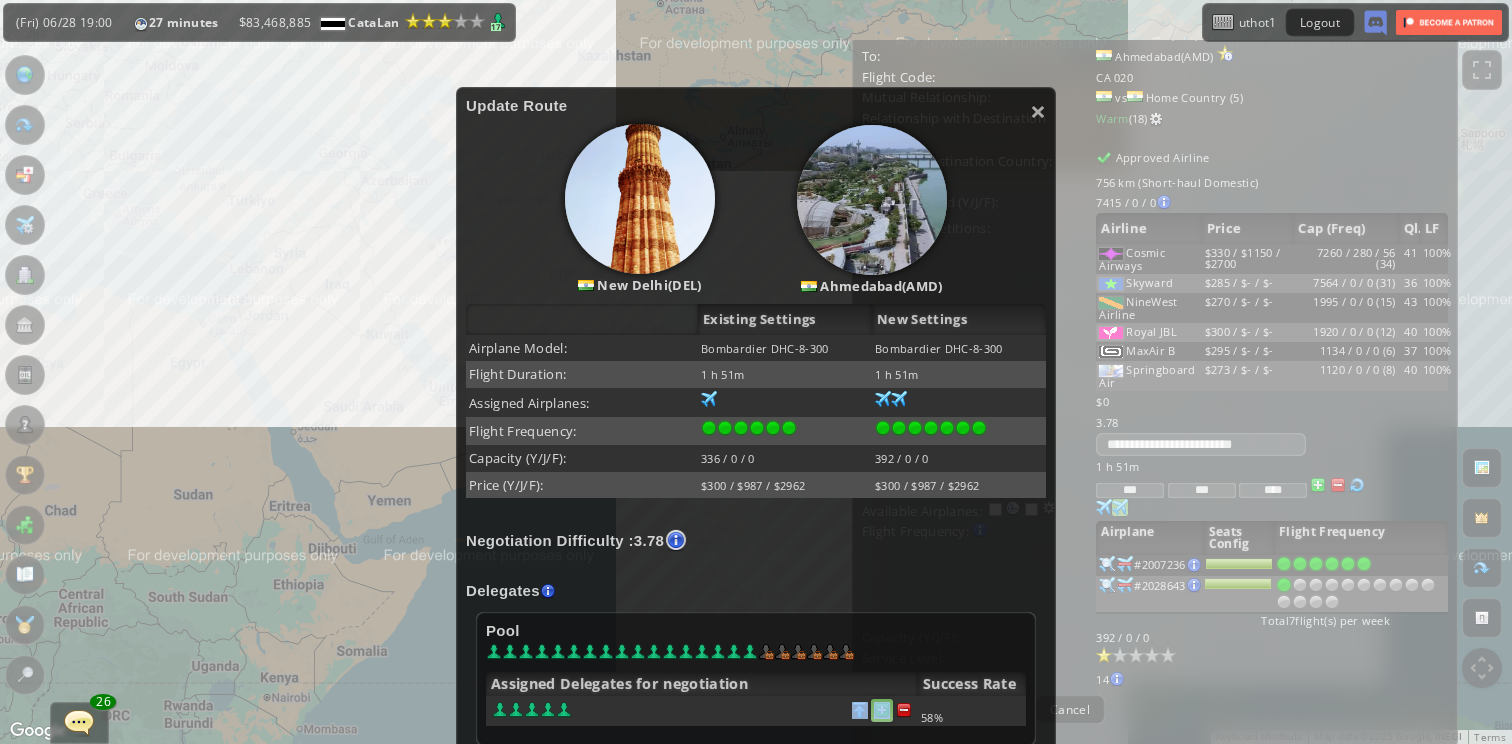 click at bounding box center [882, 710] 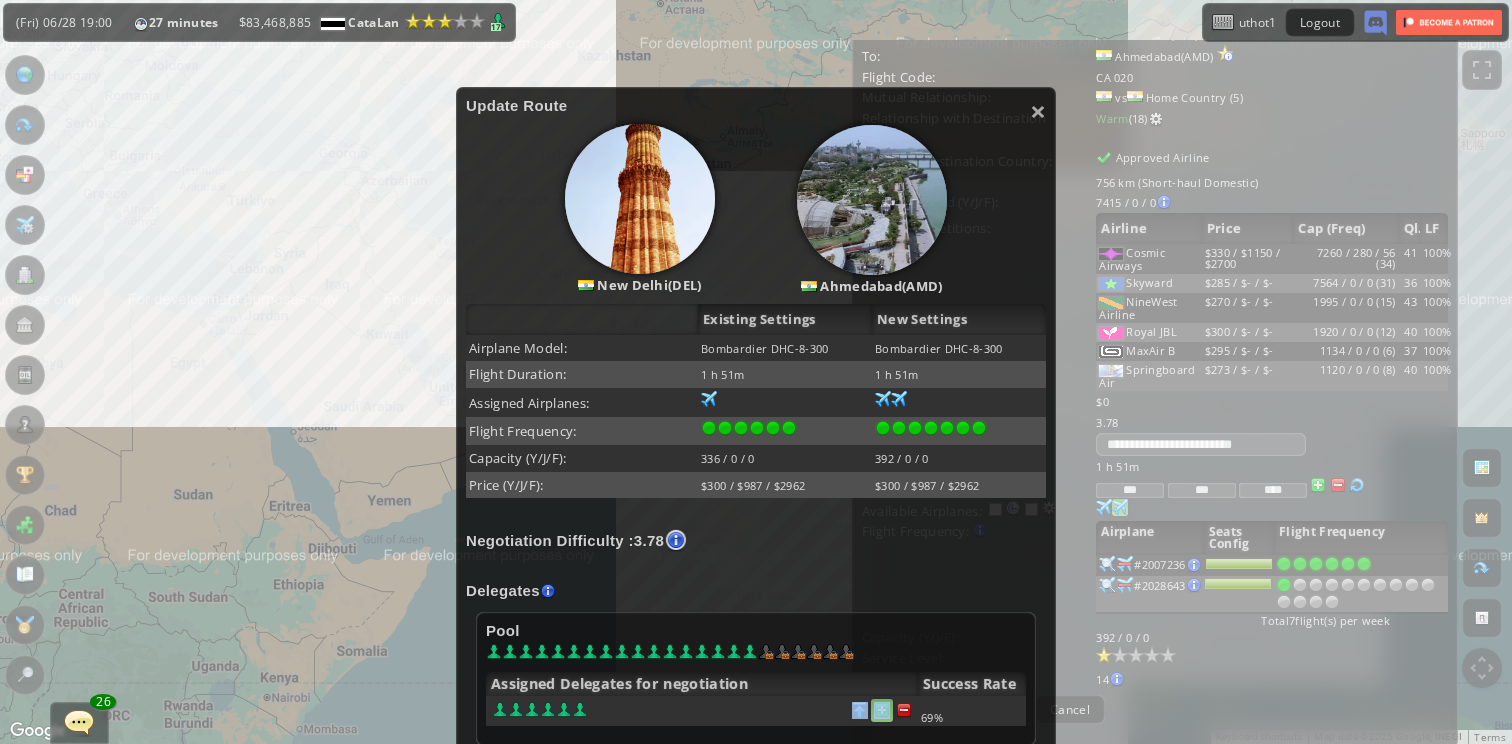 click at bounding box center (882, 710) 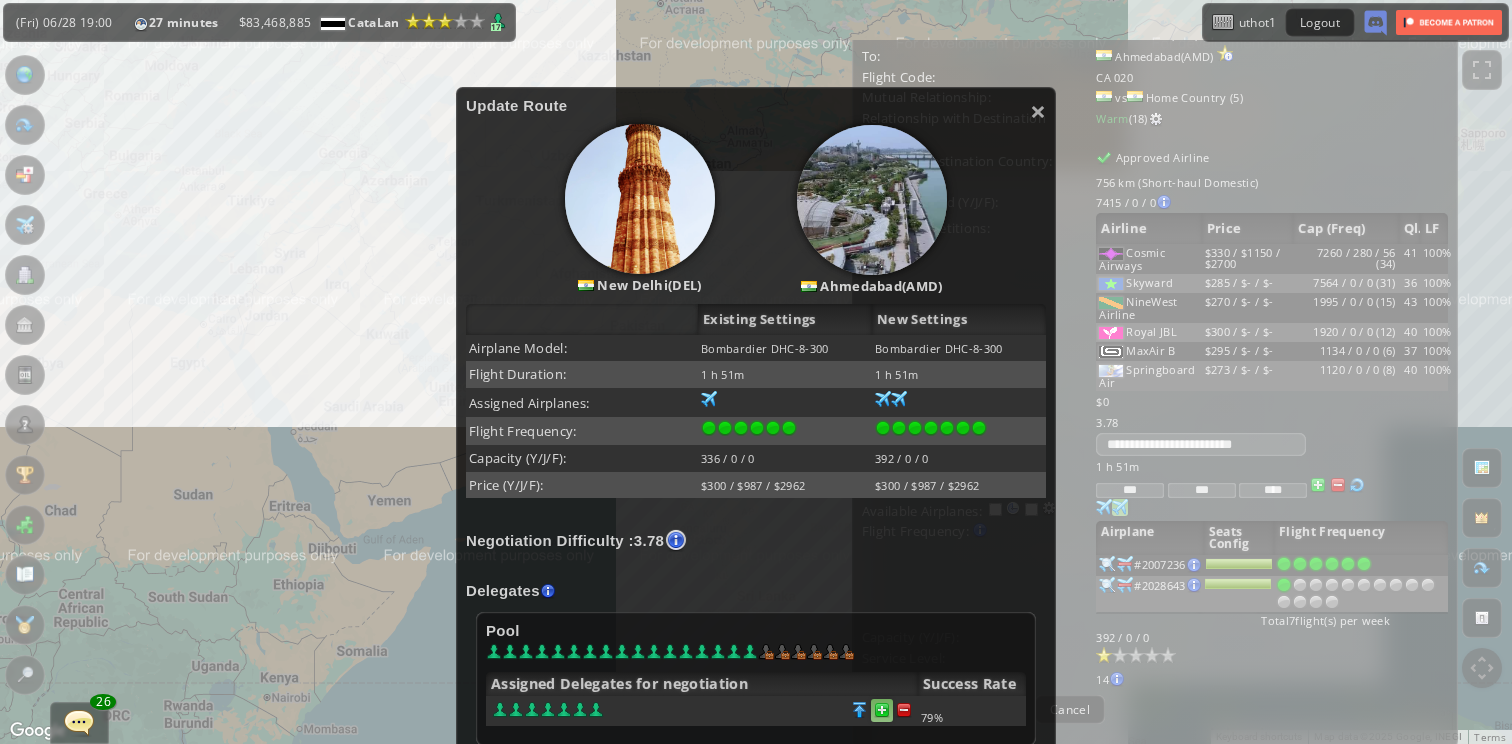 click at bounding box center (882, 710) 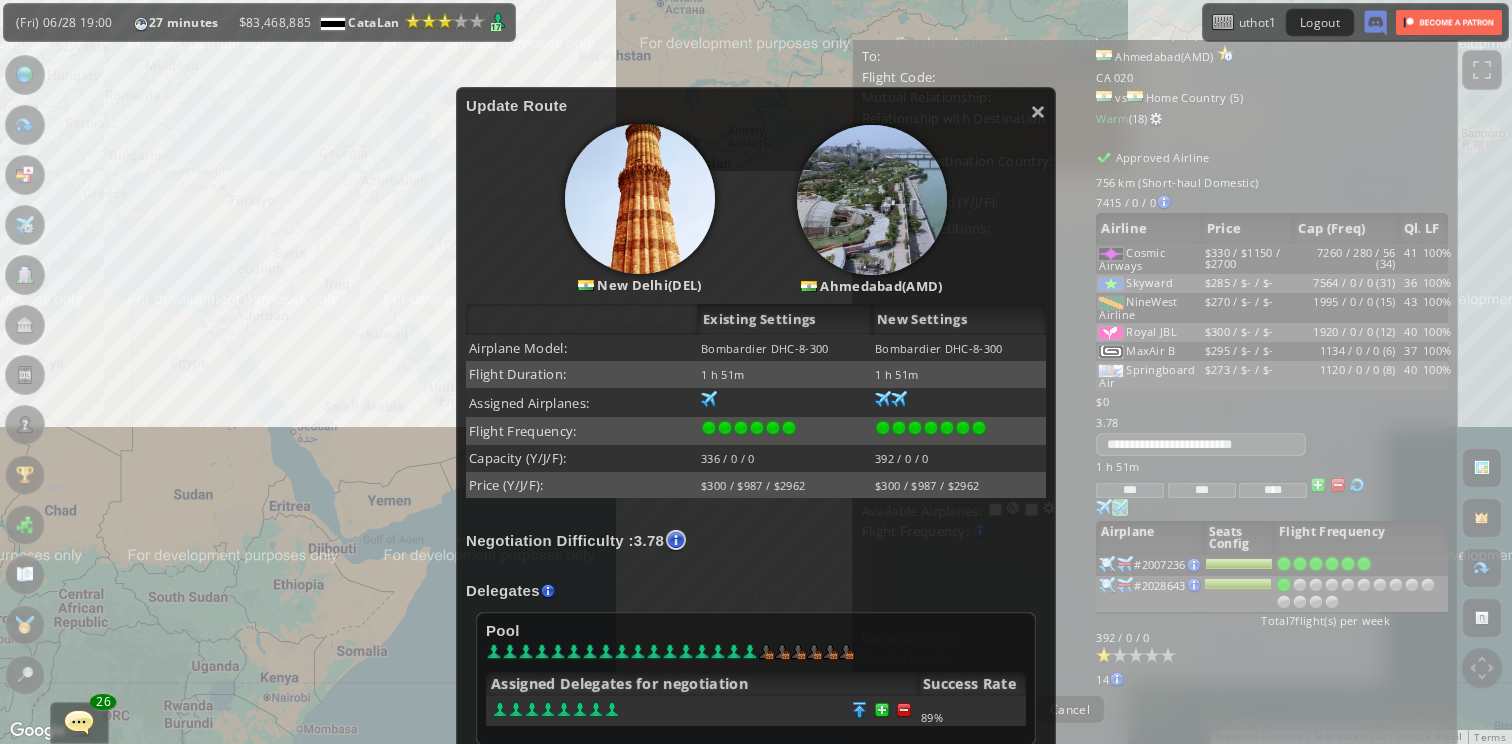click at bounding box center [702, 711] 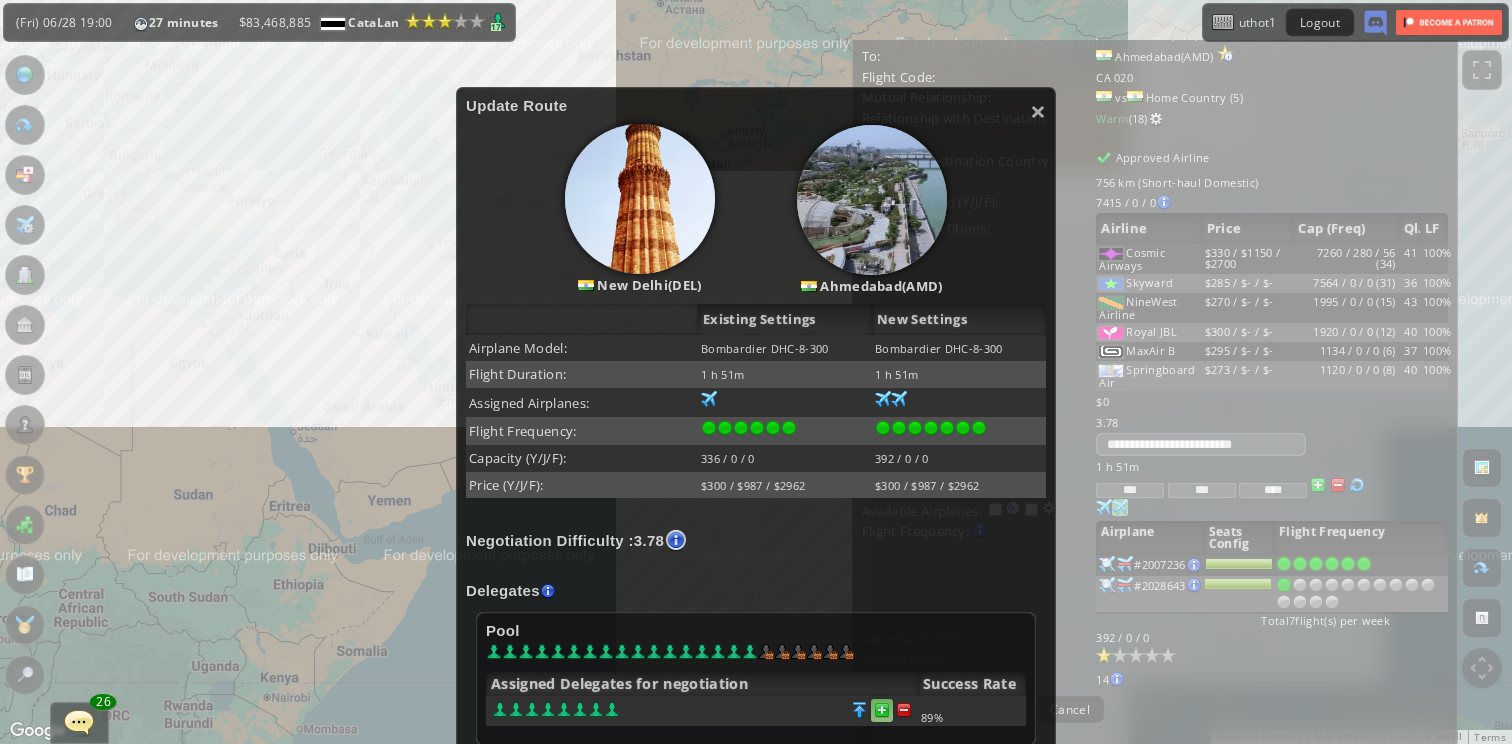 click at bounding box center [904, 710] 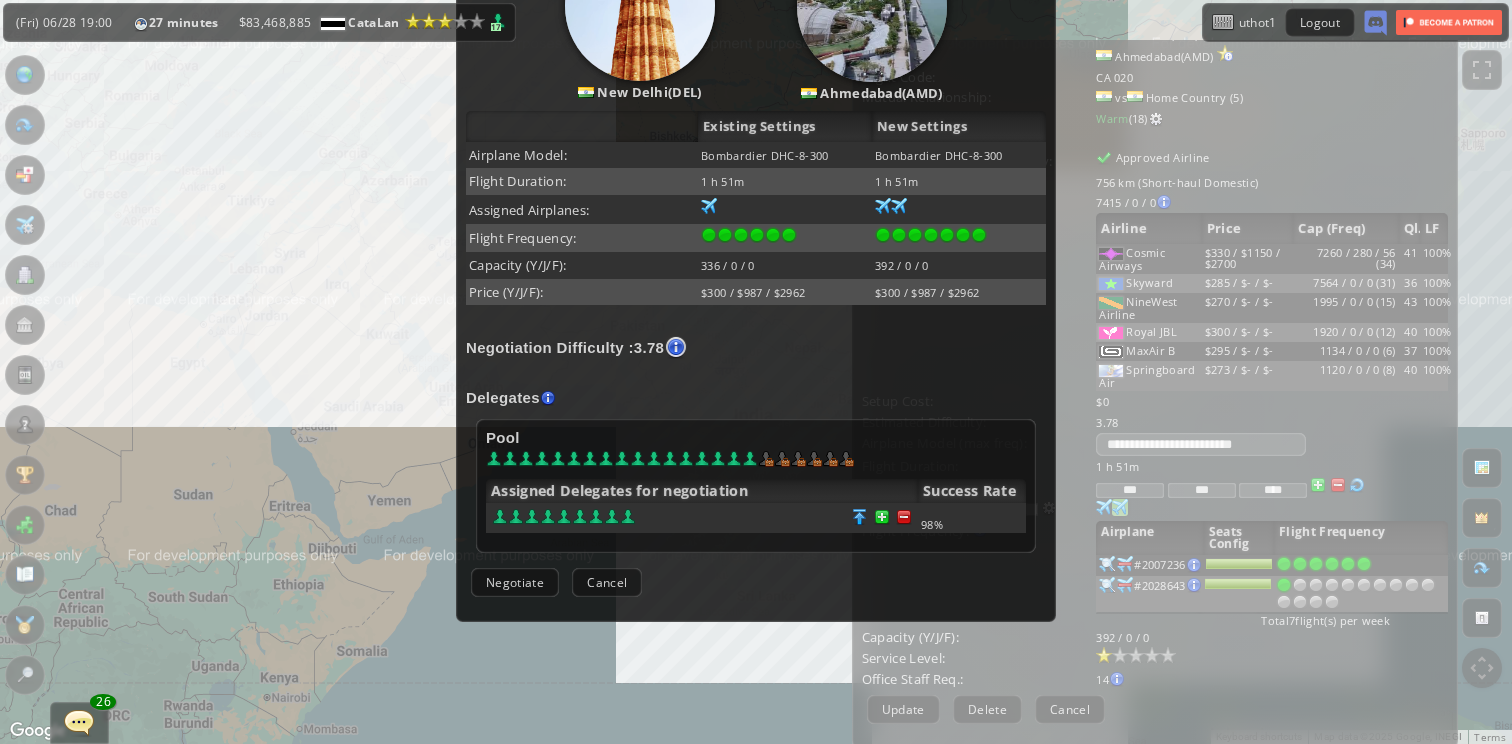 scroll, scrollTop: 347, scrollLeft: 0, axis: vertical 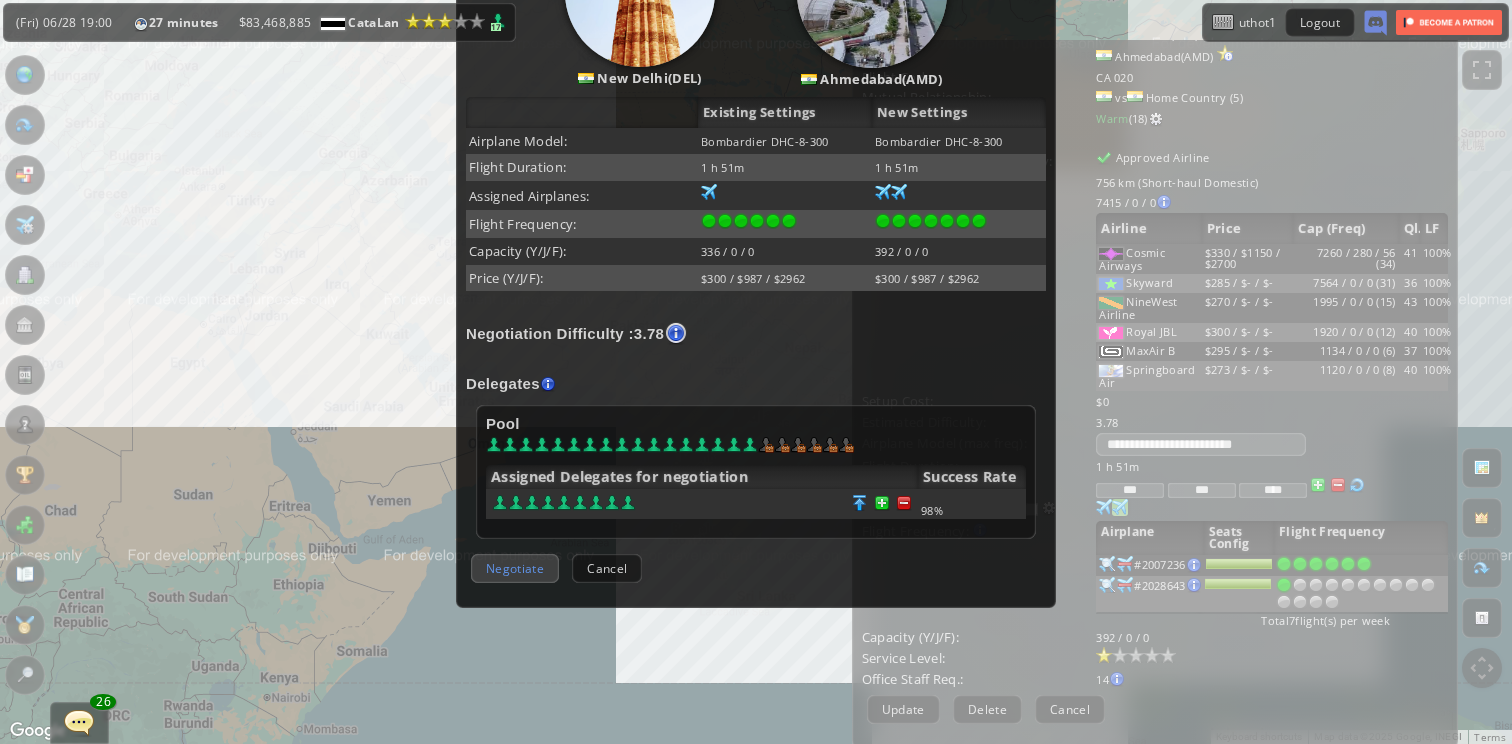 click on "Negotiate" at bounding box center [515, 568] 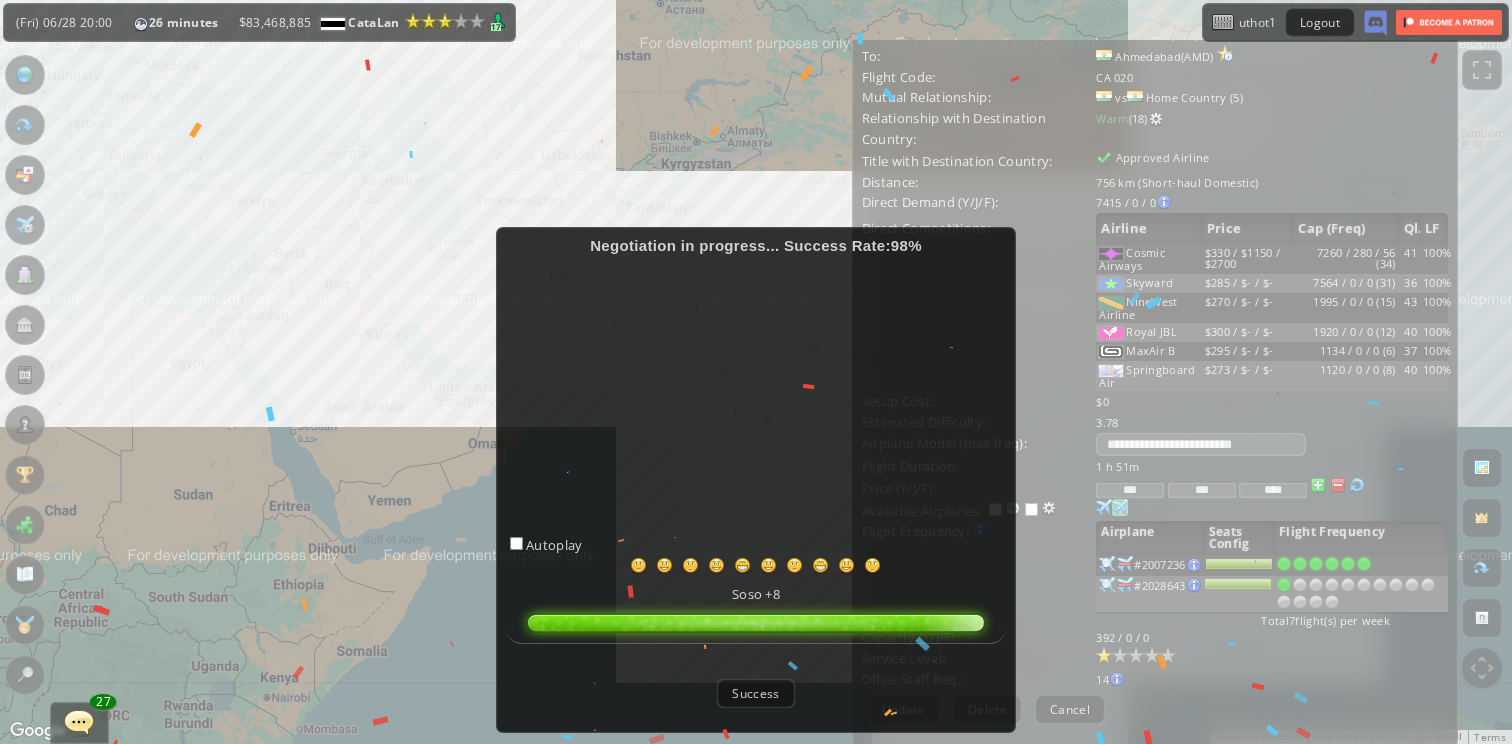 click on "Success" at bounding box center (755, 693) 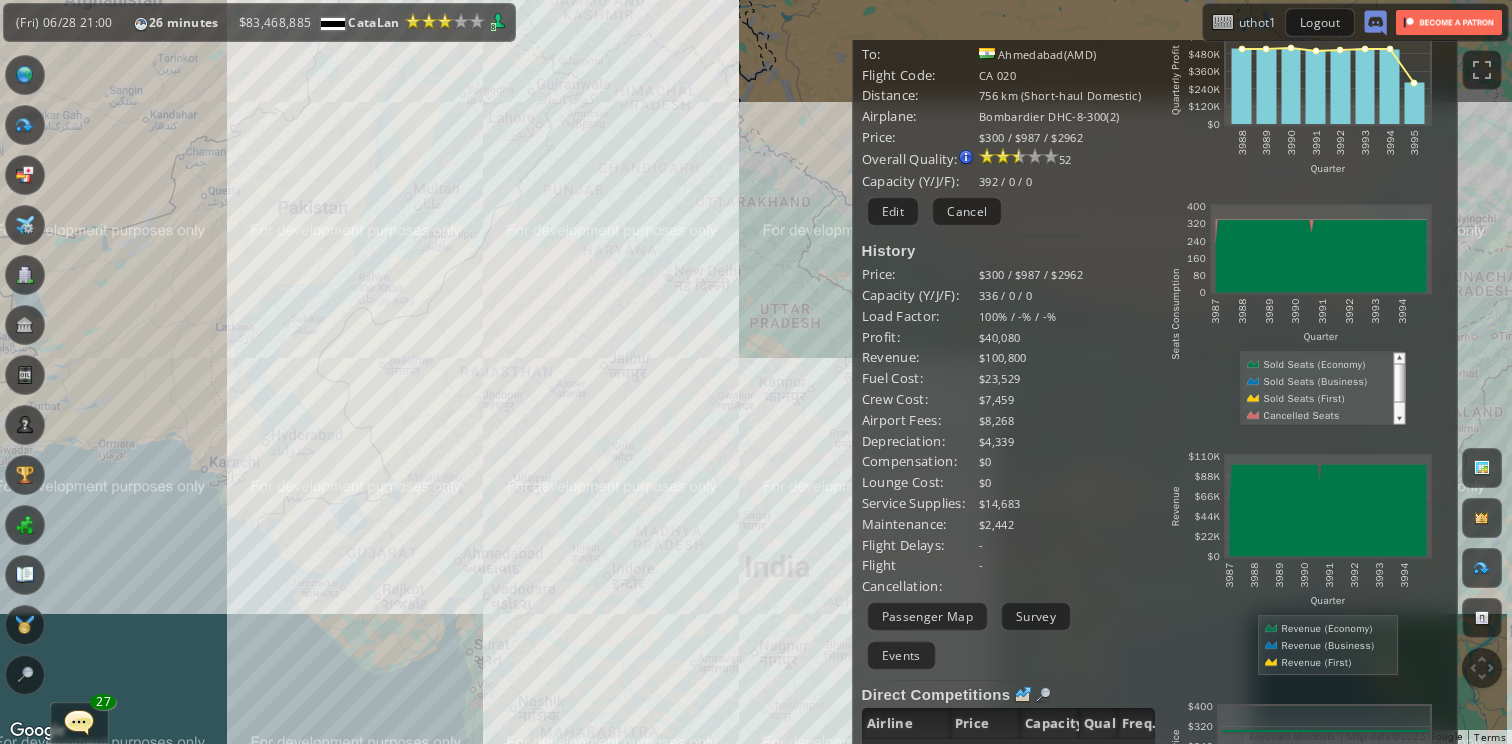 drag, startPoint x: 656, startPoint y: 447, endPoint x: 403, endPoint y: 281, distance: 302.5971 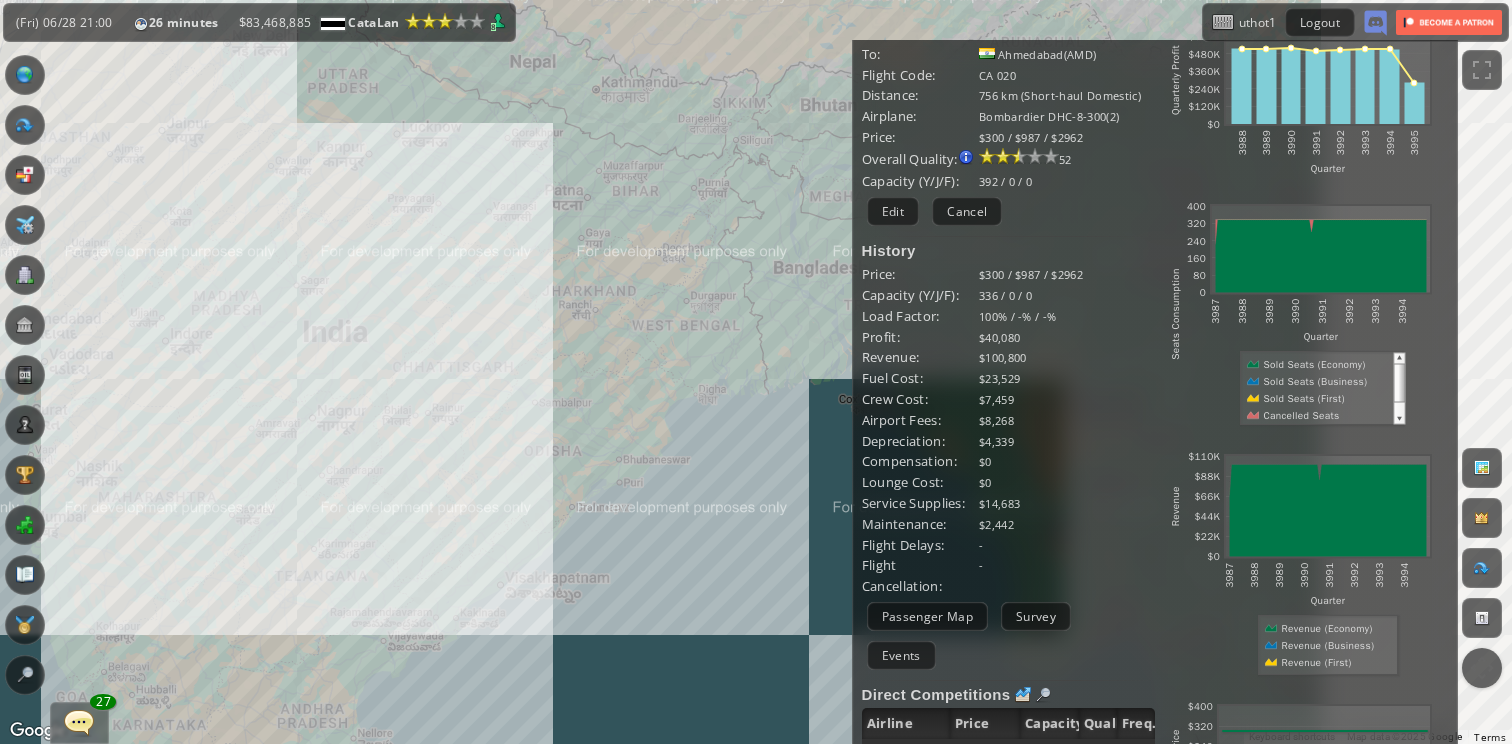 drag, startPoint x: 569, startPoint y: 315, endPoint x: 366, endPoint y: 243, distance: 215.39035 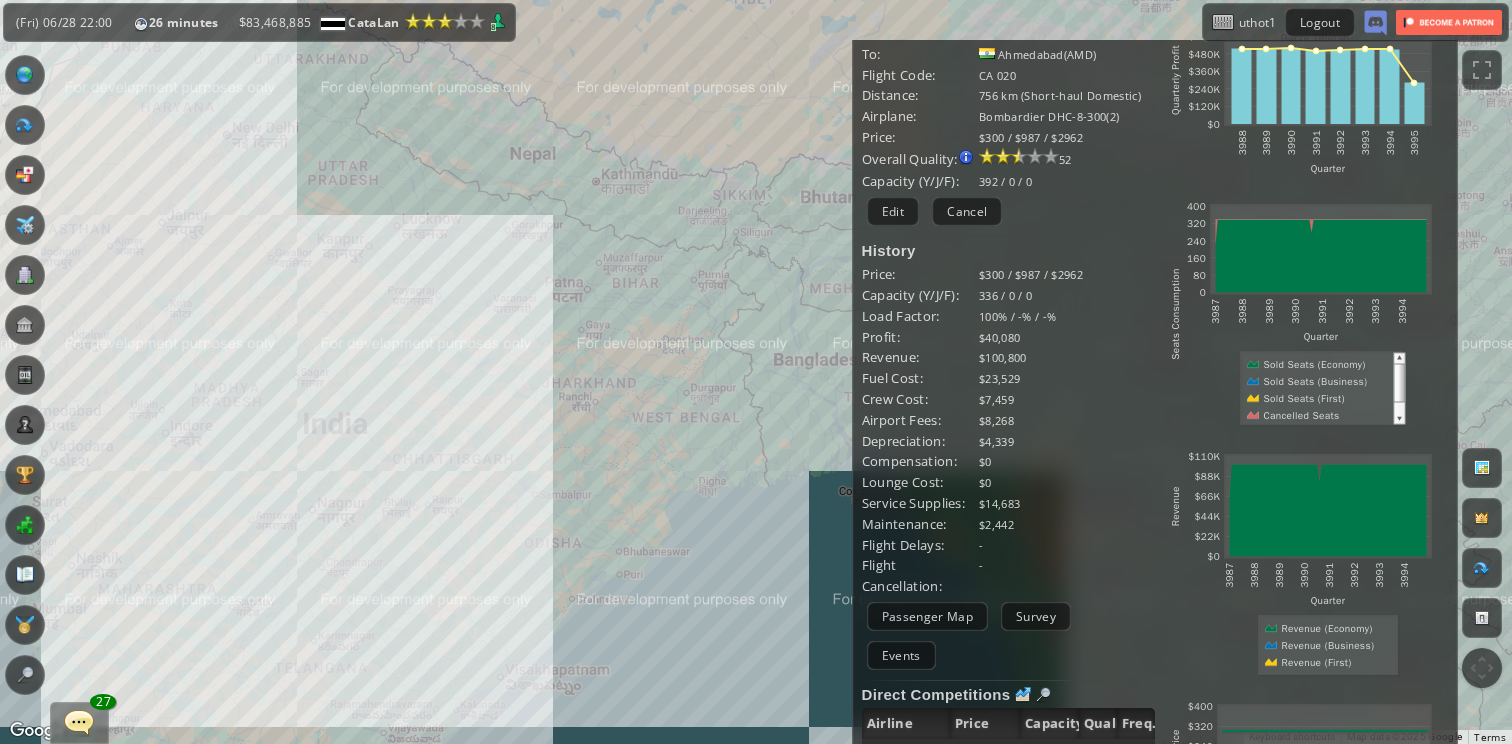 drag, startPoint x: 558, startPoint y: 350, endPoint x: 558, endPoint y: 472, distance: 122 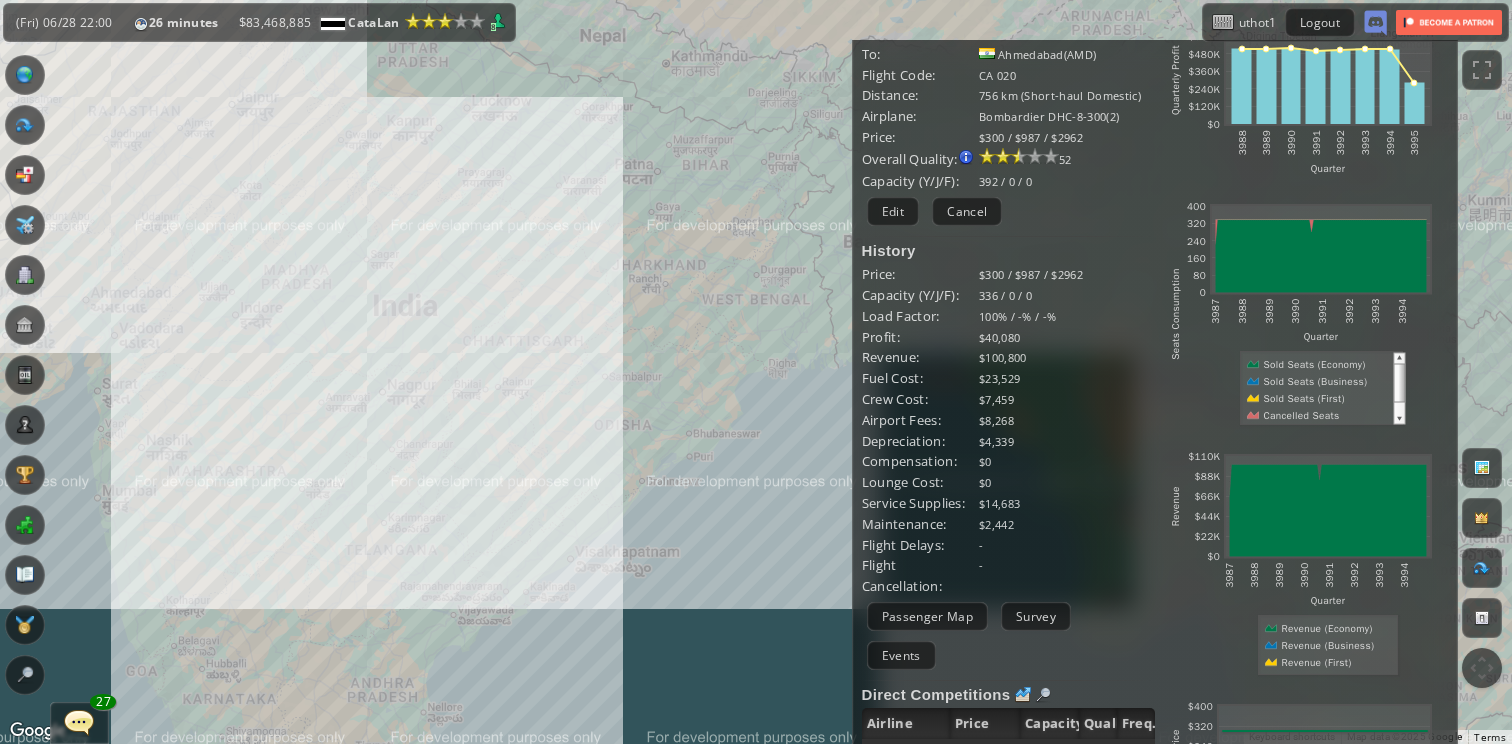 drag, startPoint x: 575, startPoint y: 587, endPoint x: 653, endPoint y: 451, distance: 156.7801 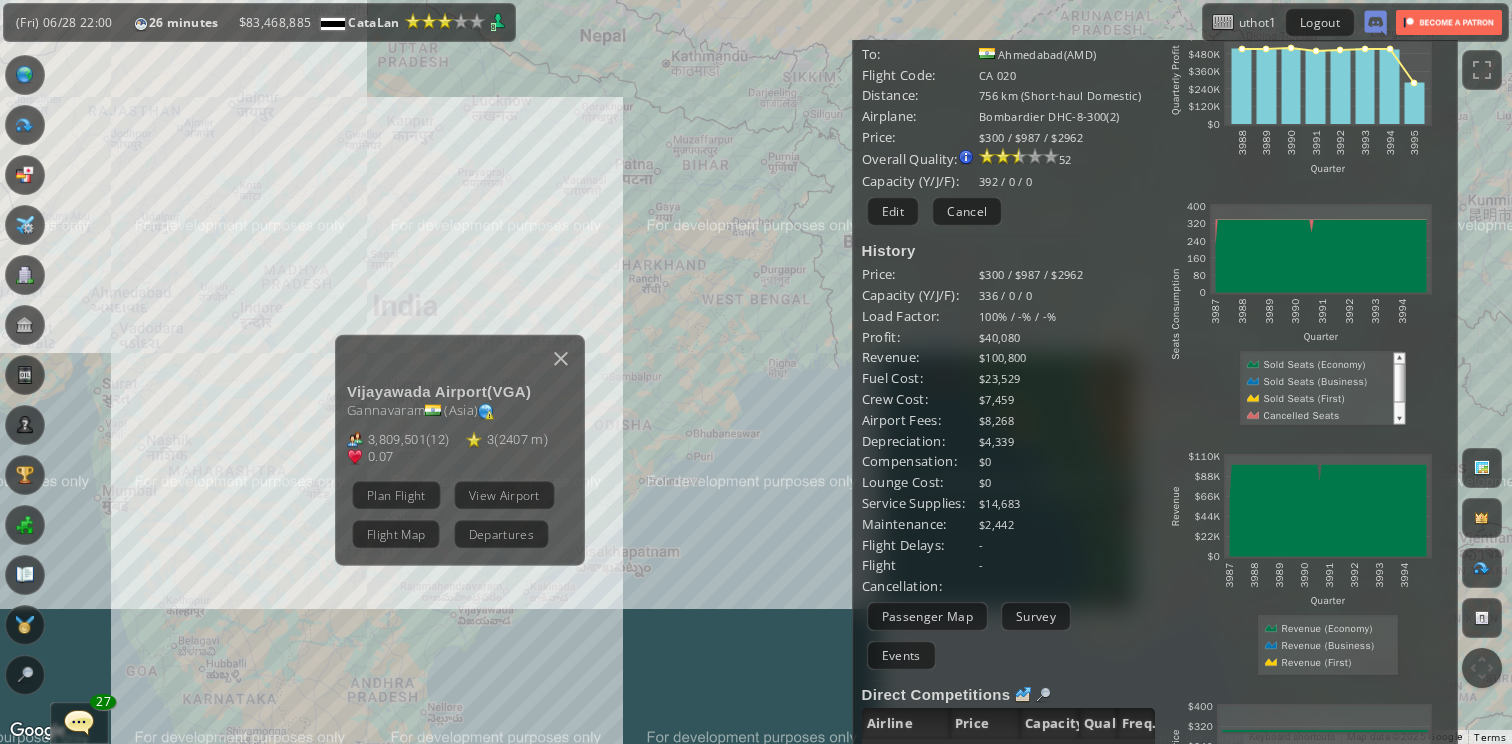 click on "To navigate, press the arrow keys.
Vijayawada Airport  ( VGA )
Gannavaram  ( Asia )
3,809,501  ( 12 )
3  ( 2407 m )
0.07
Plan Flight
View Airport
Flight Map
Departures" at bounding box center (756, 372) 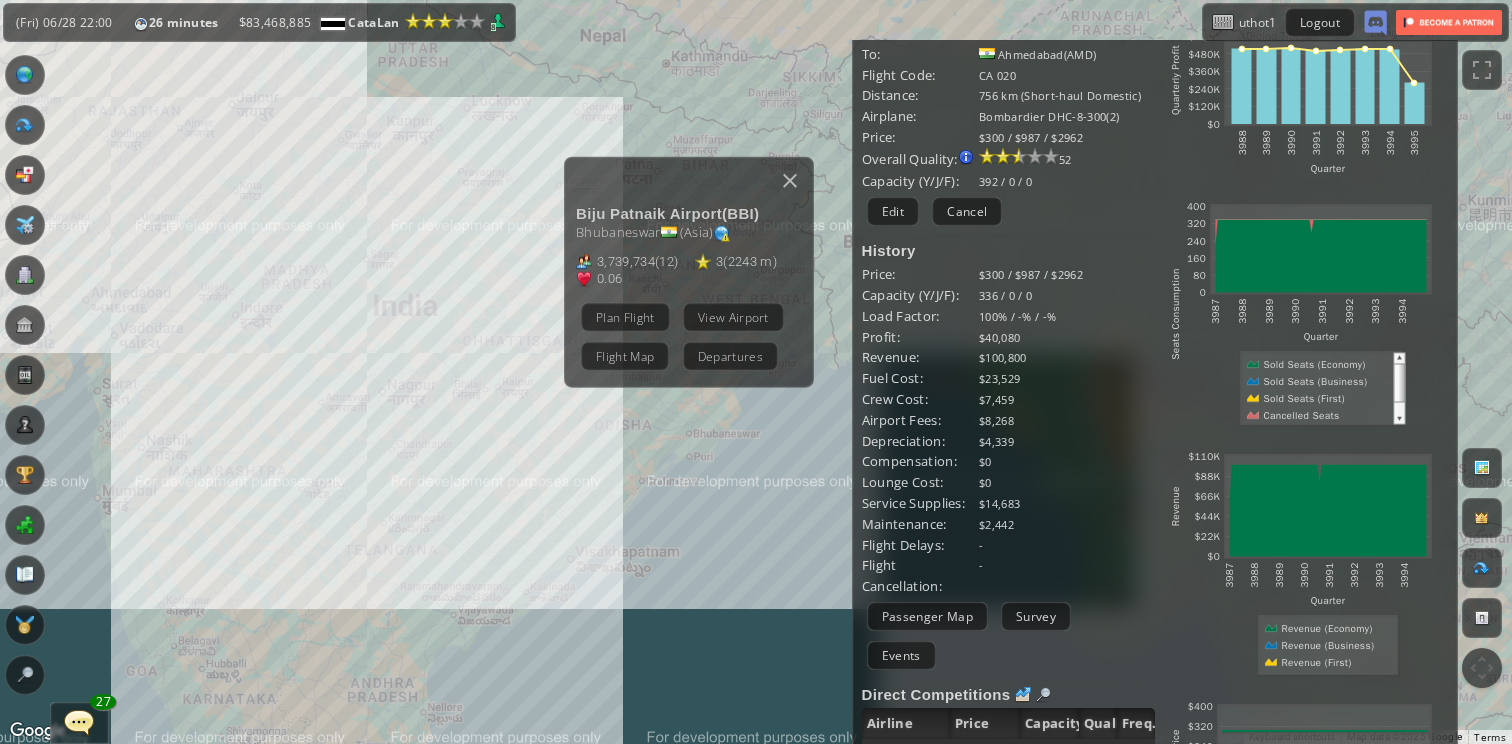 click on "To navigate, press the arrow keys.
Vijayawada Airport  ( VGA )
[CITY]  ( [COUNTRY] )
3,809,501  ( 12 )
3  ( 2407 m )
0.07
Plan Flight
View Airport
Flight Map
Departures" at bounding box center (756, 372) 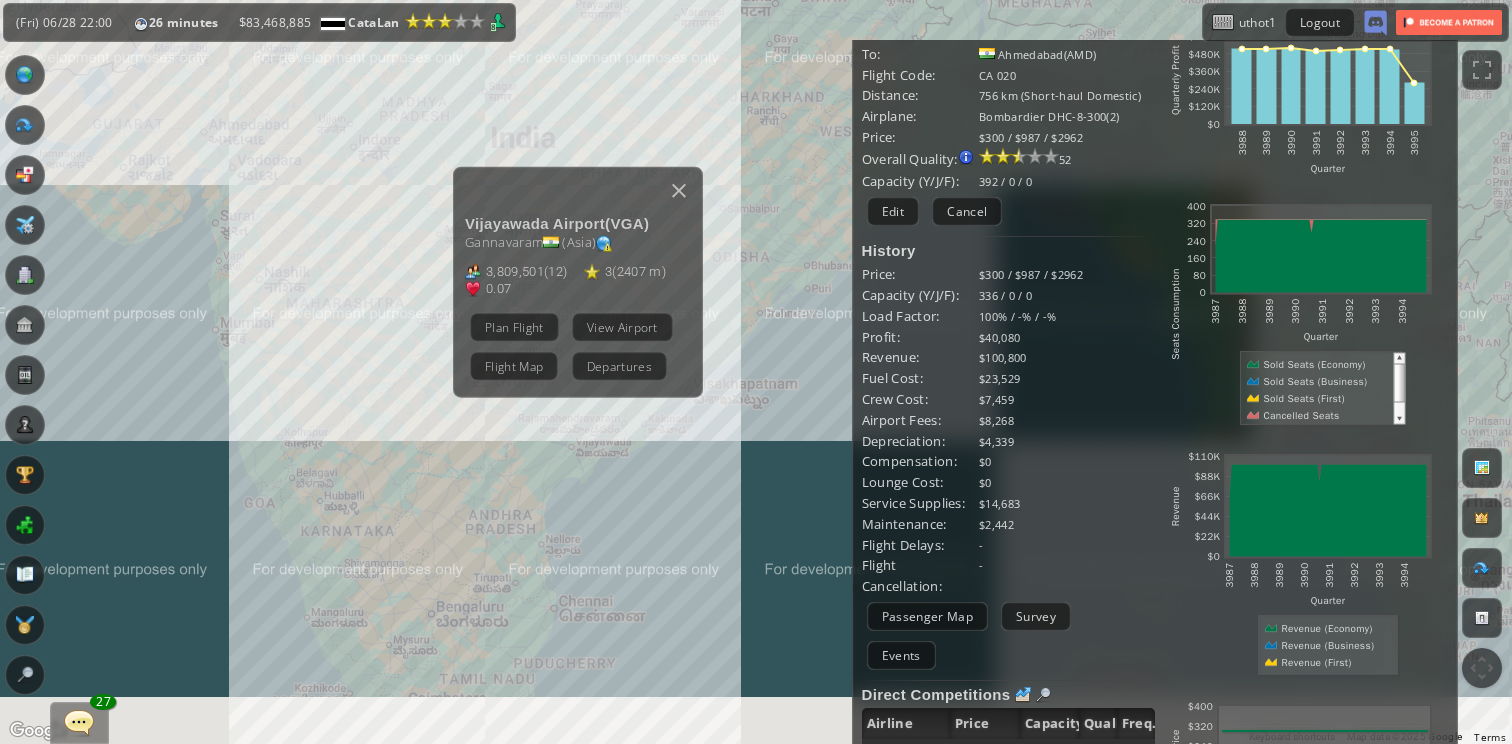 drag, startPoint x: 548, startPoint y: 684, endPoint x: 669, endPoint y: 507, distance: 214.40616 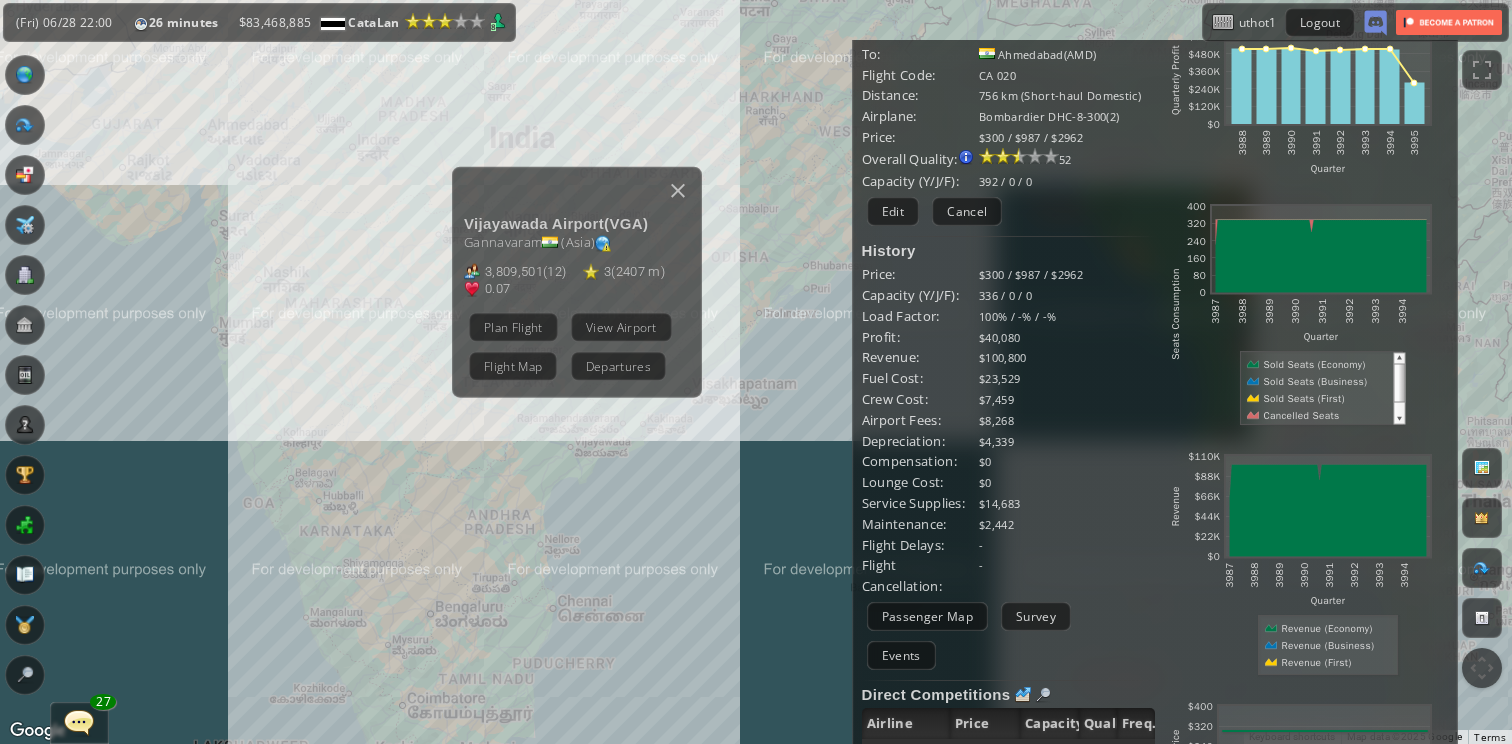 click on "To navigate, press the arrow keys.
Vijayawada Airport  ( VGA )
Gannavaram  ( Asia )
3,809,501  ( 12 )
3  ( 2407 m )
0.07
Plan Flight
View Airport
Flight Map
Departures" at bounding box center (756, 372) 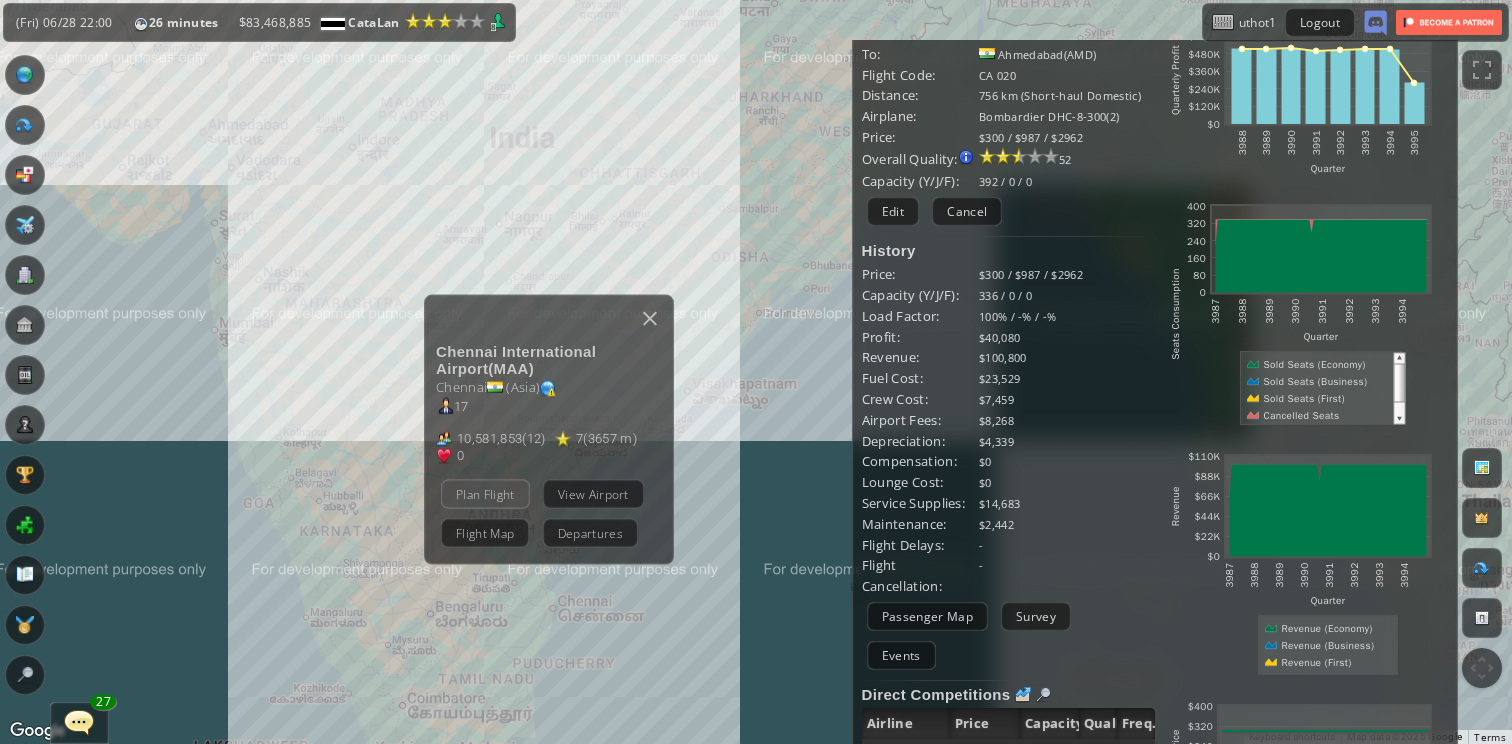 click on "Plan Flight" at bounding box center [485, 494] 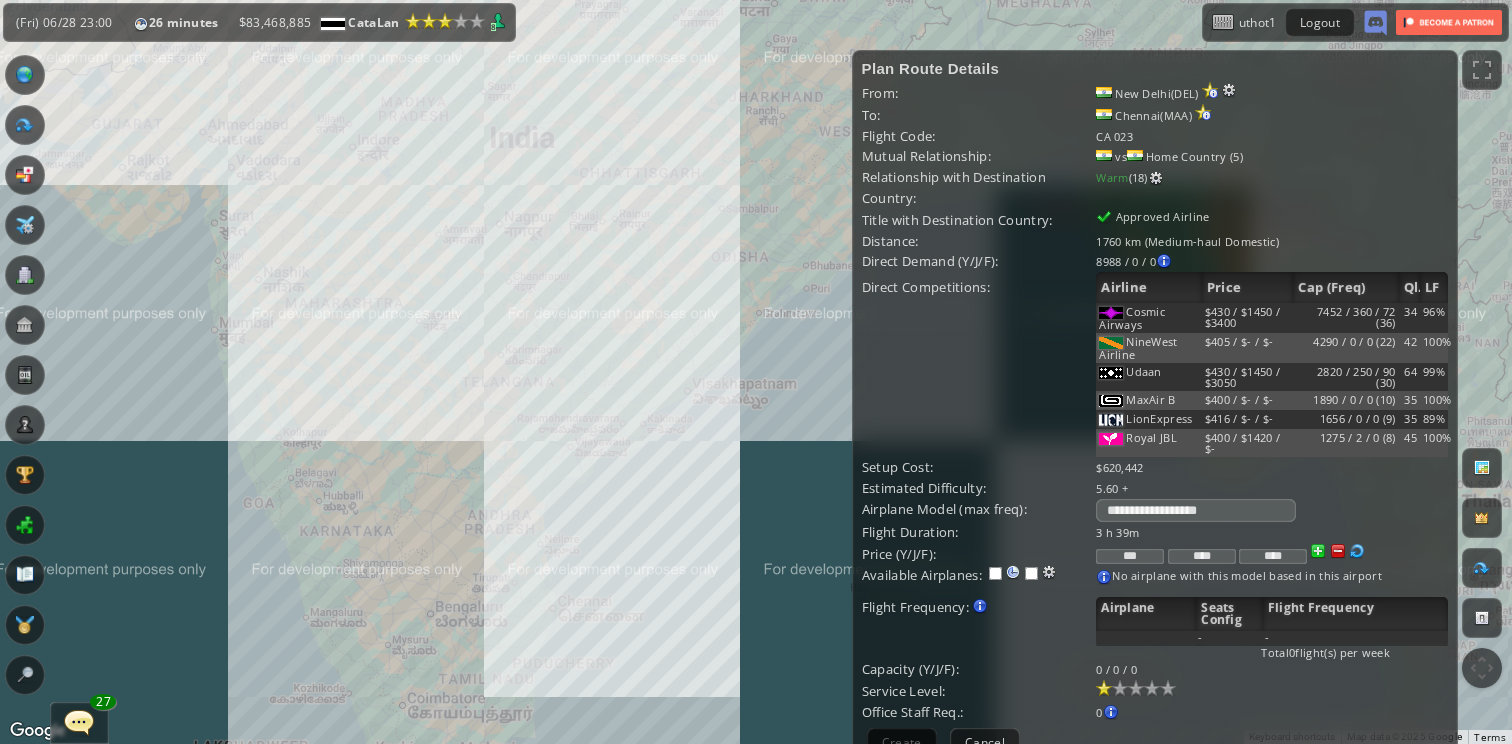 scroll, scrollTop: 29, scrollLeft: 0, axis: vertical 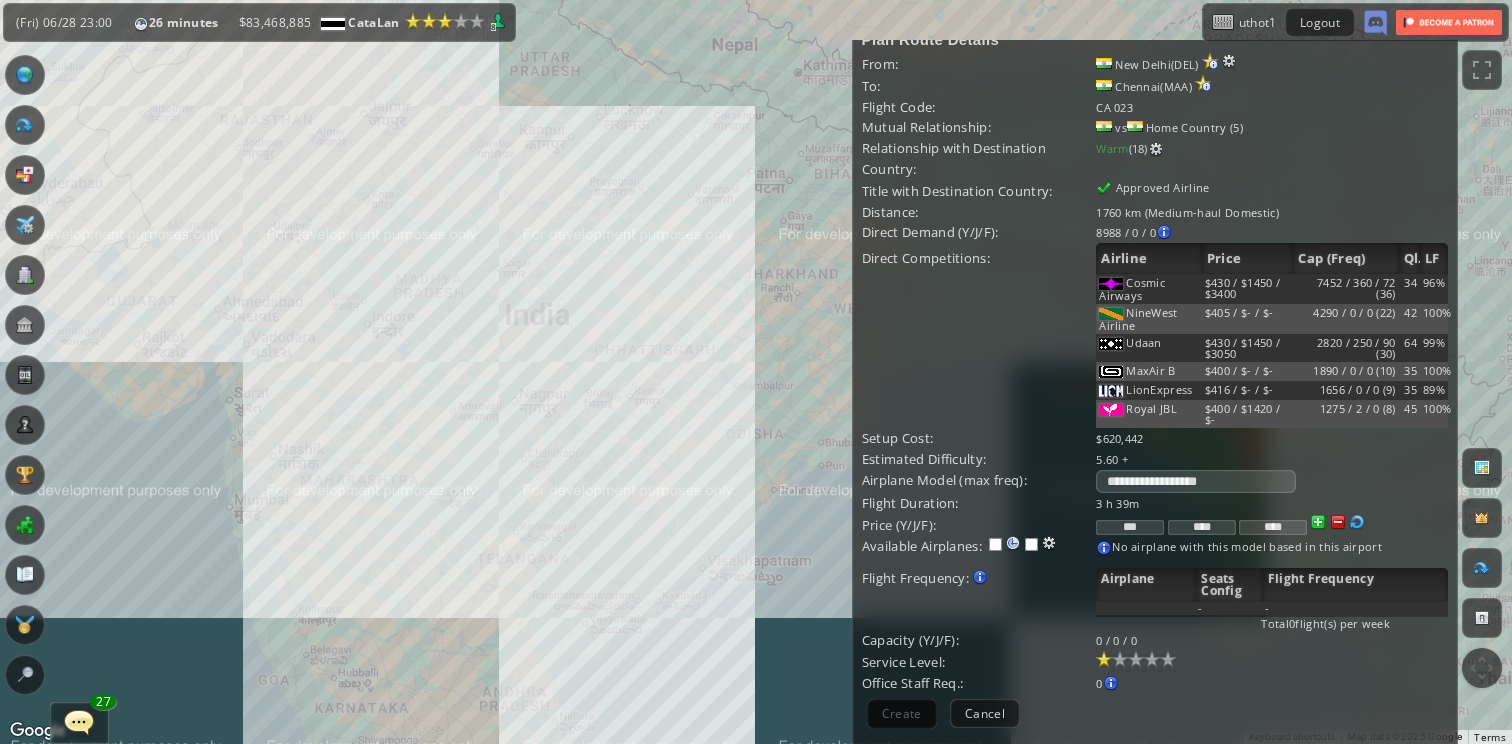 drag, startPoint x: 648, startPoint y: 320, endPoint x: 661, endPoint y: 506, distance: 186.45375 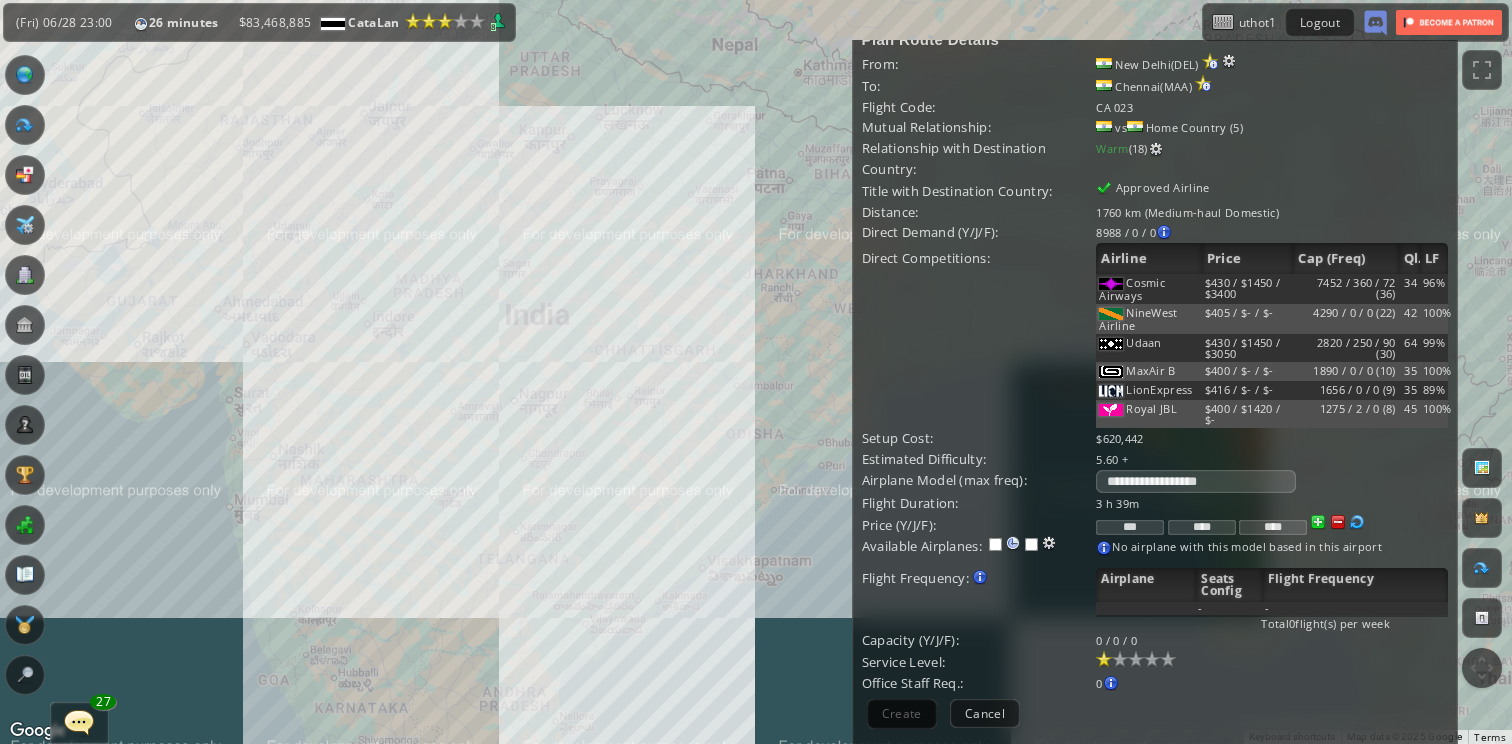 click on "To navigate, press the arrow keys." at bounding box center [756, 372] 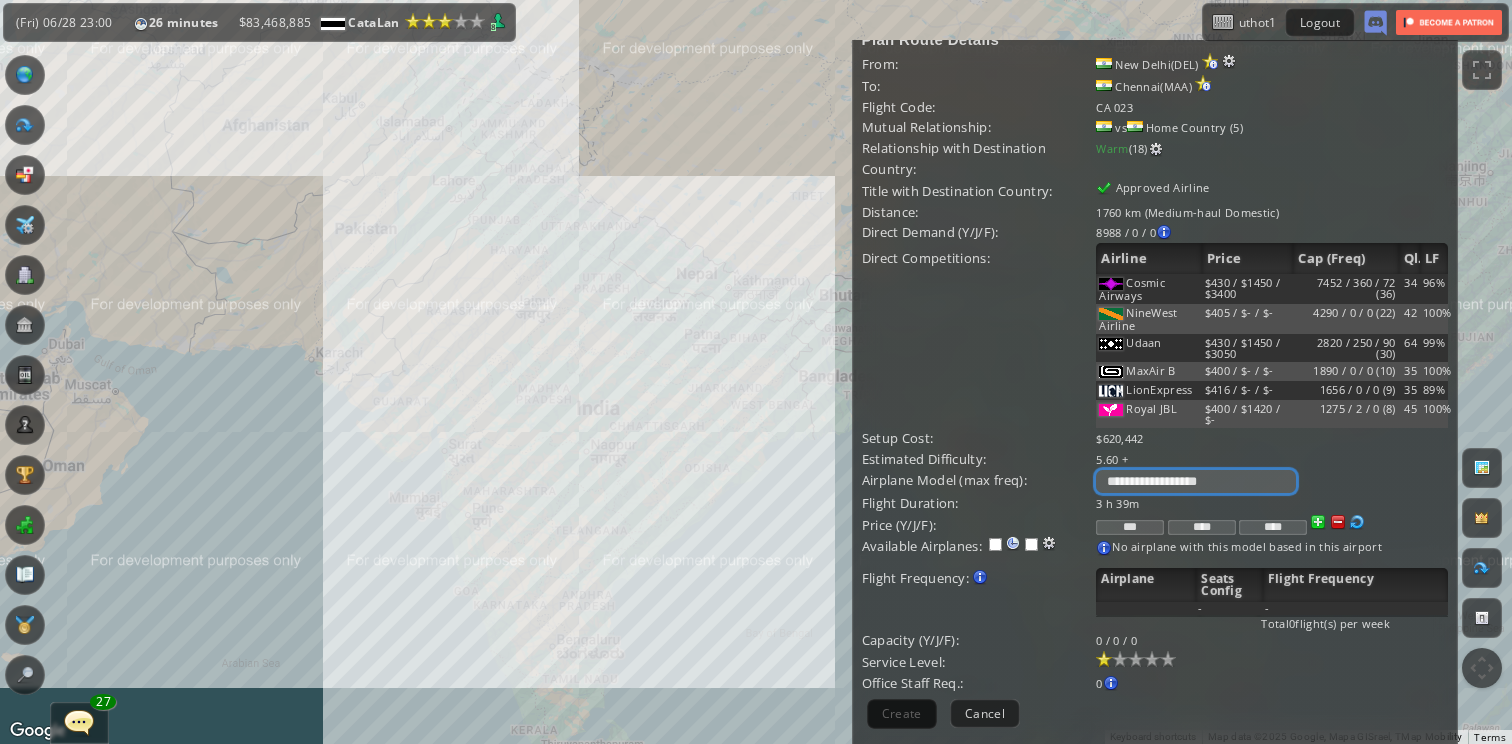 click on "**********" at bounding box center [1195, 481] 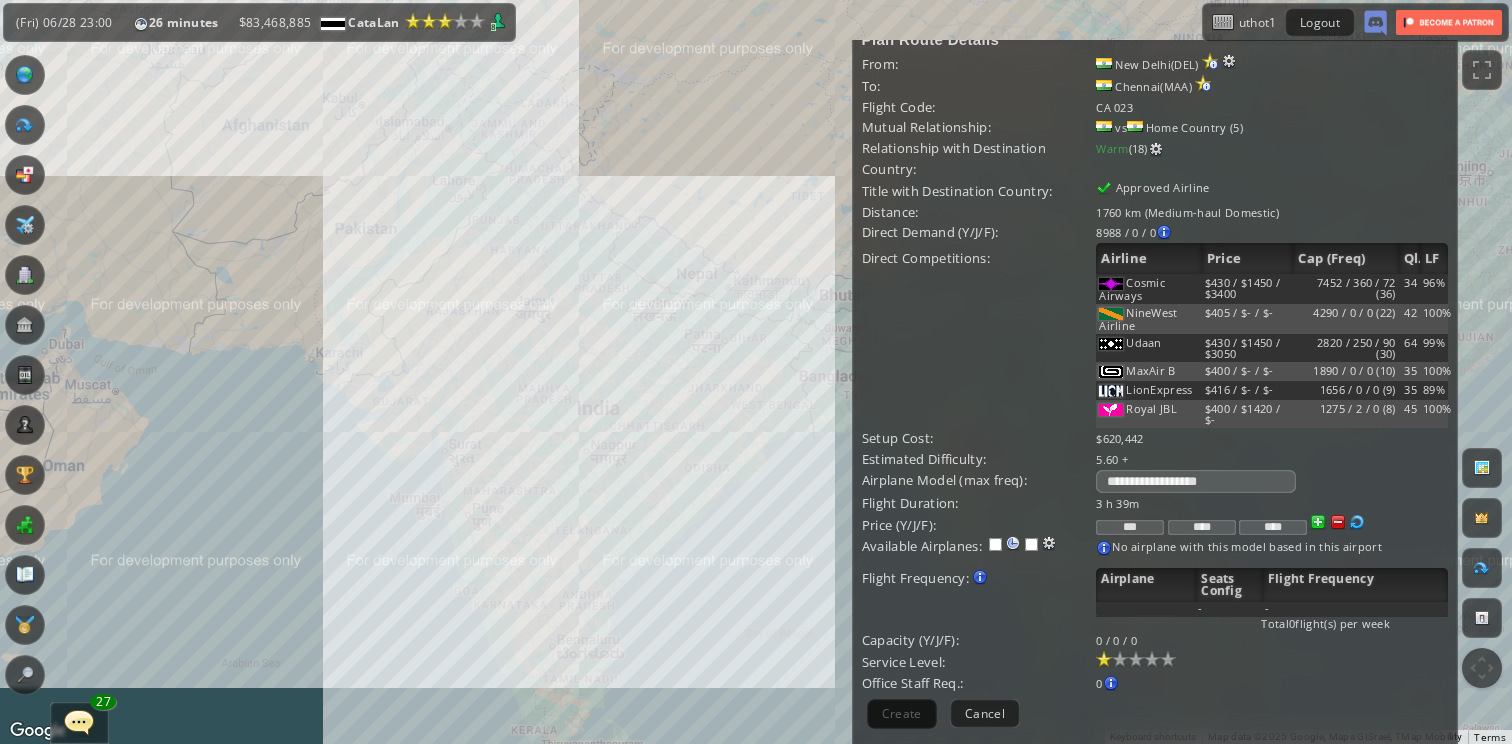 click on "Flight Frequency:
Increase/decrease the flight frequency by selecting/deselecting the airplane icons." at bounding box center [979, 503] 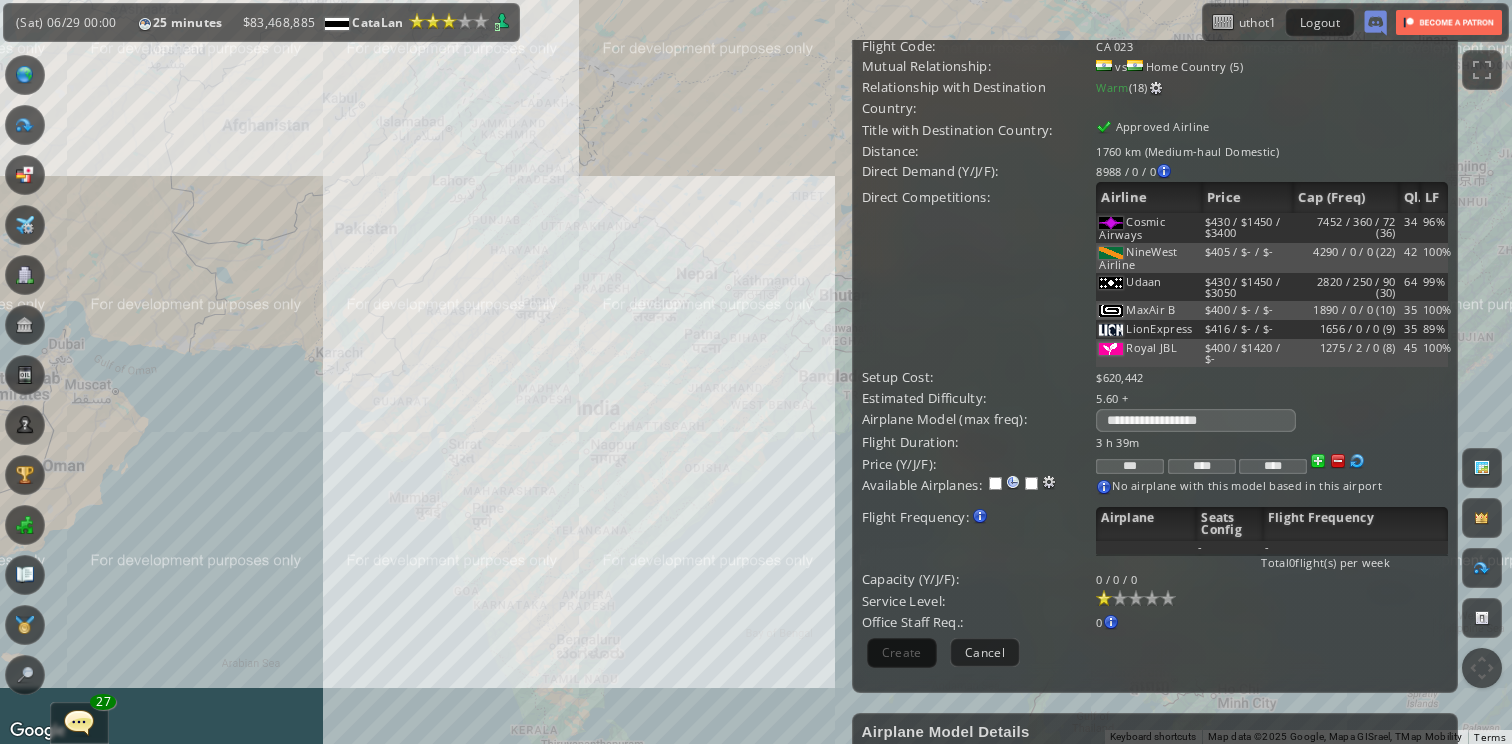 scroll, scrollTop: 89, scrollLeft: 3, axis: both 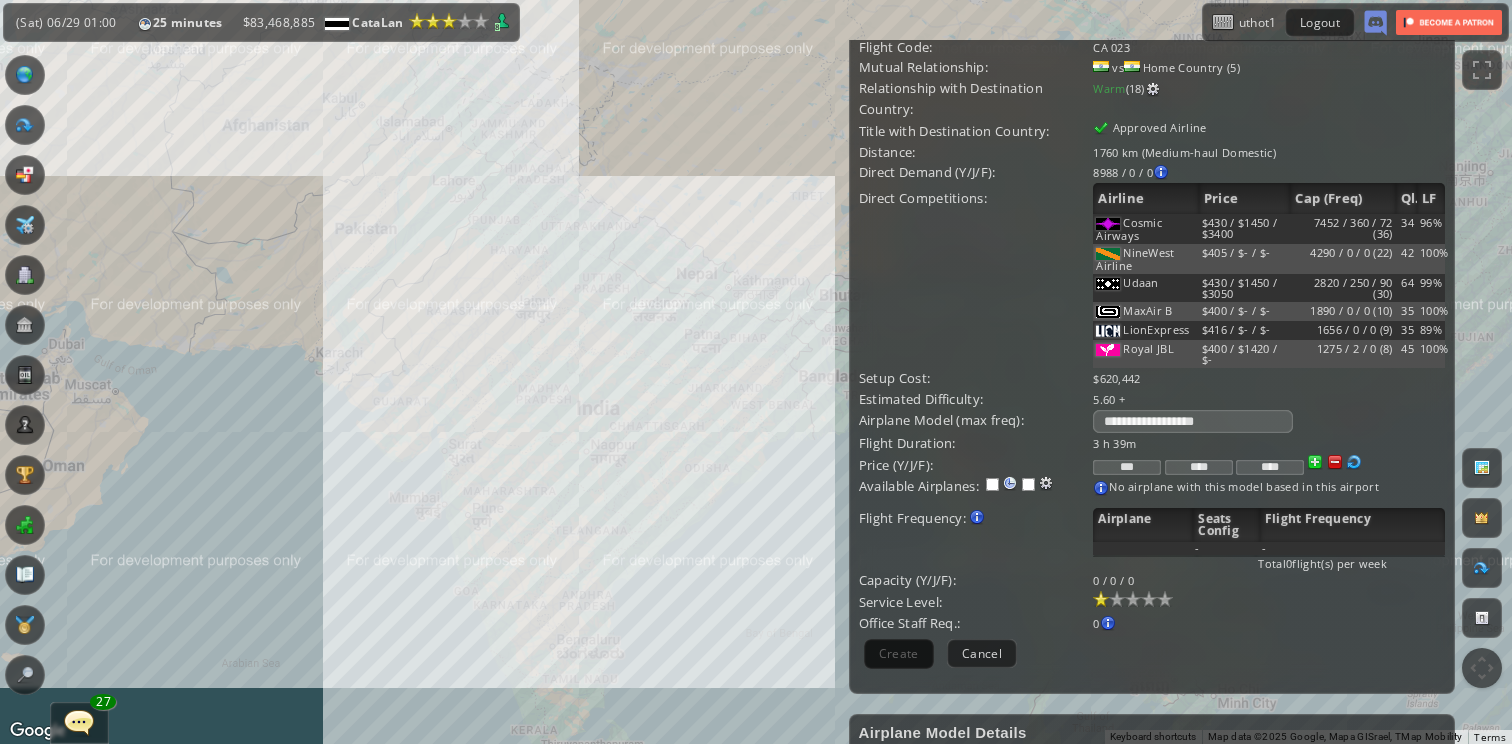 click on "To navigate, press the arrow keys." at bounding box center (756, 372) 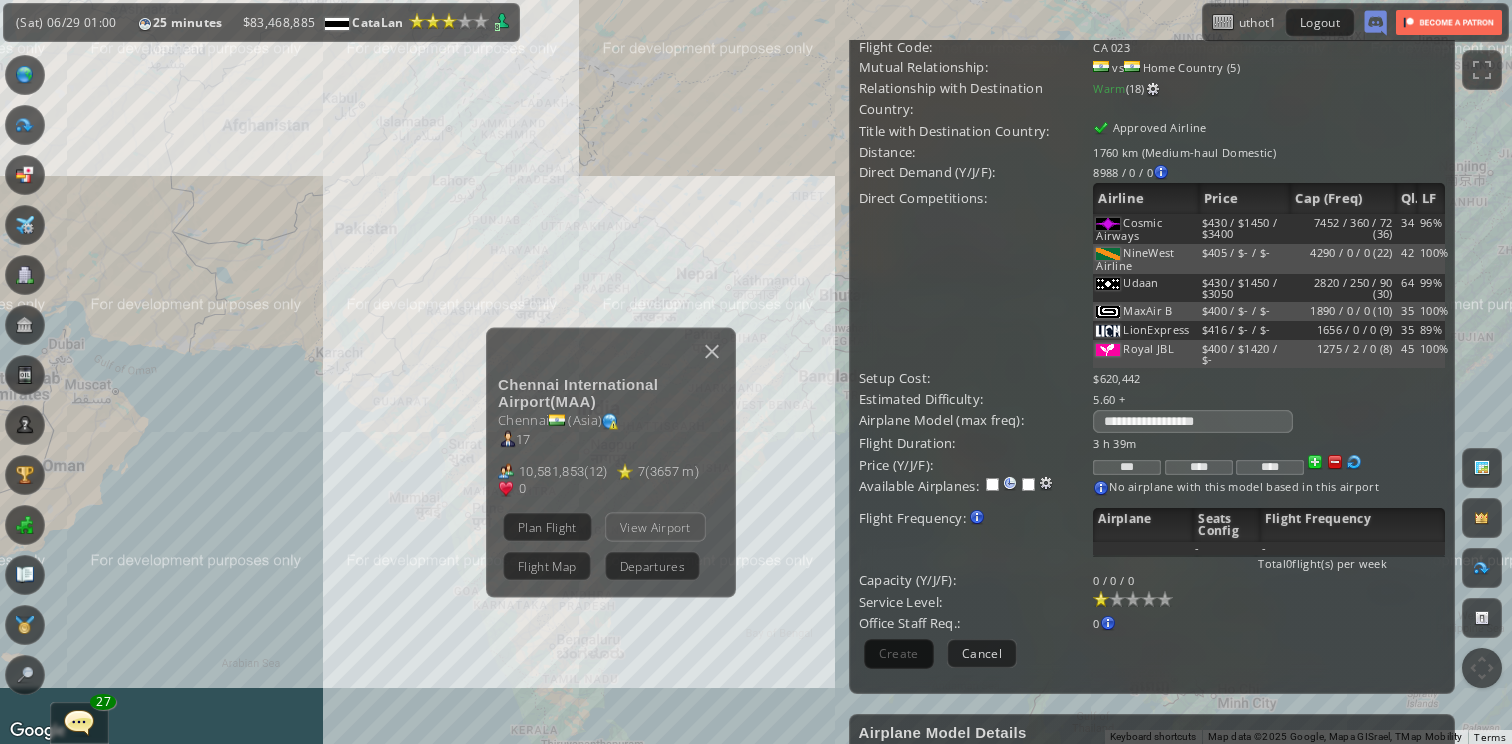 click on "View Airport" at bounding box center (655, 527) 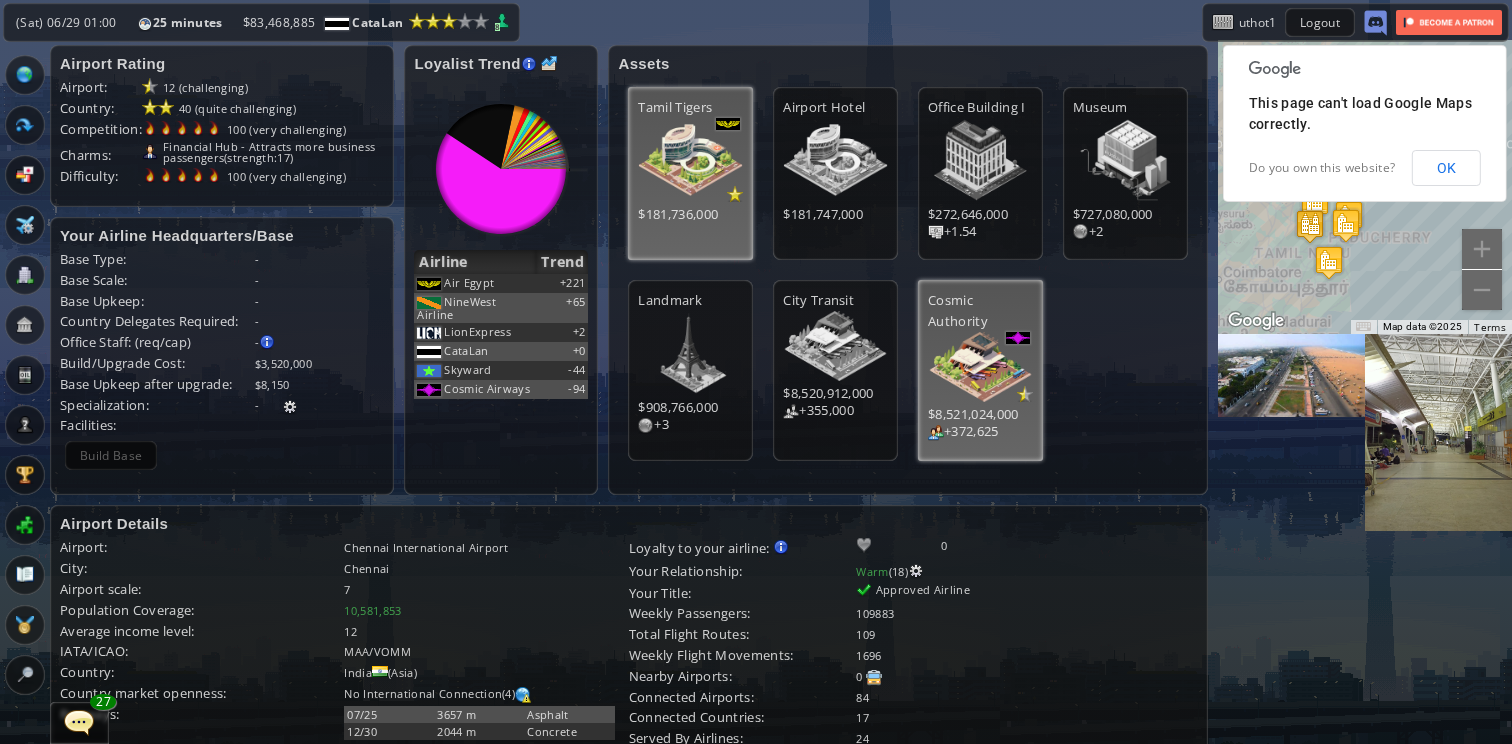 scroll, scrollTop: 2, scrollLeft: 0, axis: vertical 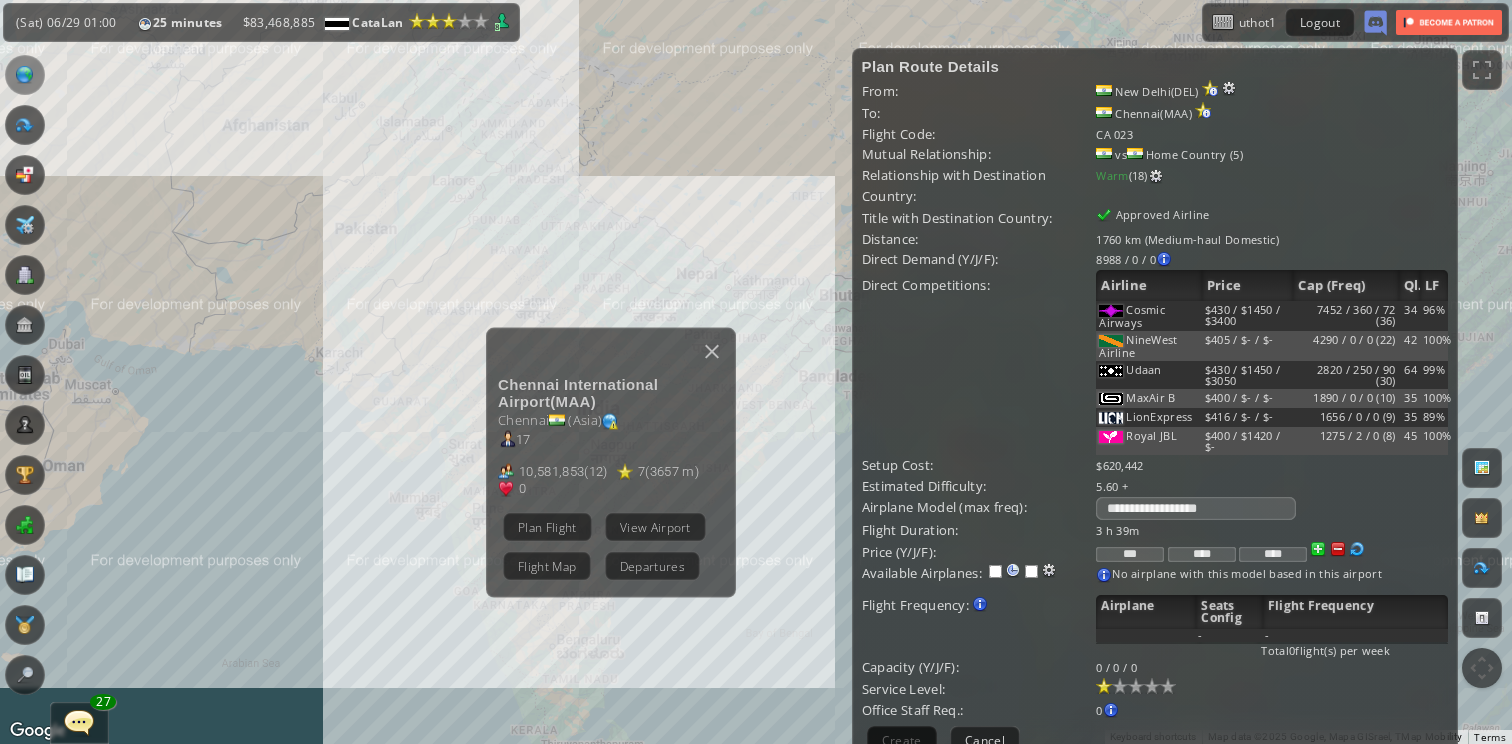 click on "To navigate, press the arrow keys.
Chennai International Airport  ( MAA )
Chennai  ( [COUNTRY] )
17
10,581,853  ( 12 )
7  ( 3657 m )
0
Plan Flight
View Airport
Flight Map
Departures" at bounding box center (756, 372) 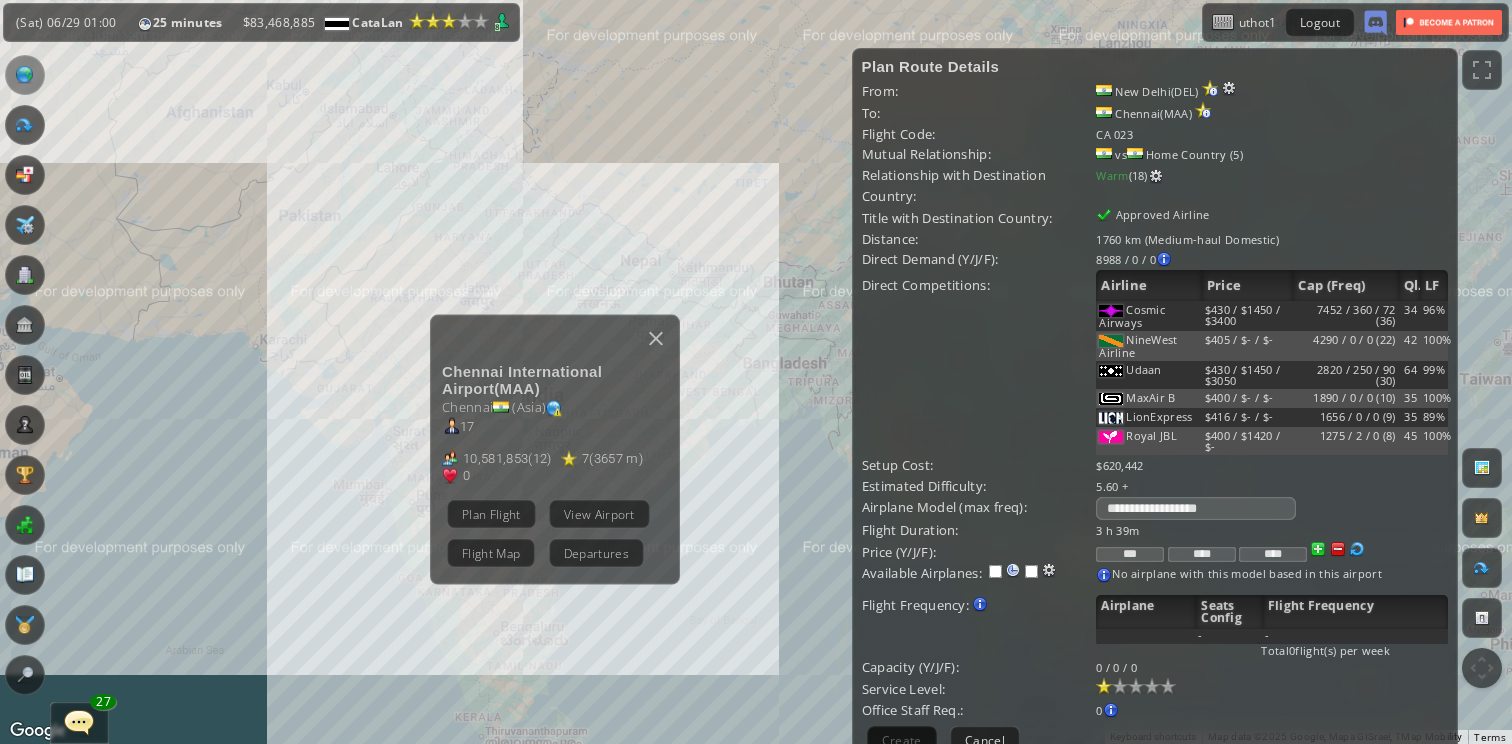 drag, startPoint x: 326, startPoint y: 397, endPoint x: 250, endPoint y: 380, distance: 77.87811 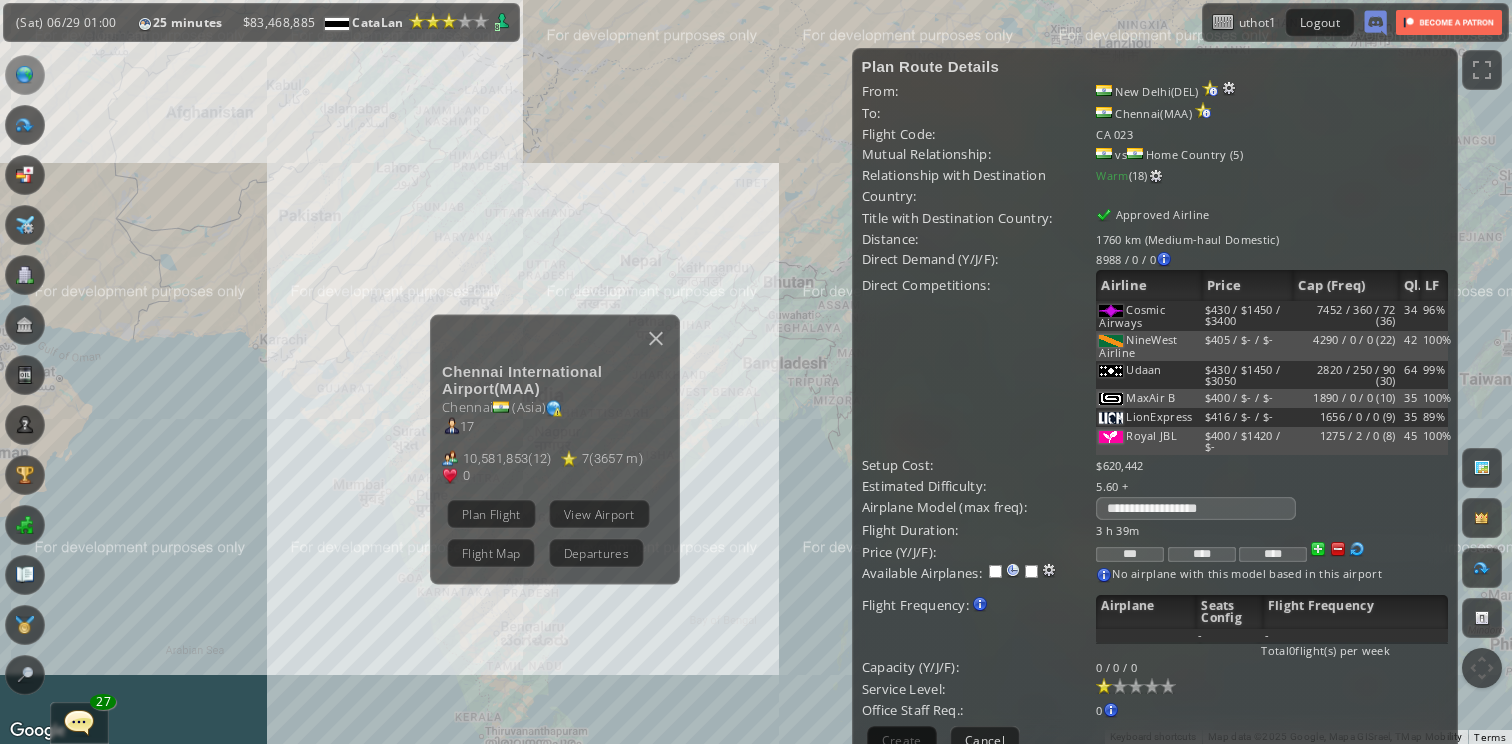 click on "To navigate, press the arrow keys.
Chennai International Airport  ( MAA )
Chennai  ( [COUNTRY] )
17
10,581,853  ( 12 )
7  ( 3657 m )
0
Plan Flight
View Airport
Flight Map
Departures" at bounding box center (756, 372) 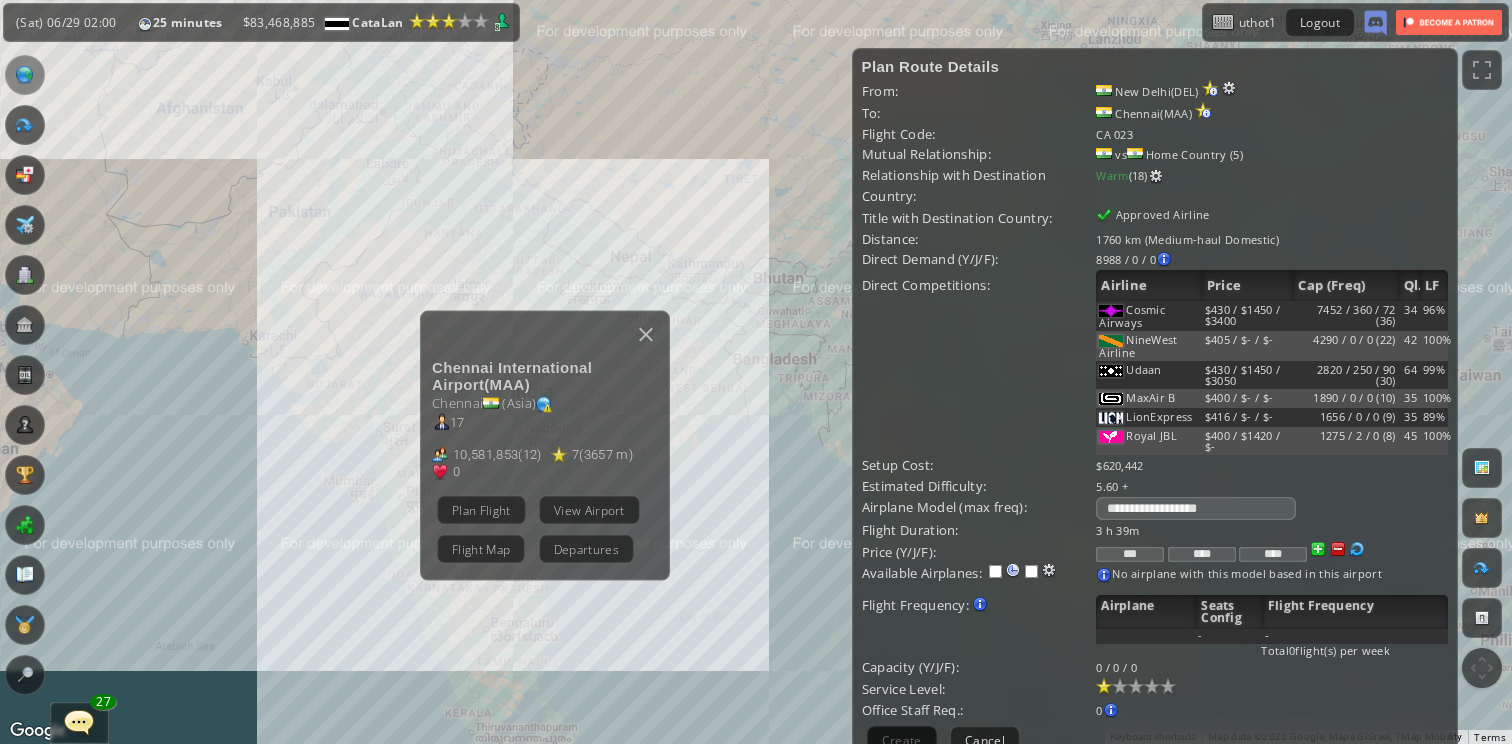 click on "To navigate, press the arrow keys.
Chennai International Airport  ( MAA )
Chennai  ( [COUNTRY] )
17
10,581,853  ( 12 )
7  ( 3657 m )
0
Plan Flight
View Airport
Flight Map
Departures" at bounding box center (756, 372) 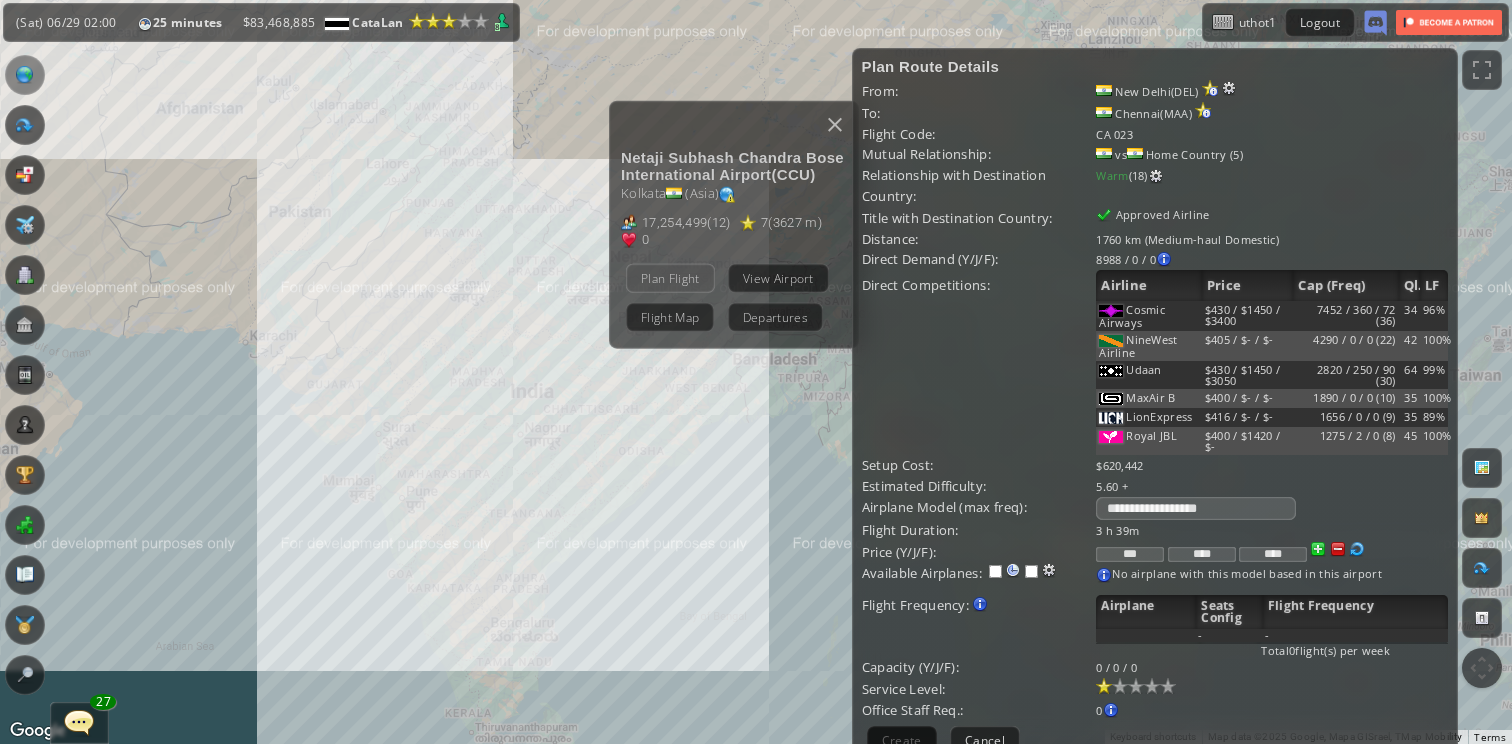 click on "Plan Flight" at bounding box center [670, 278] 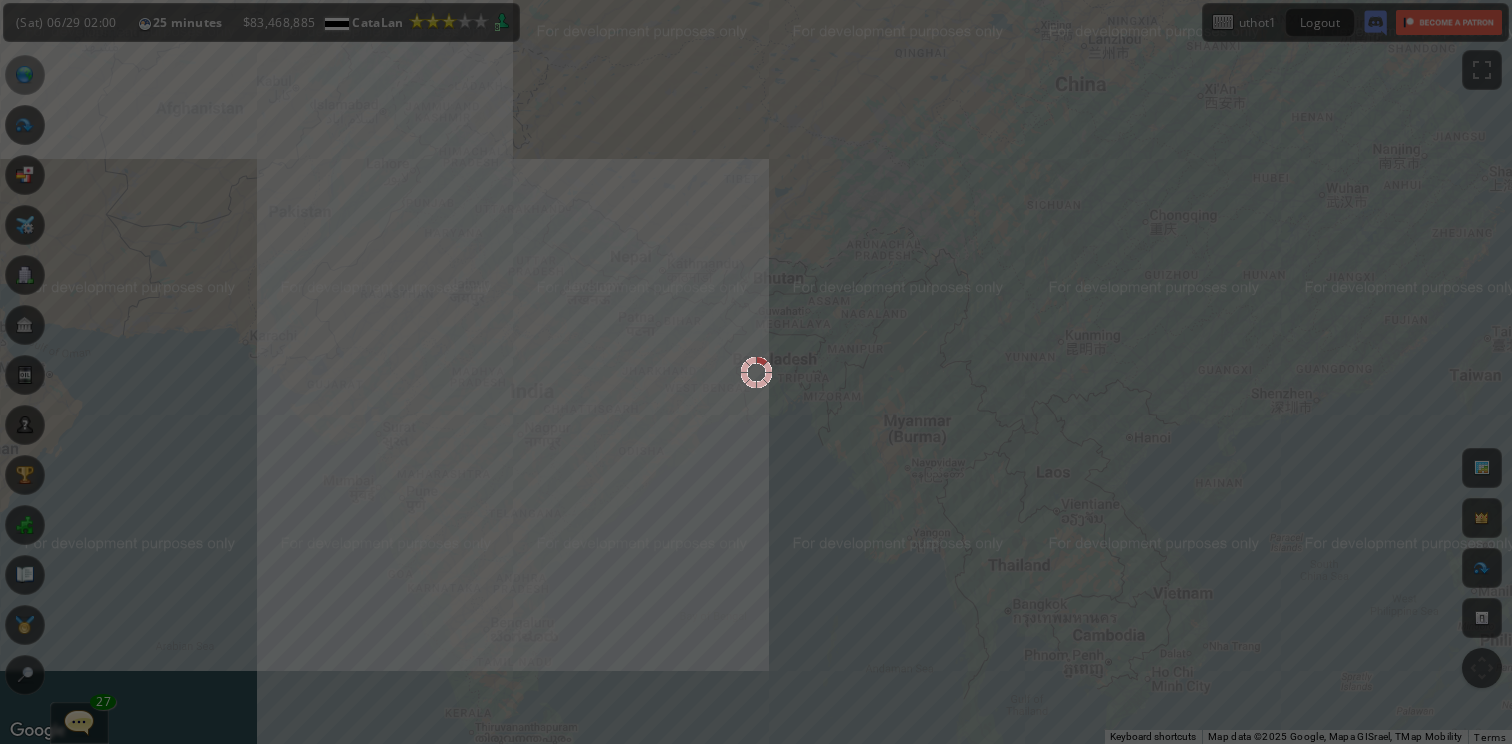scroll, scrollTop: 0, scrollLeft: 0, axis: both 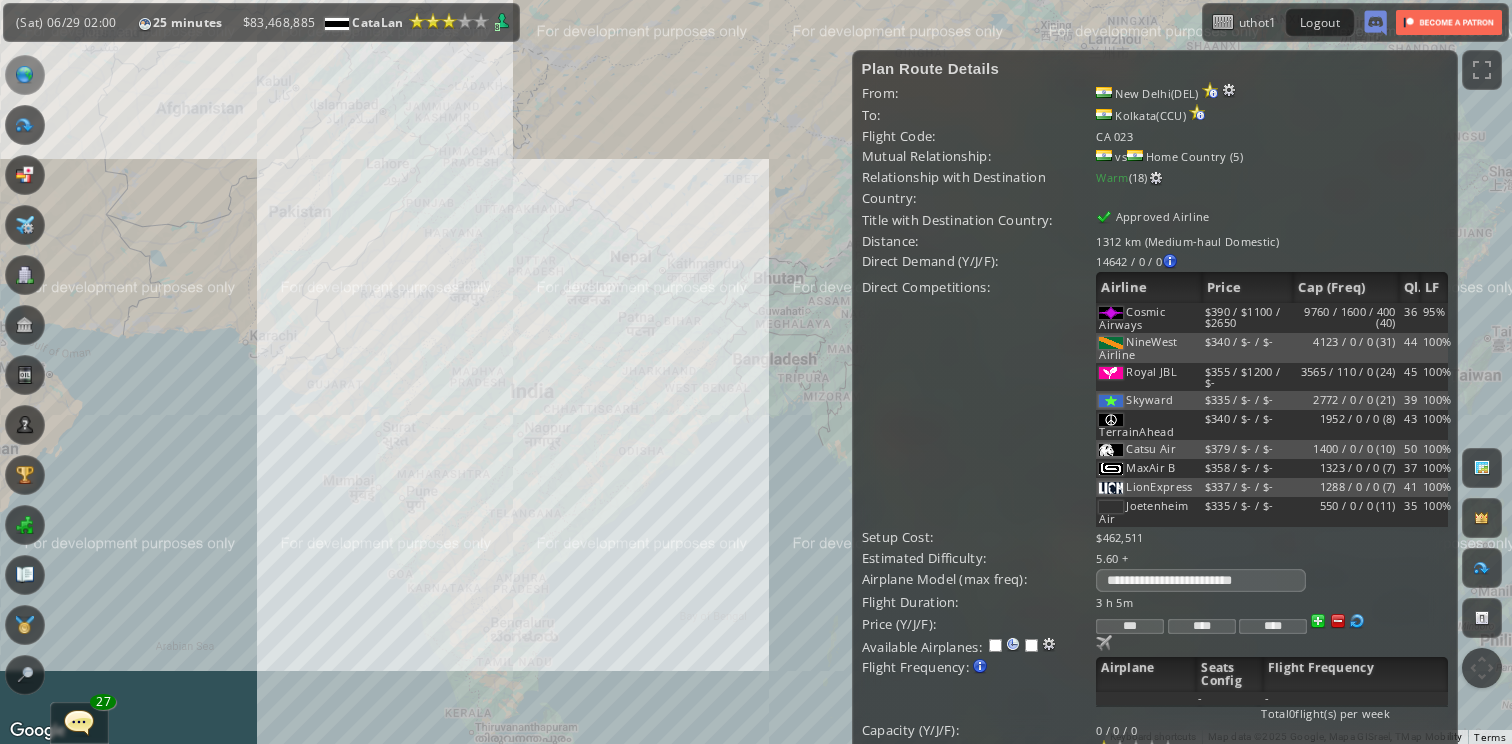 click on "Purchase airplane
Or assign airplane to this airport
No airplane with this model based in this airport
19 99" at bounding box center (1272, 602) 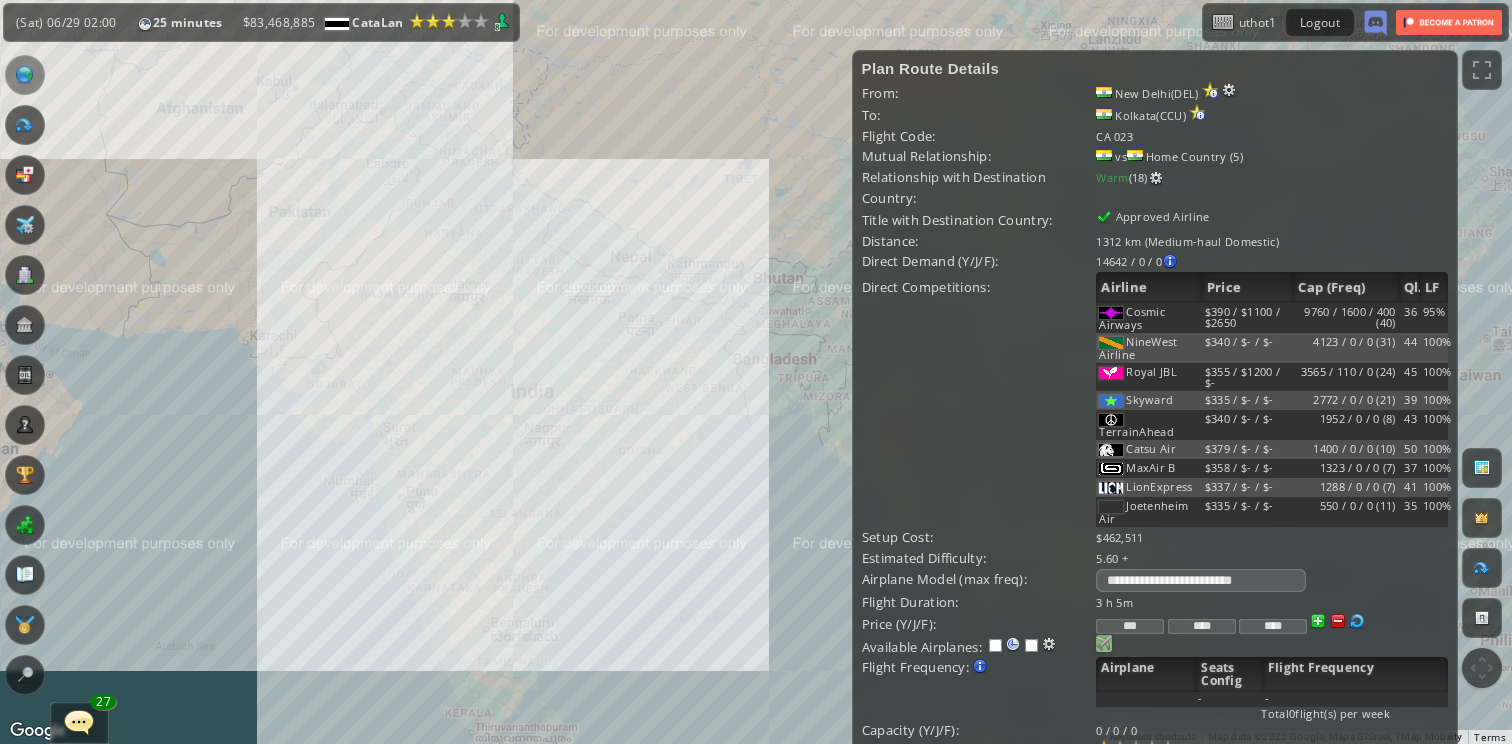 click at bounding box center (1104, 643) 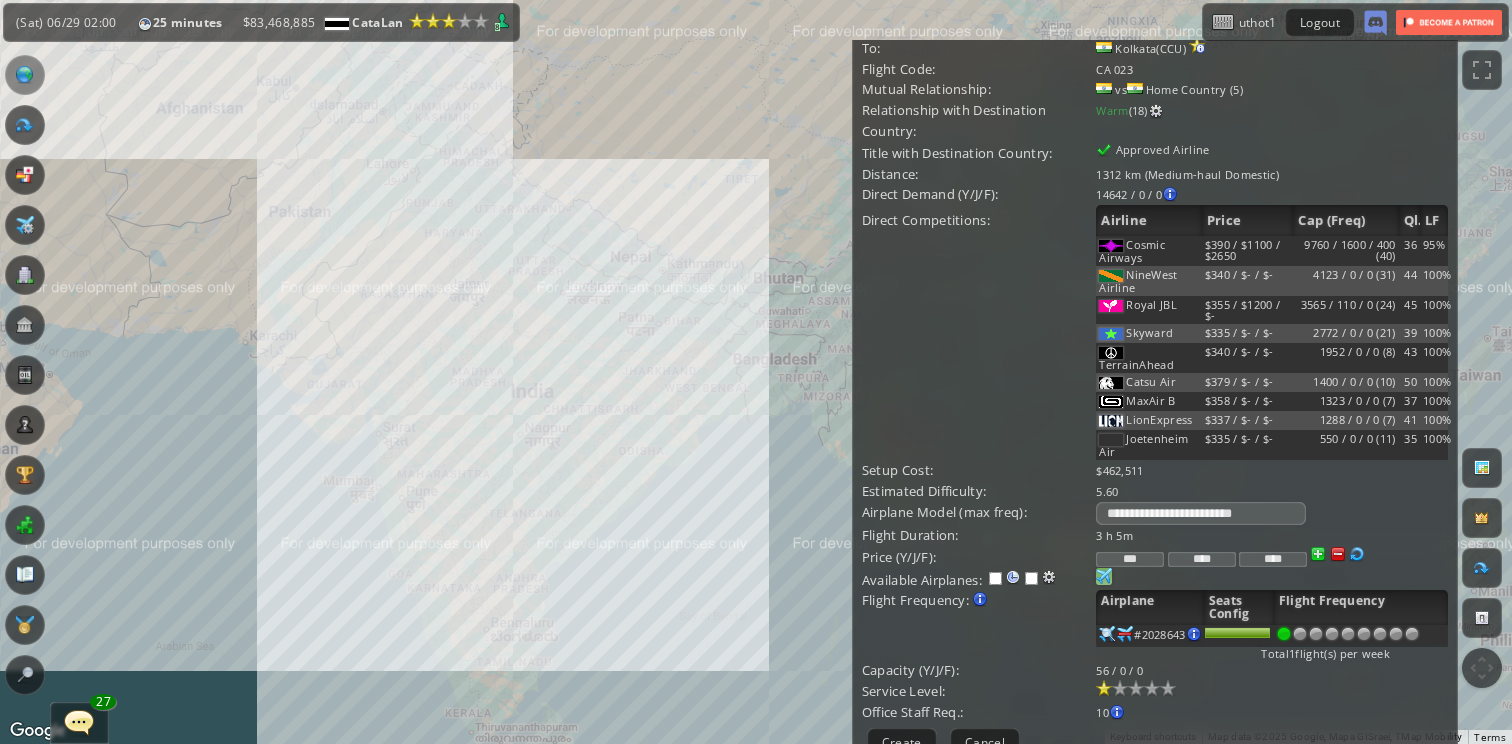 scroll, scrollTop: 92, scrollLeft: 0, axis: vertical 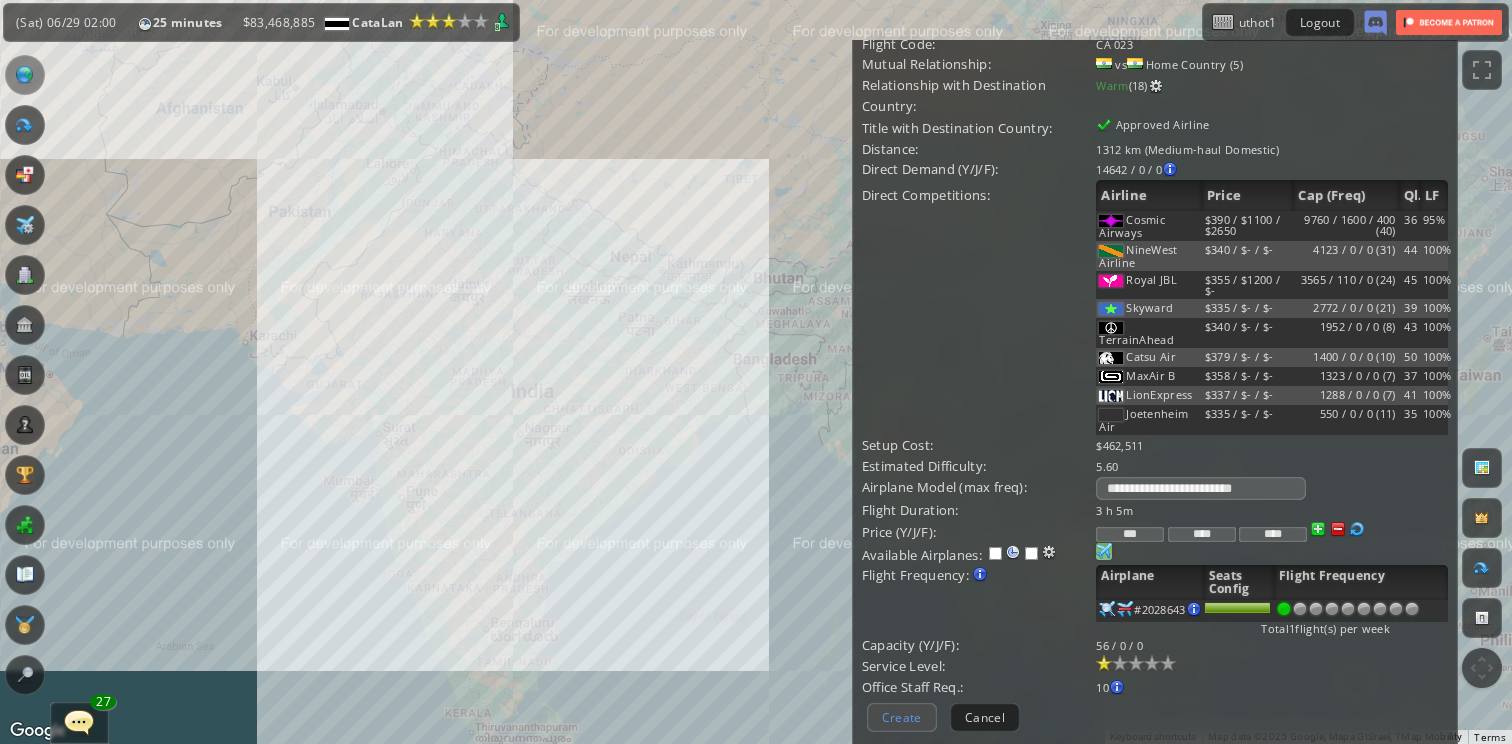 click on "Create" at bounding box center [902, 717] 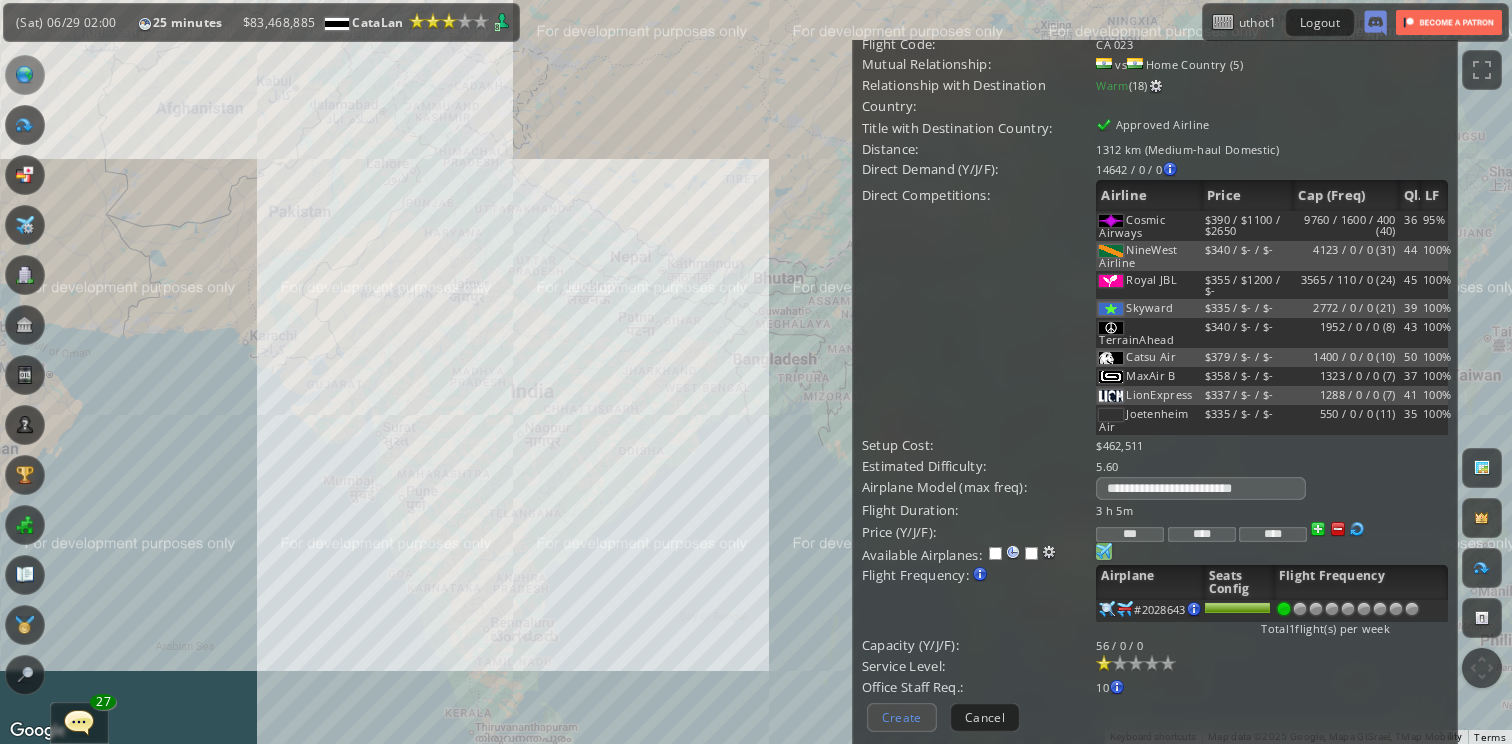 scroll, scrollTop: 140, scrollLeft: 0, axis: vertical 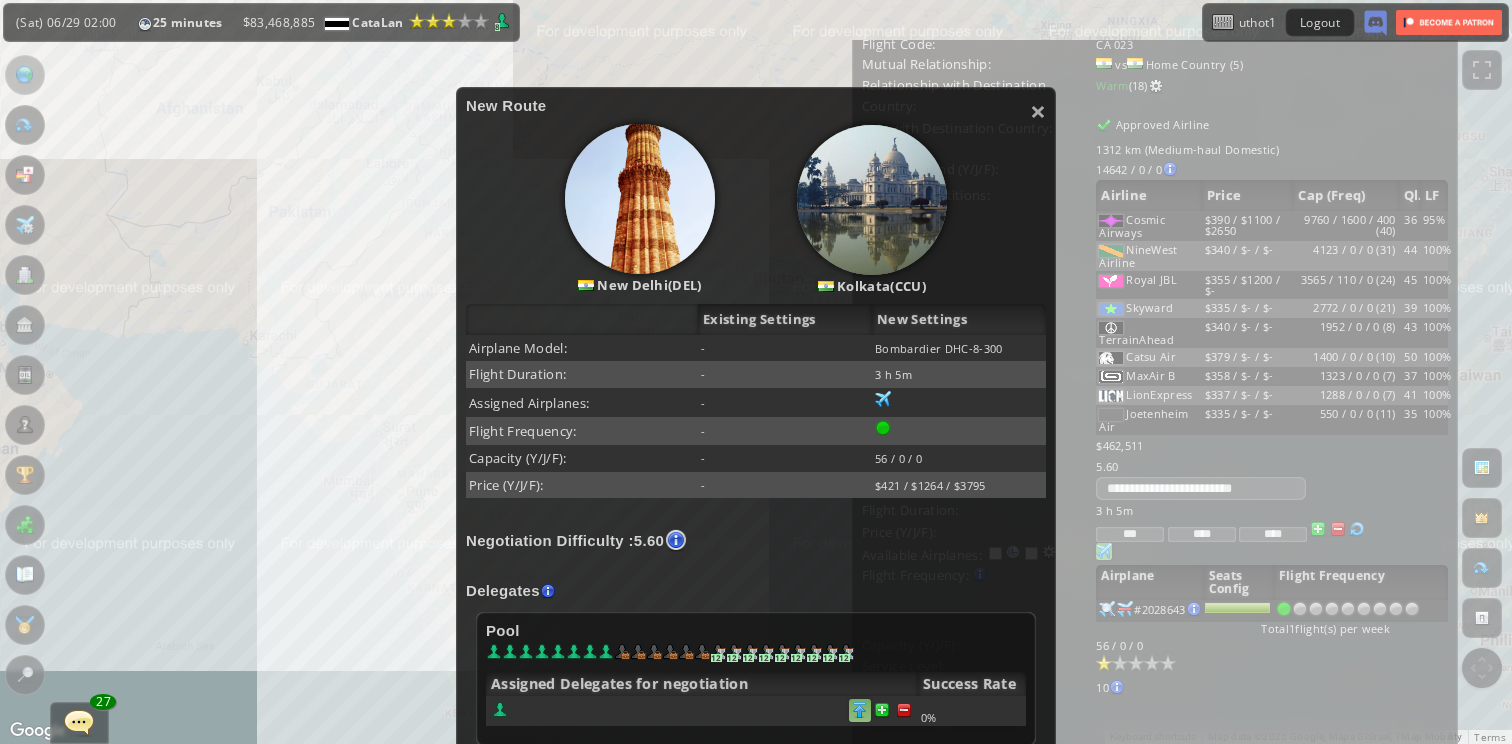 click at bounding box center (904, 710) 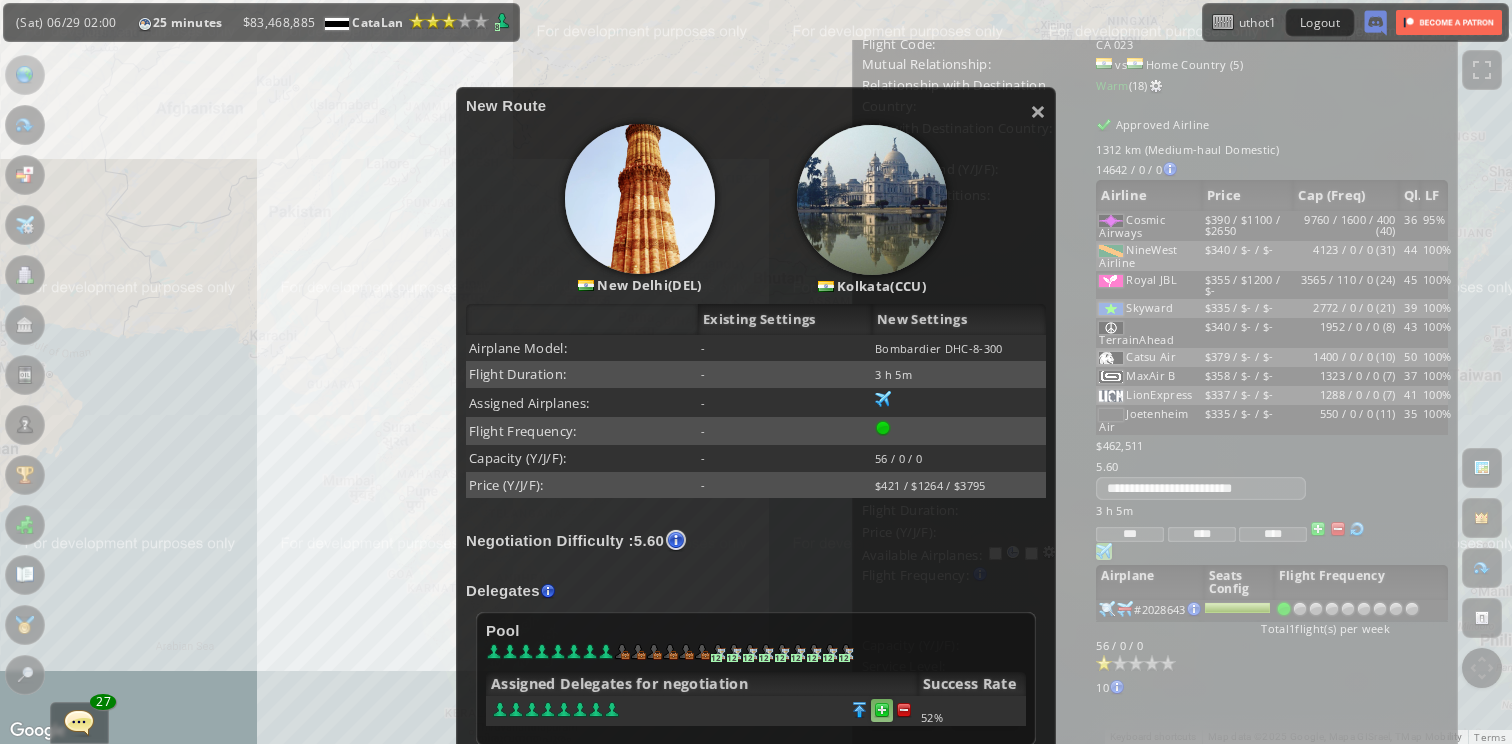 click at bounding box center (904, 710) 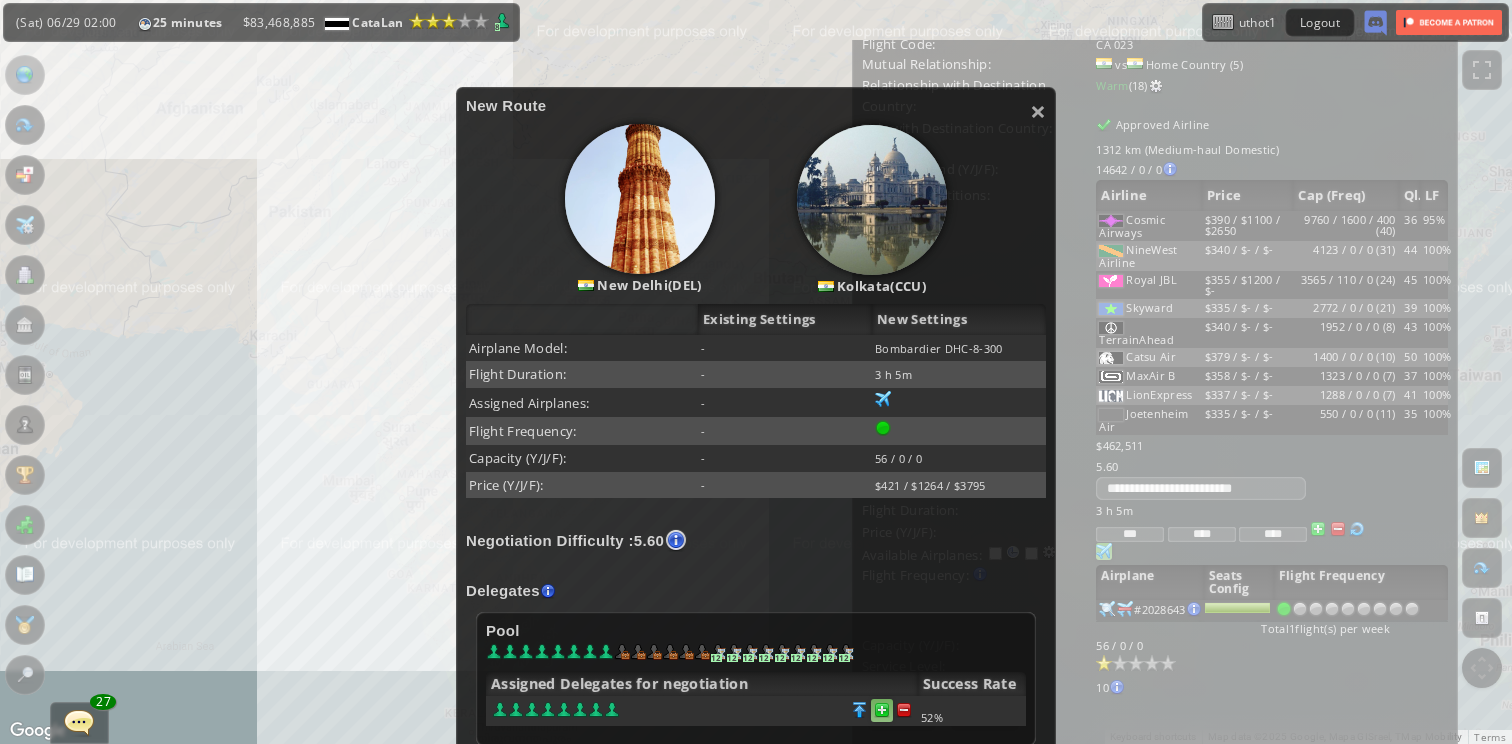click at bounding box center (904, 710) 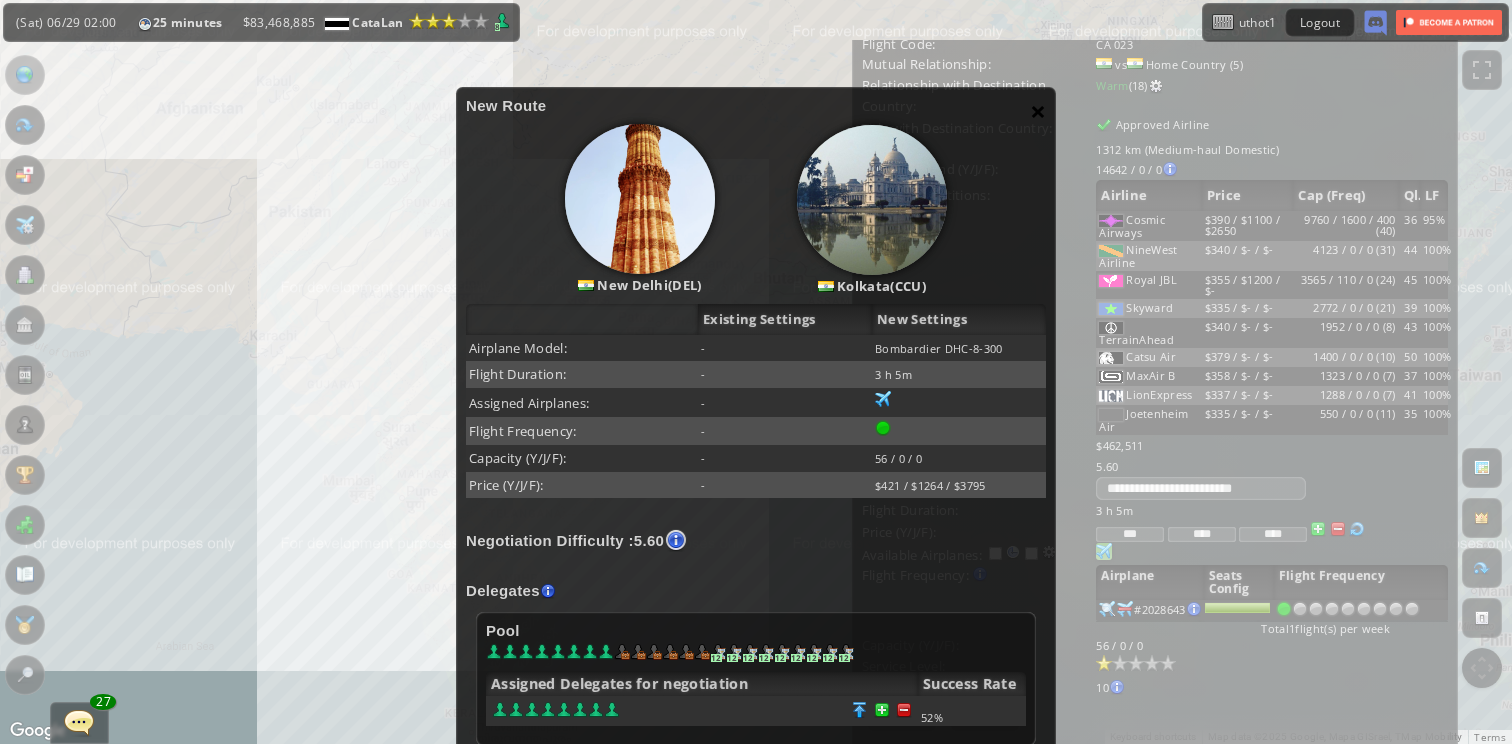 click on "×" at bounding box center [1038, 111] 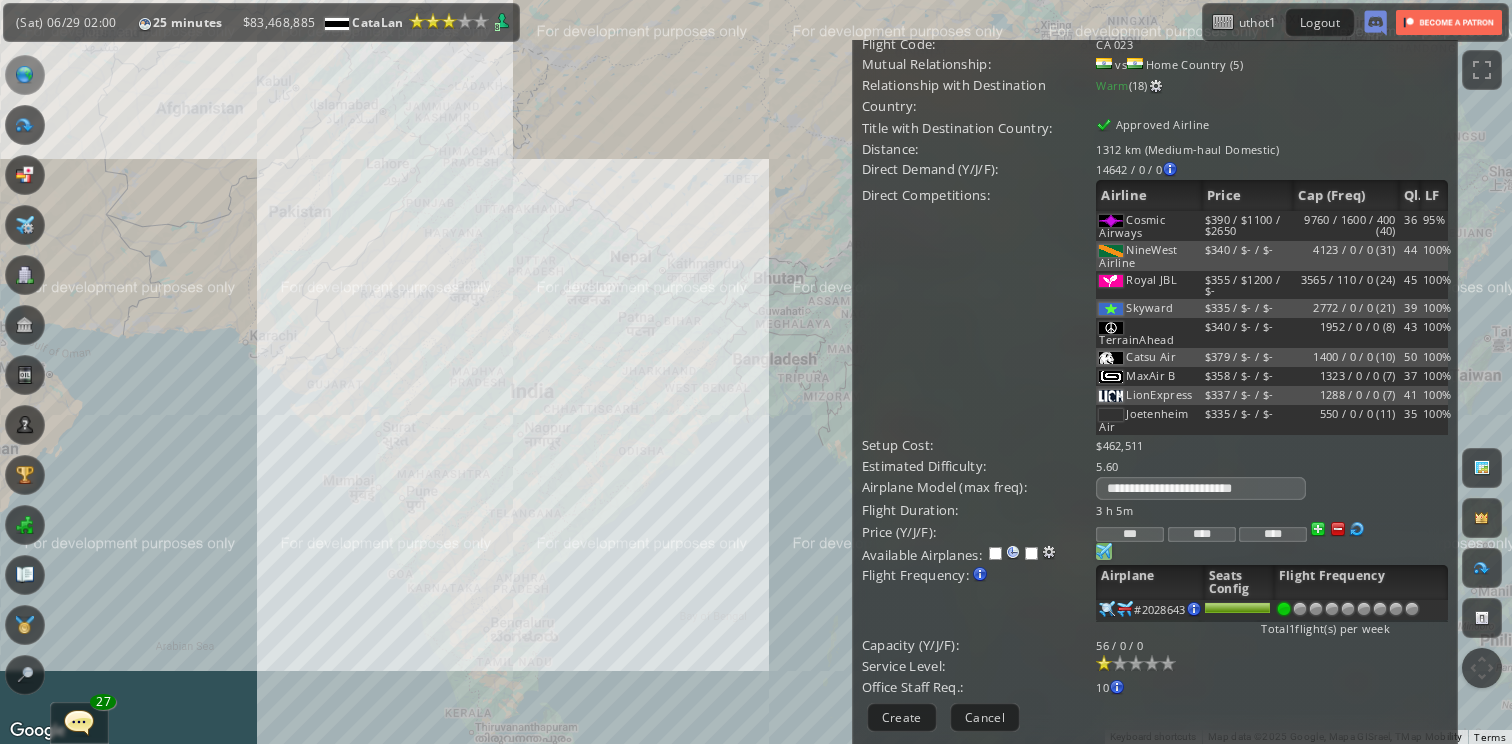 click on "To navigate, press the arrow keys." at bounding box center [756, 372] 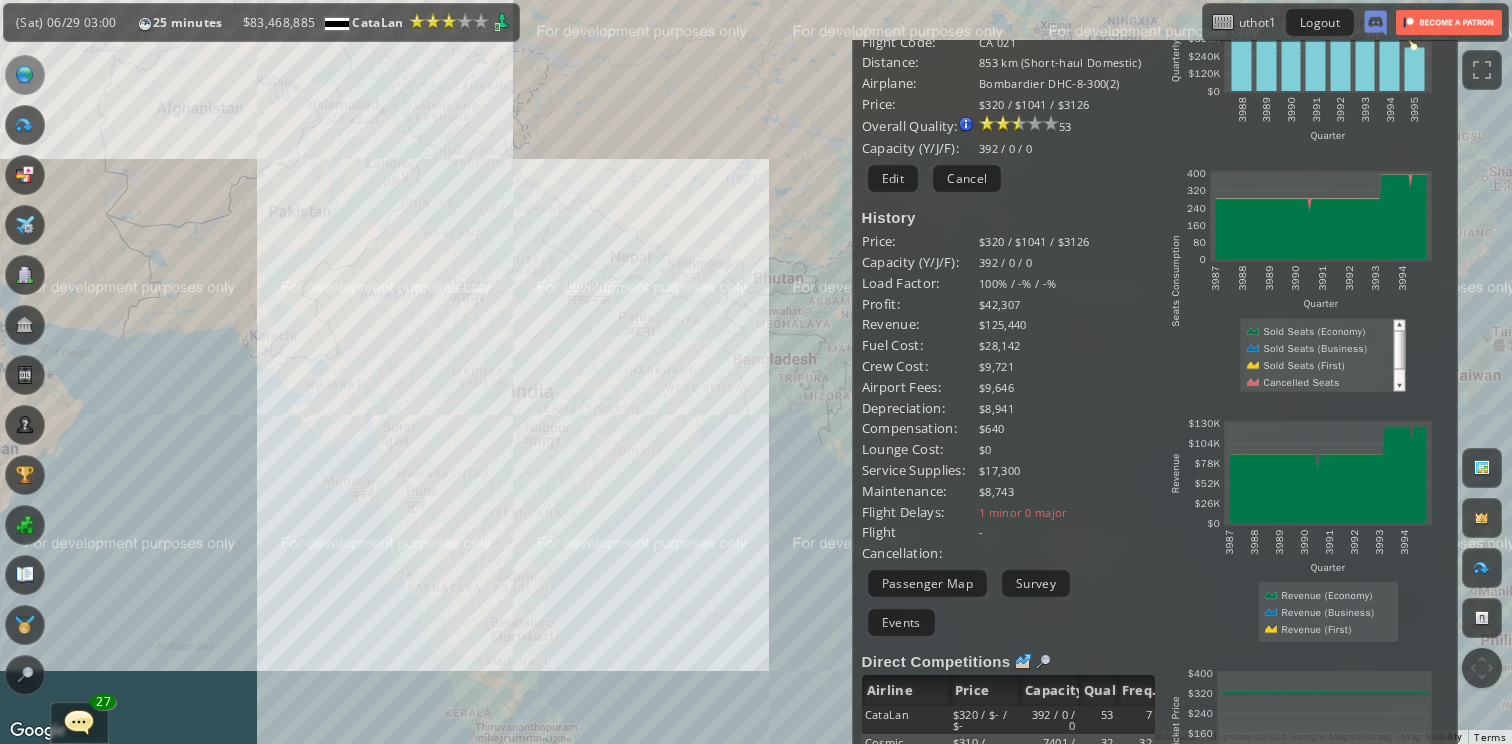 click on "To navigate, press the arrow keys." at bounding box center (756, 372) 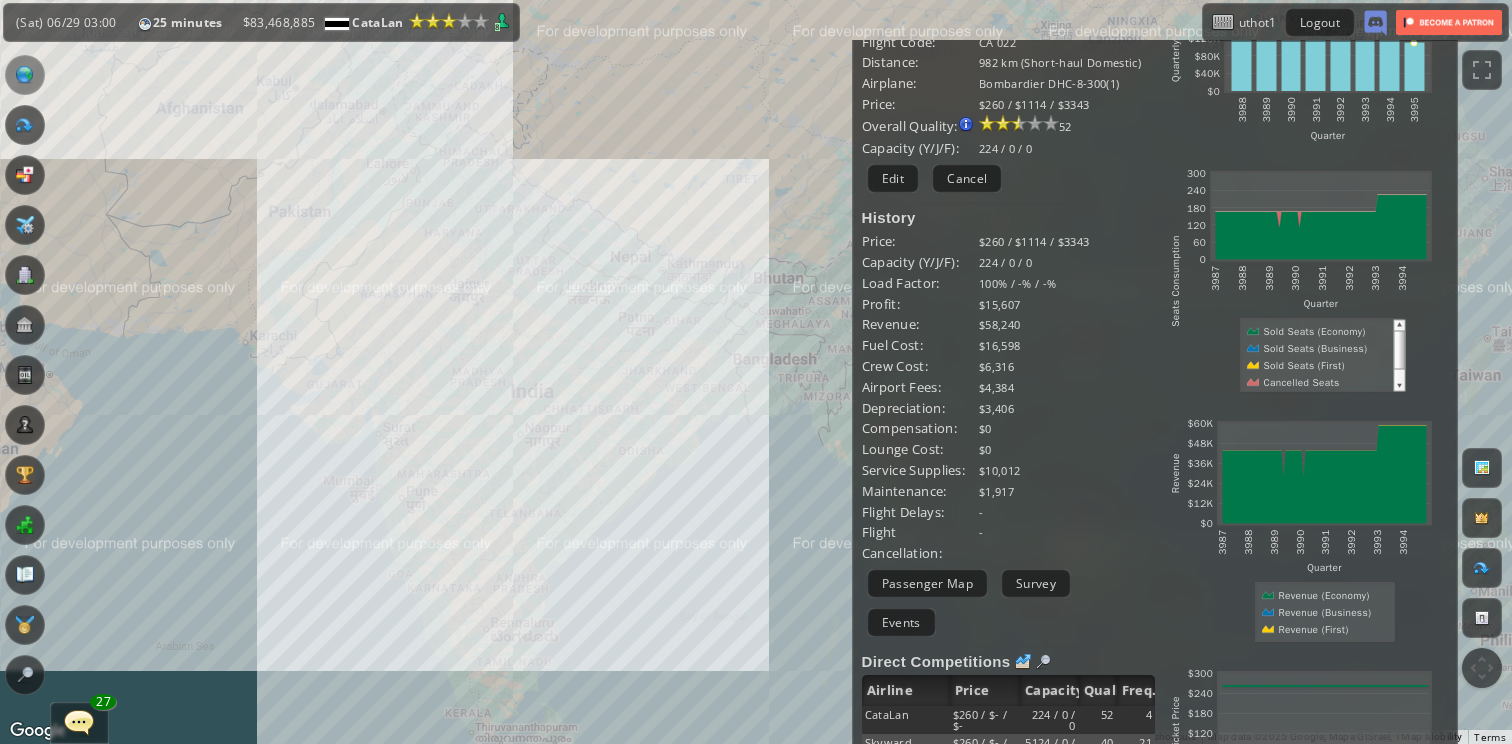click on "To navigate, press the arrow keys." at bounding box center (756, 372) 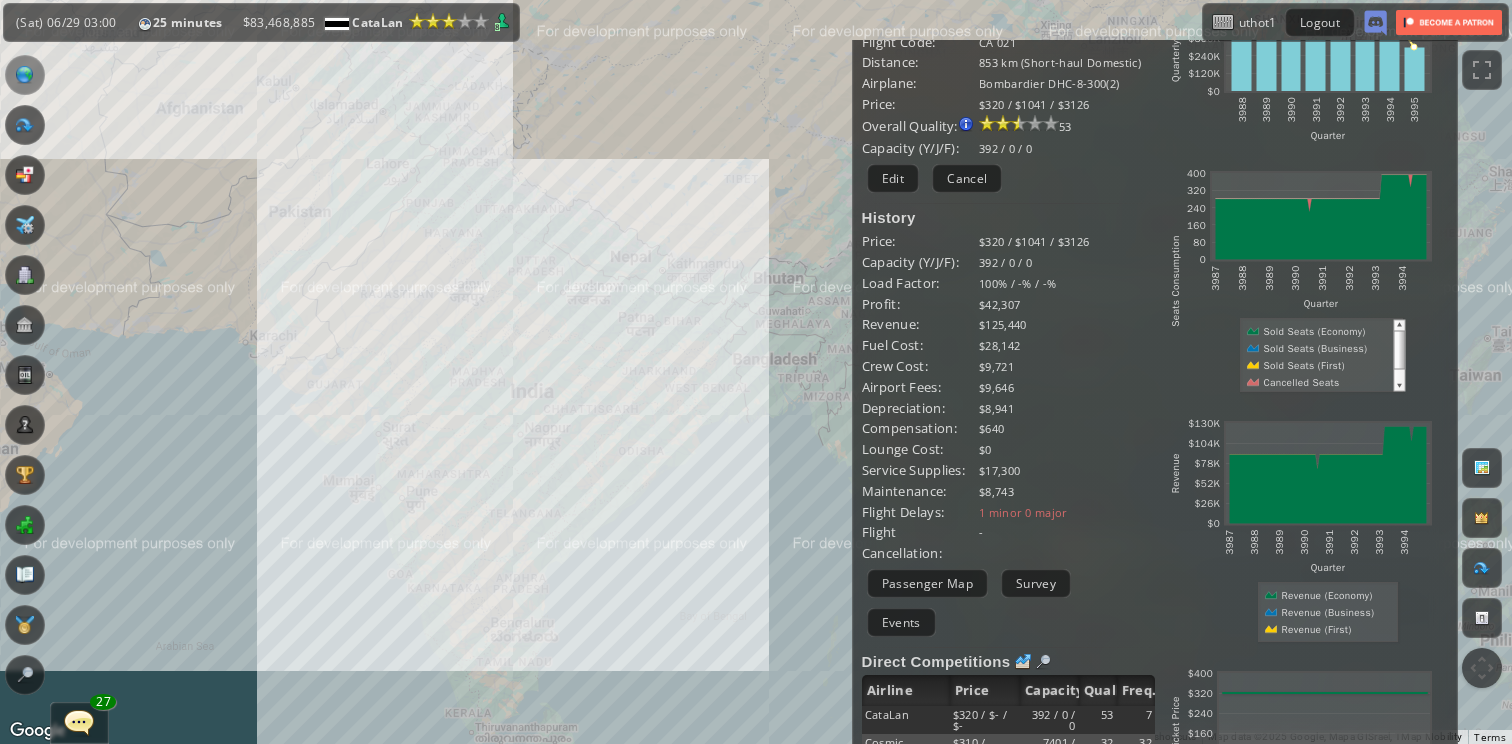 click on "To navigate, press the arrow keys." at bounding box center [756, 372] 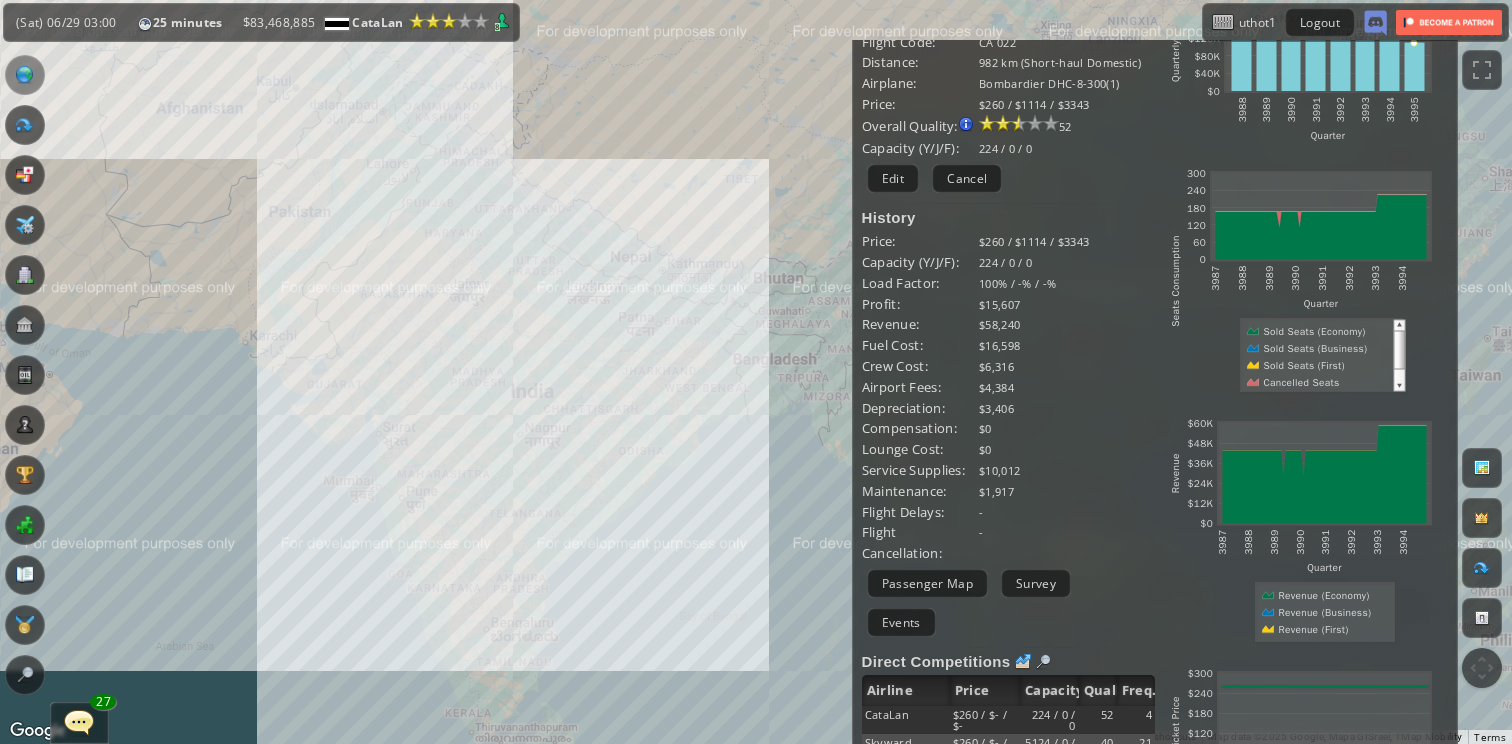 scroll, scrollTop: 0, scrollLeft: 0, axis: both 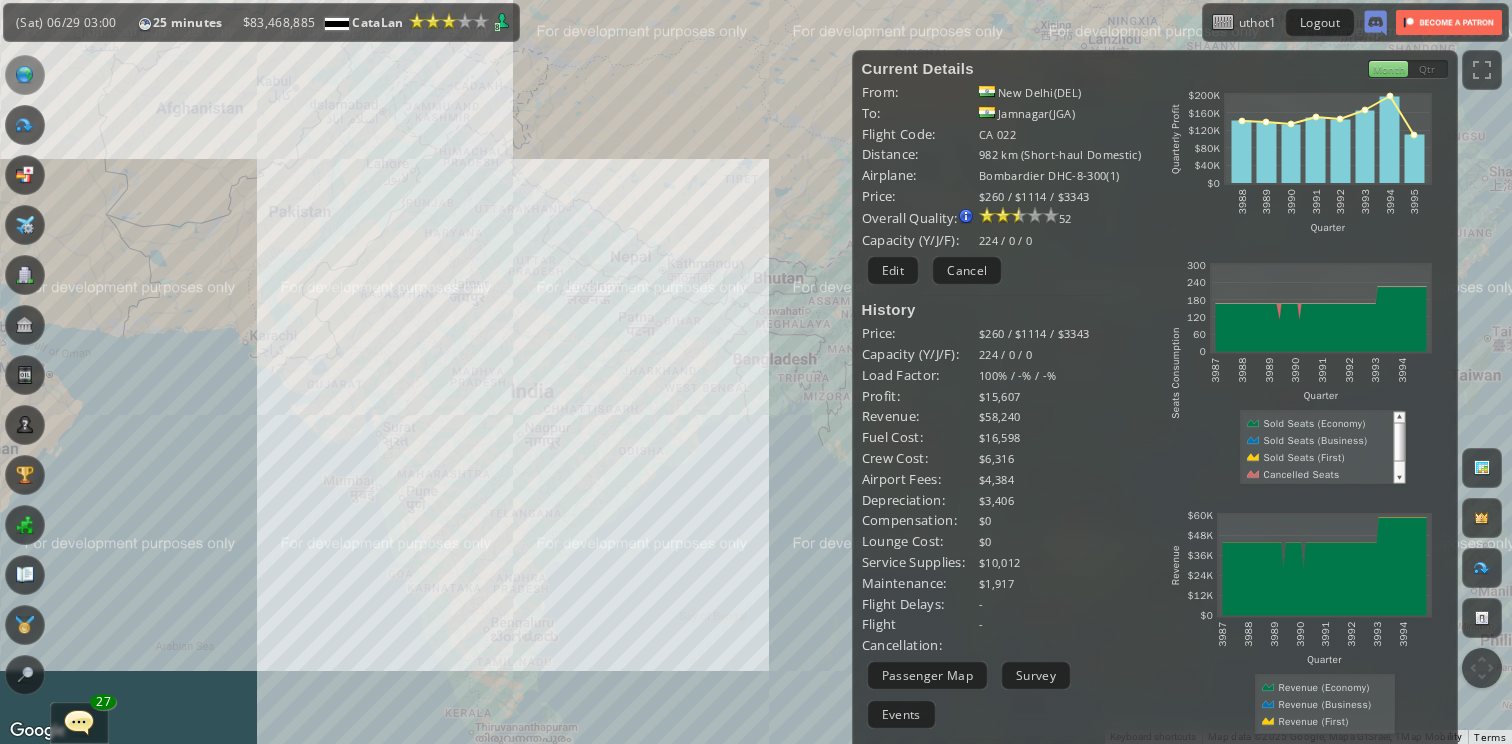 click on "Capacity (Y/J/F):" at bounding box center (920, 92) 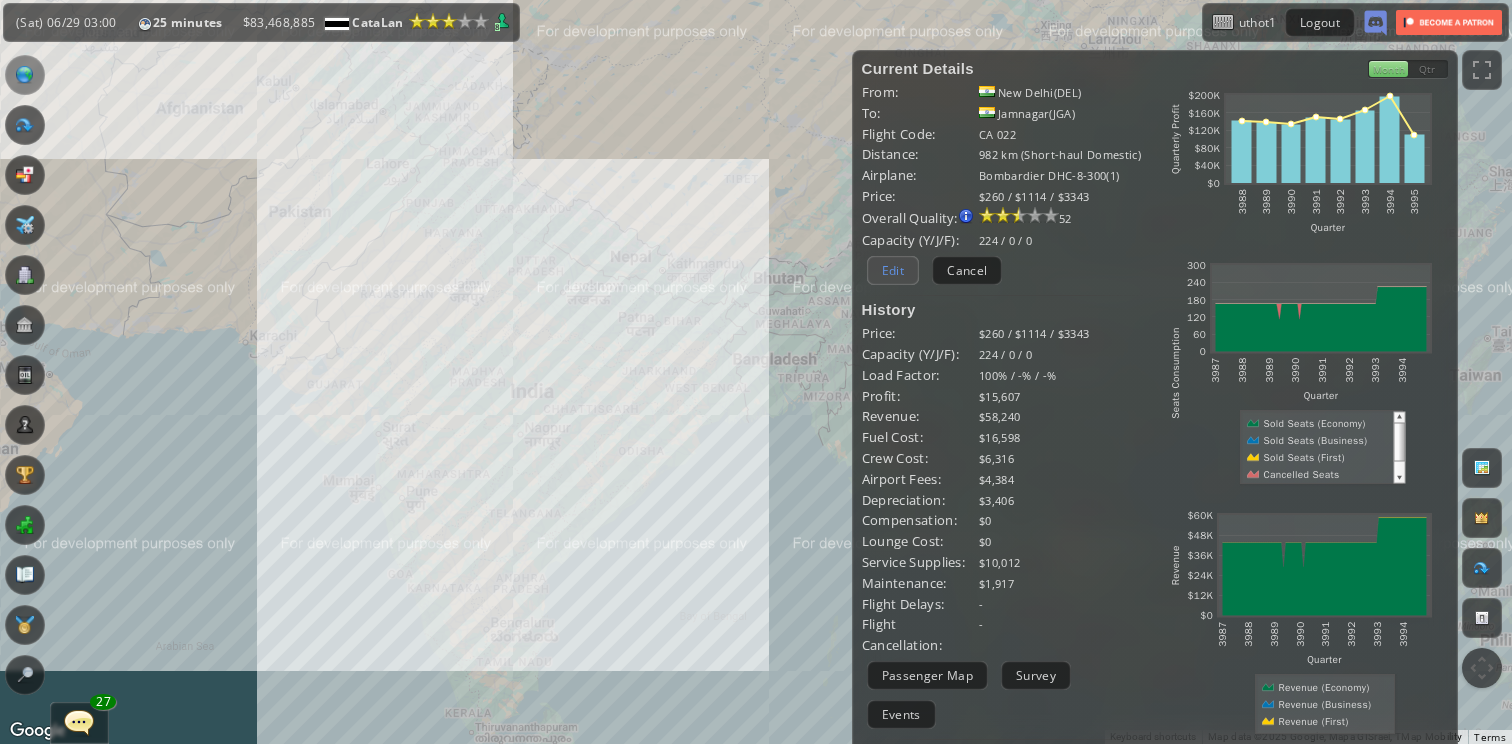 click on "Edit" at bounding box center (893, 270) 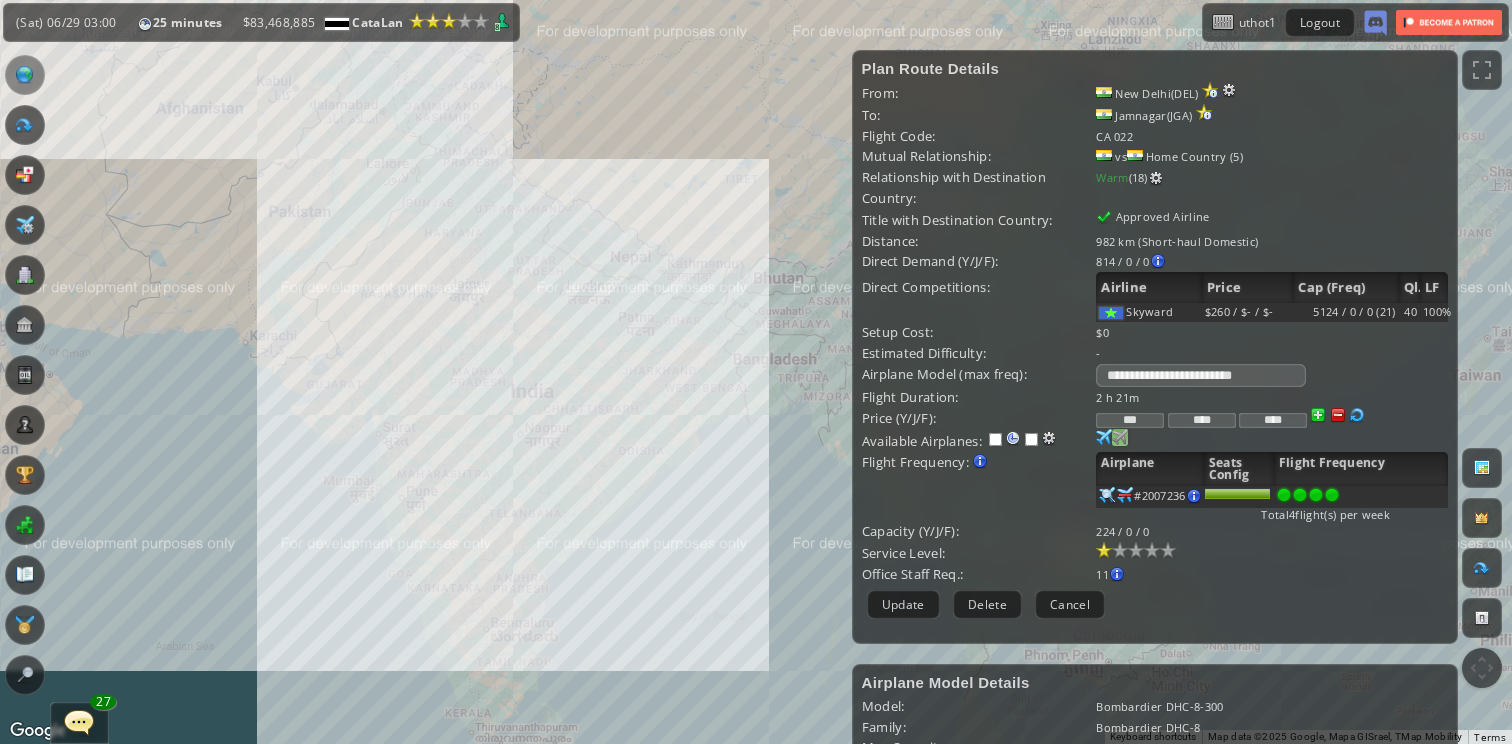 click at bounding box center (1104, 437) 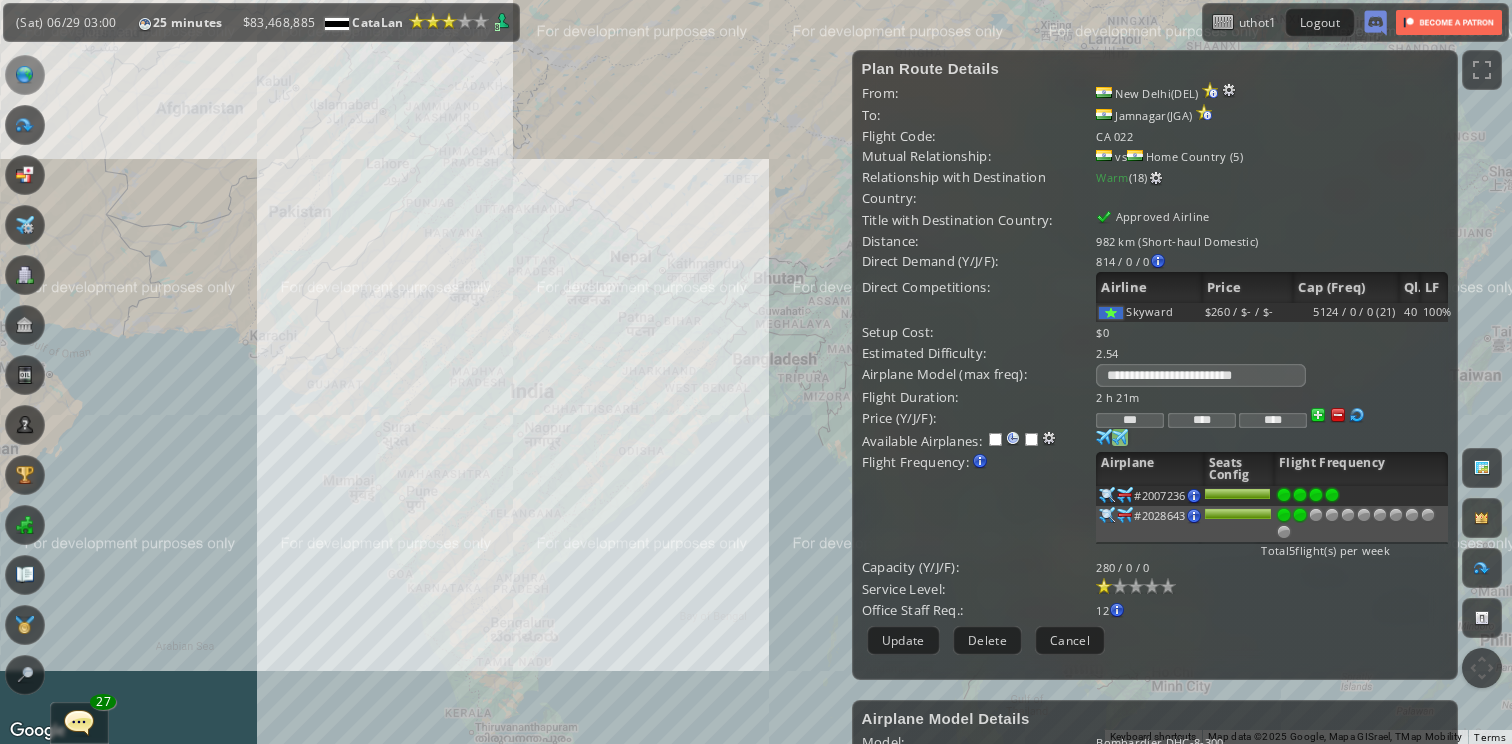 click at bounding box center (1300, 495) 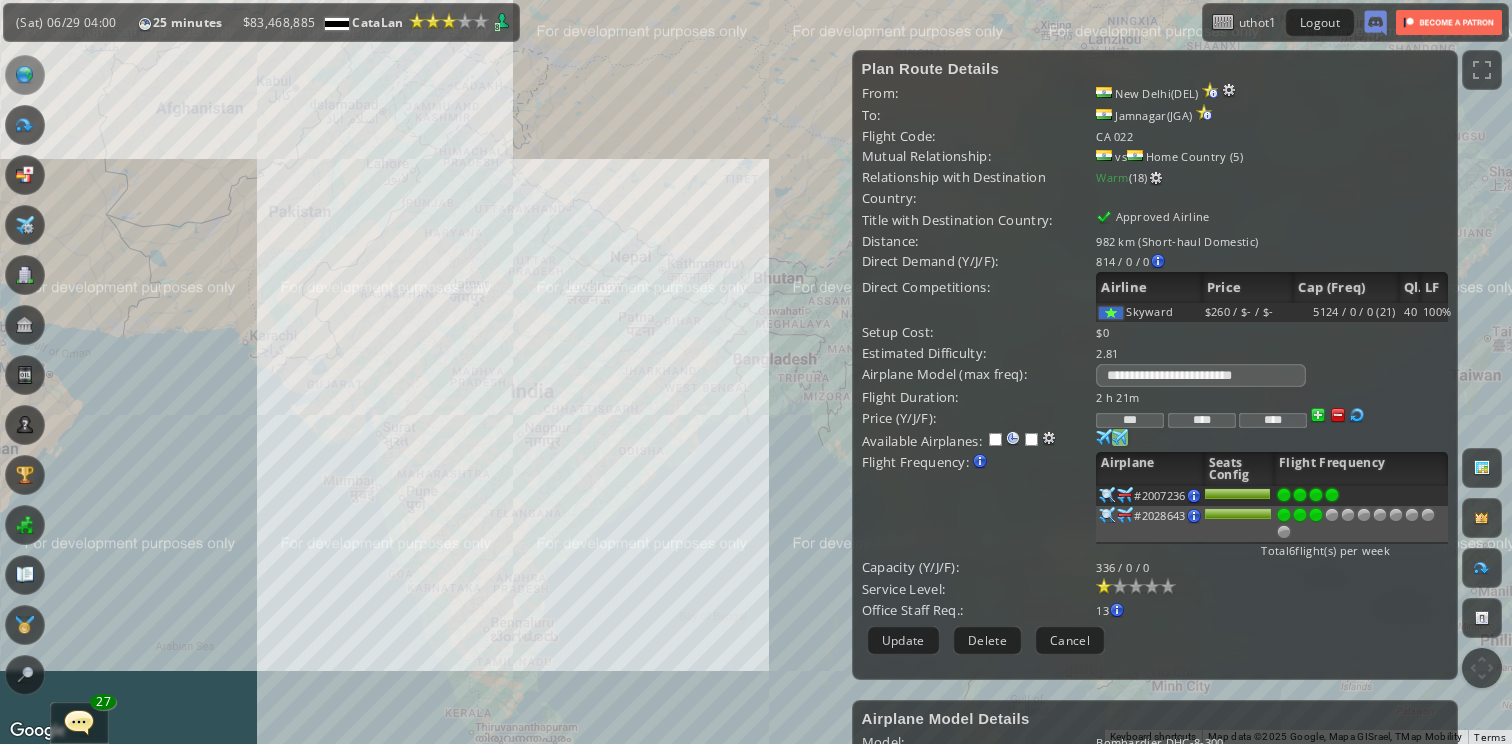 click at bounding box center [1316, 495] 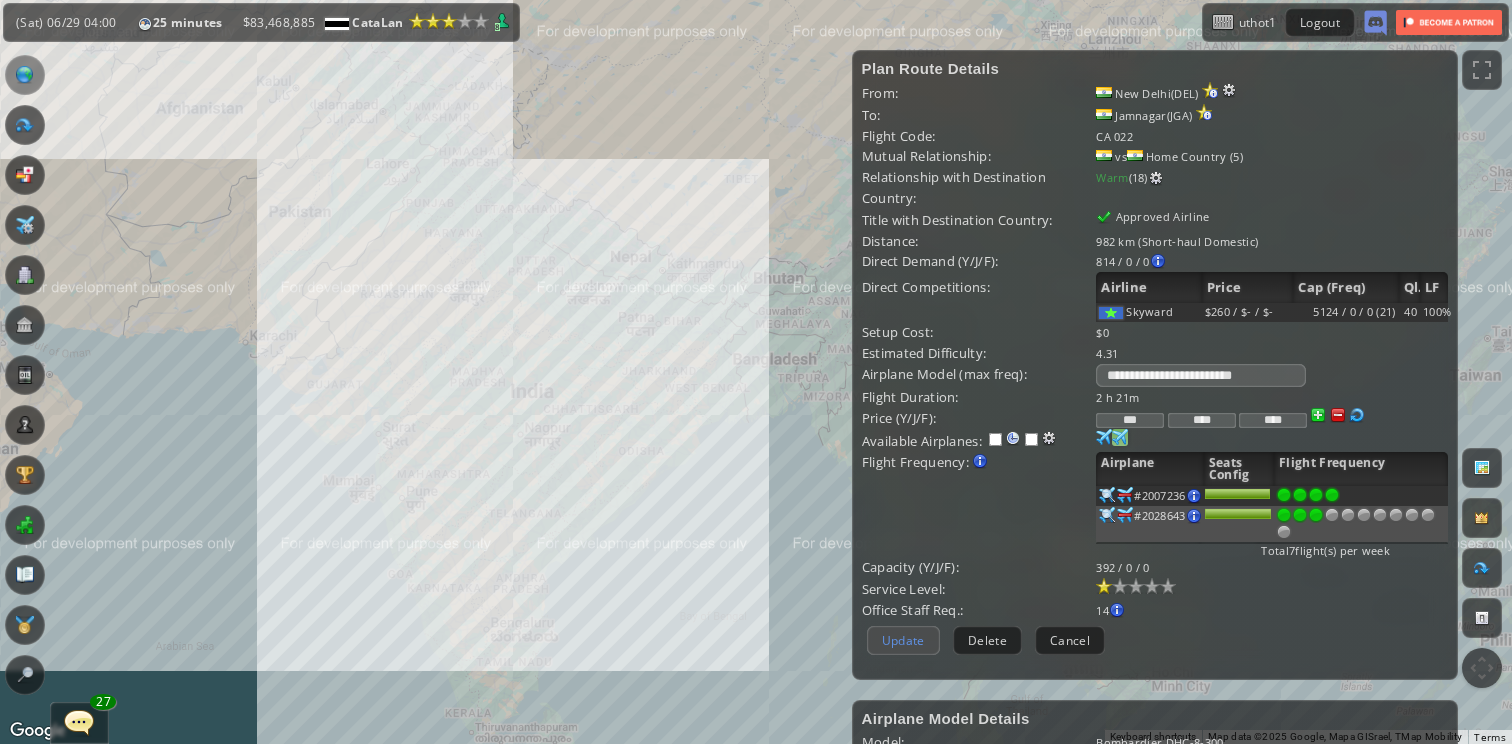 click on "Update" at bounding box center (903, 640) 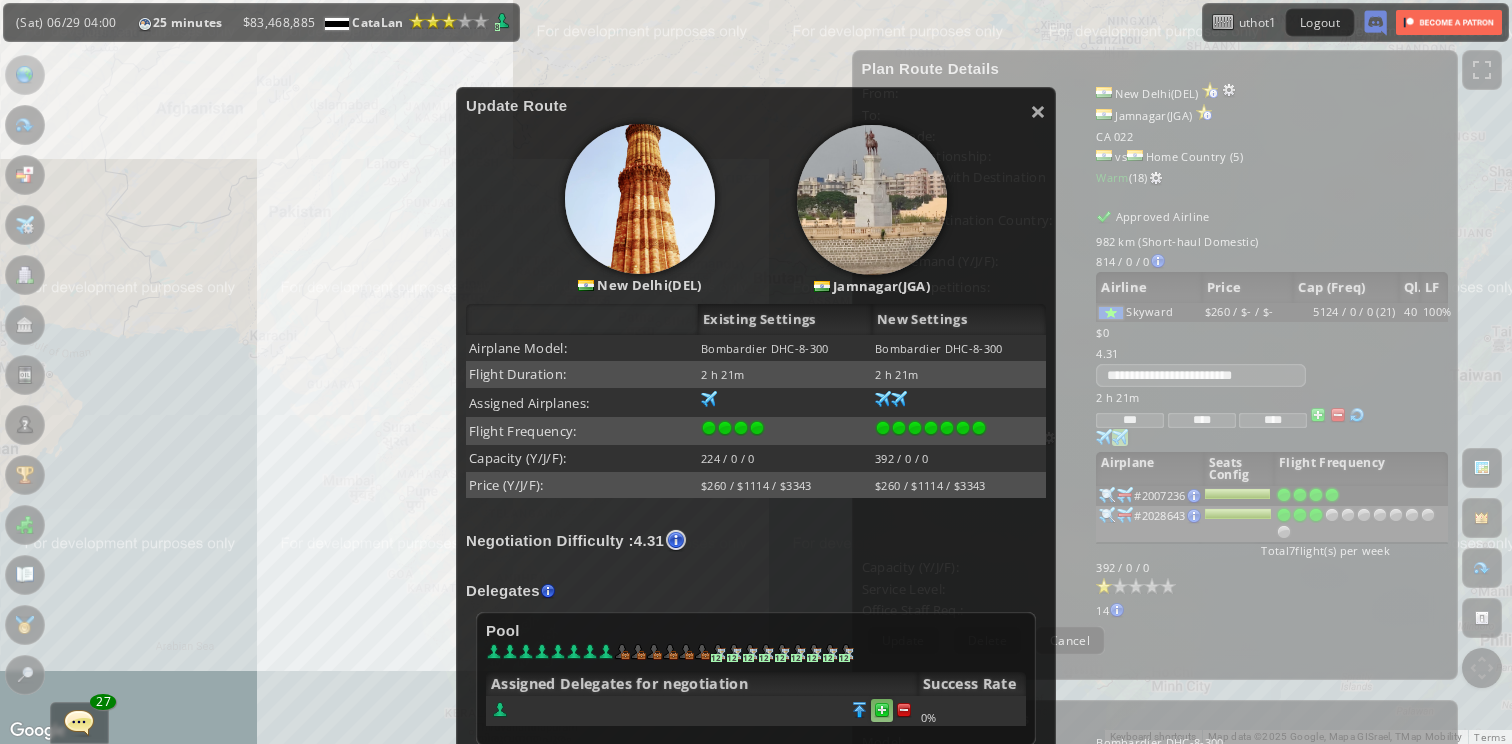 click at bounding box center (904, 710) 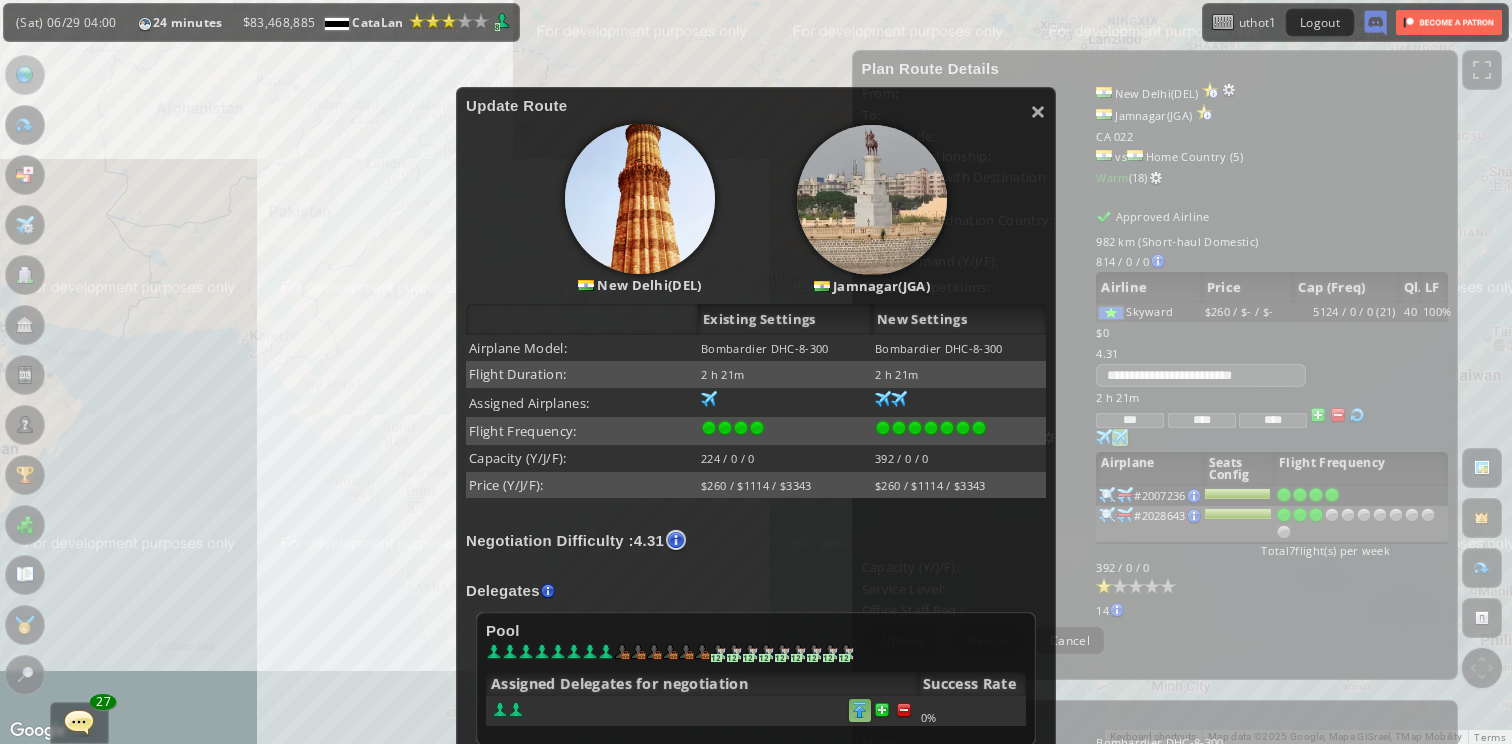 click at bounding box center (904, 710) 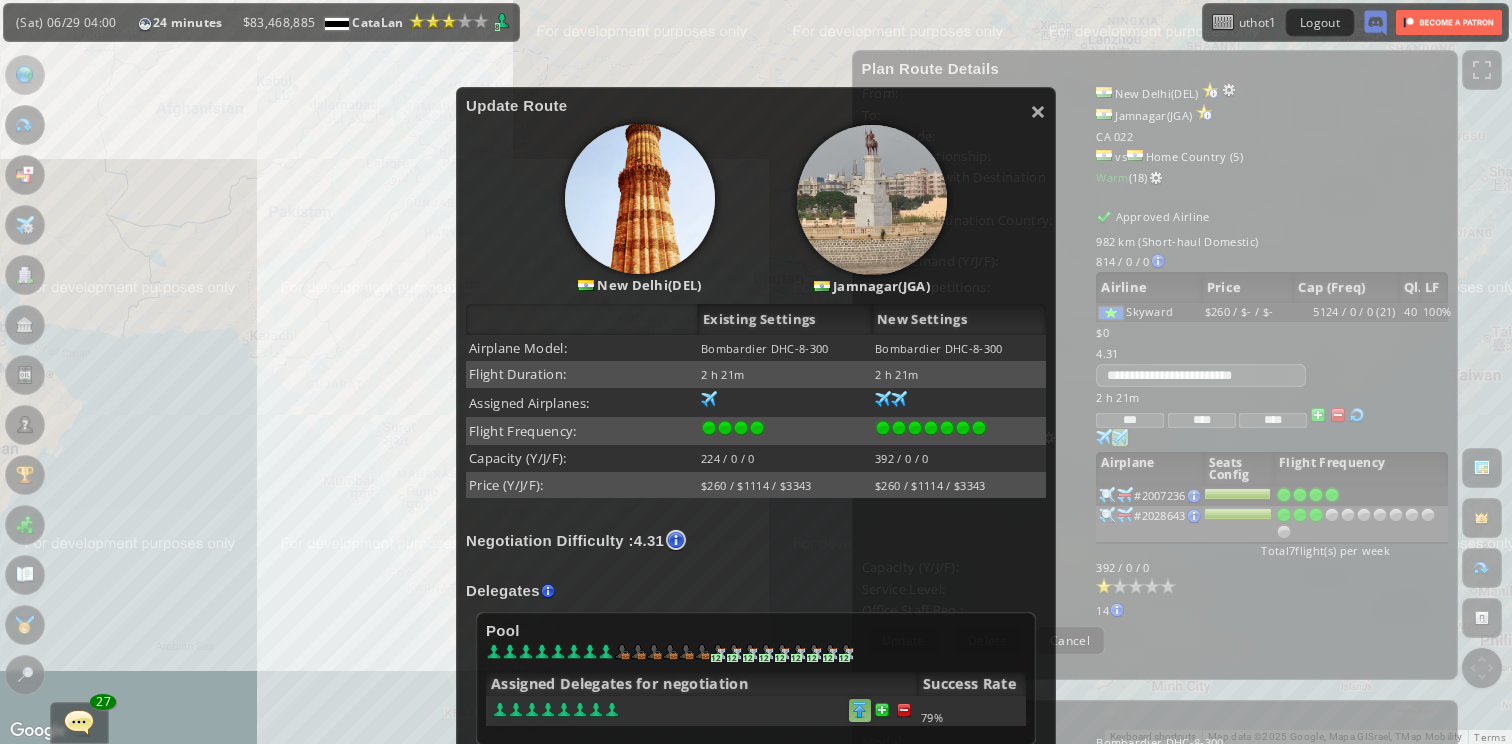 click at bounding box center (904, 710) 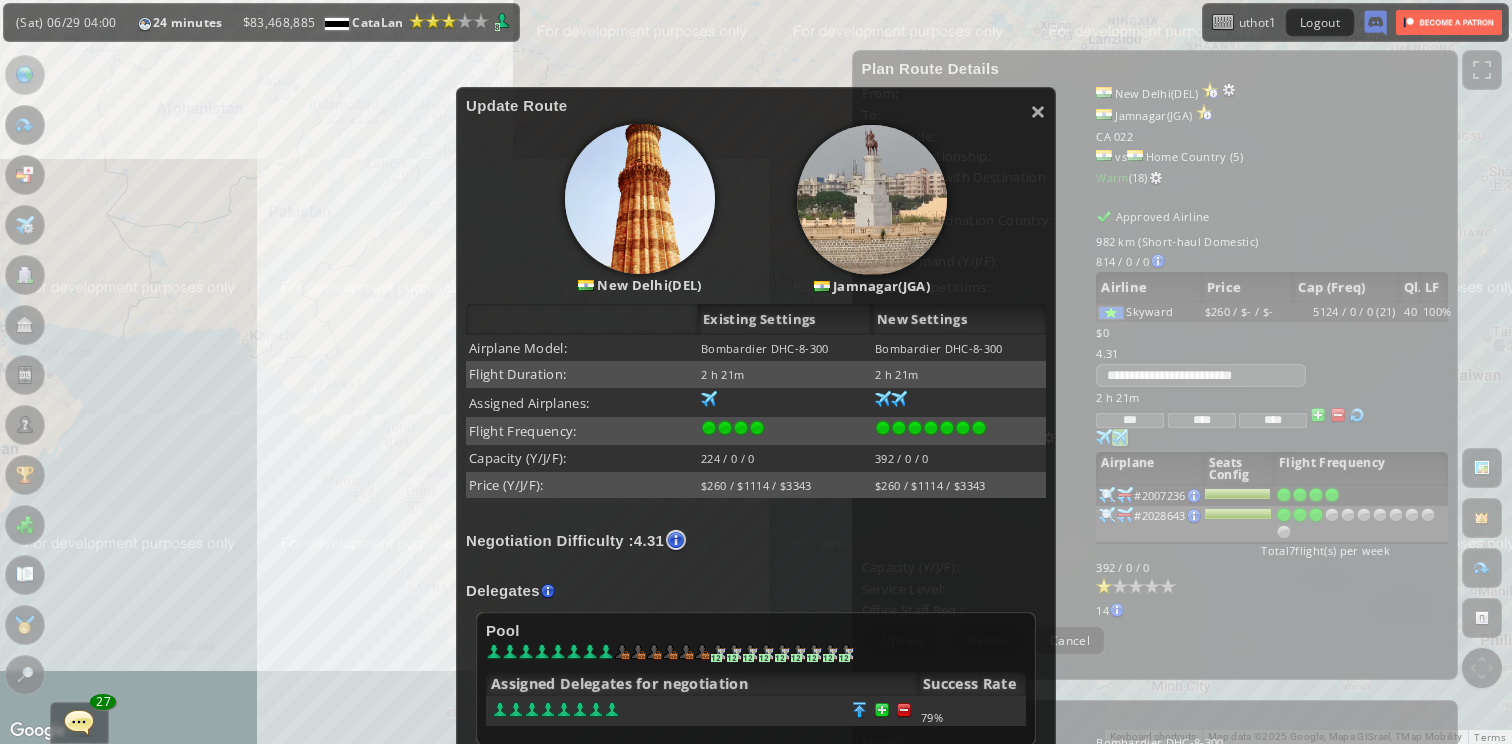 scroll, scrollTop: 288, scrollLeft: 0, axis: vertical 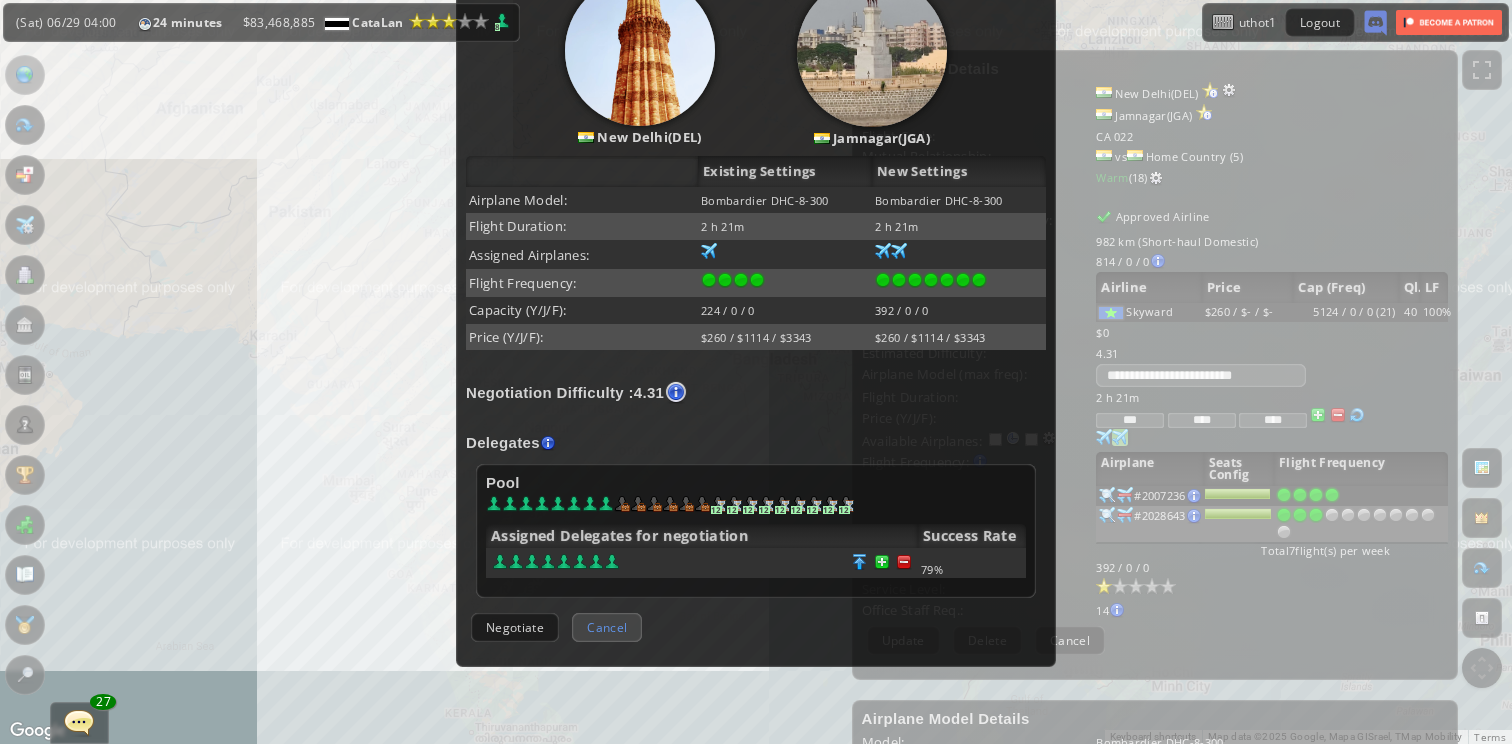 click on "Cancel" at bounding box center (607, 627) 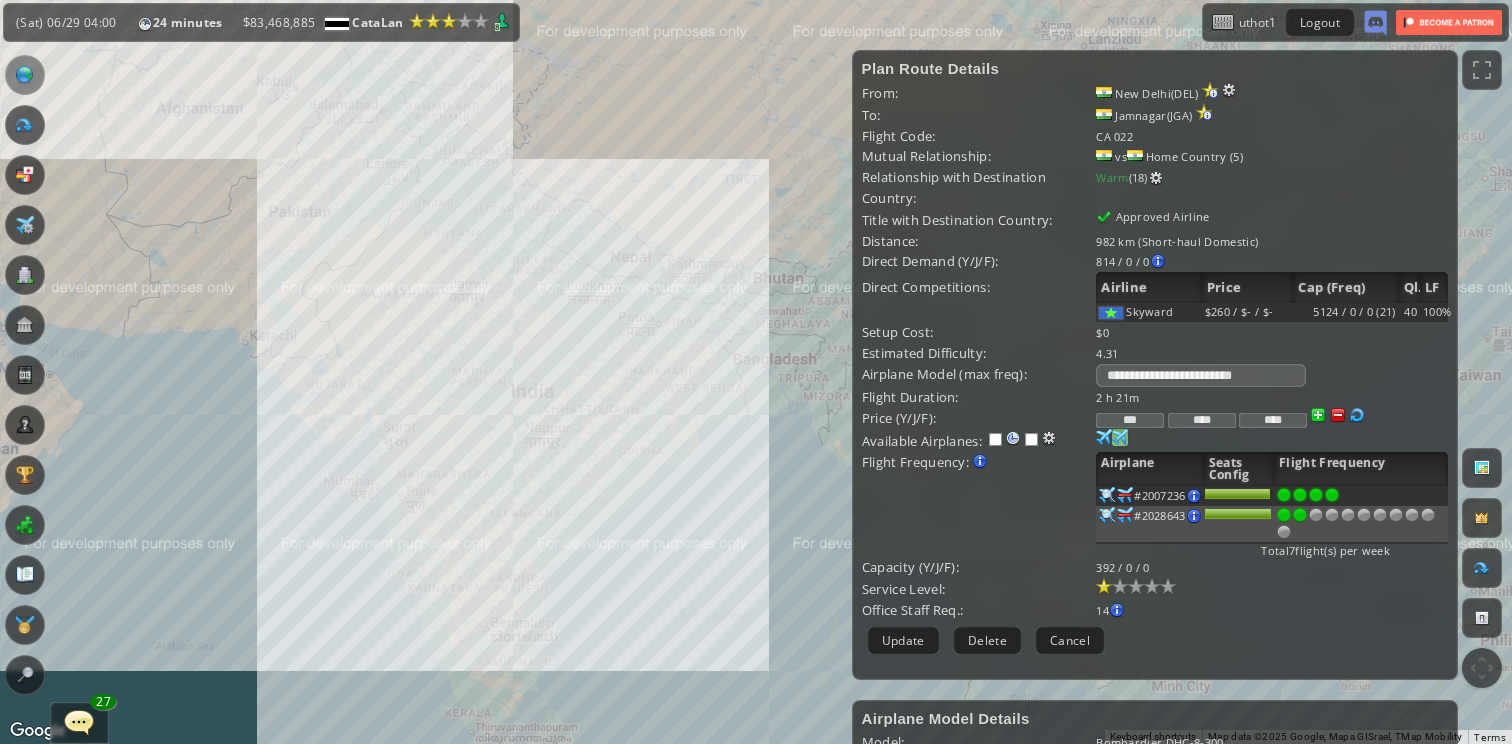 click at bounding box center [1300, 495] 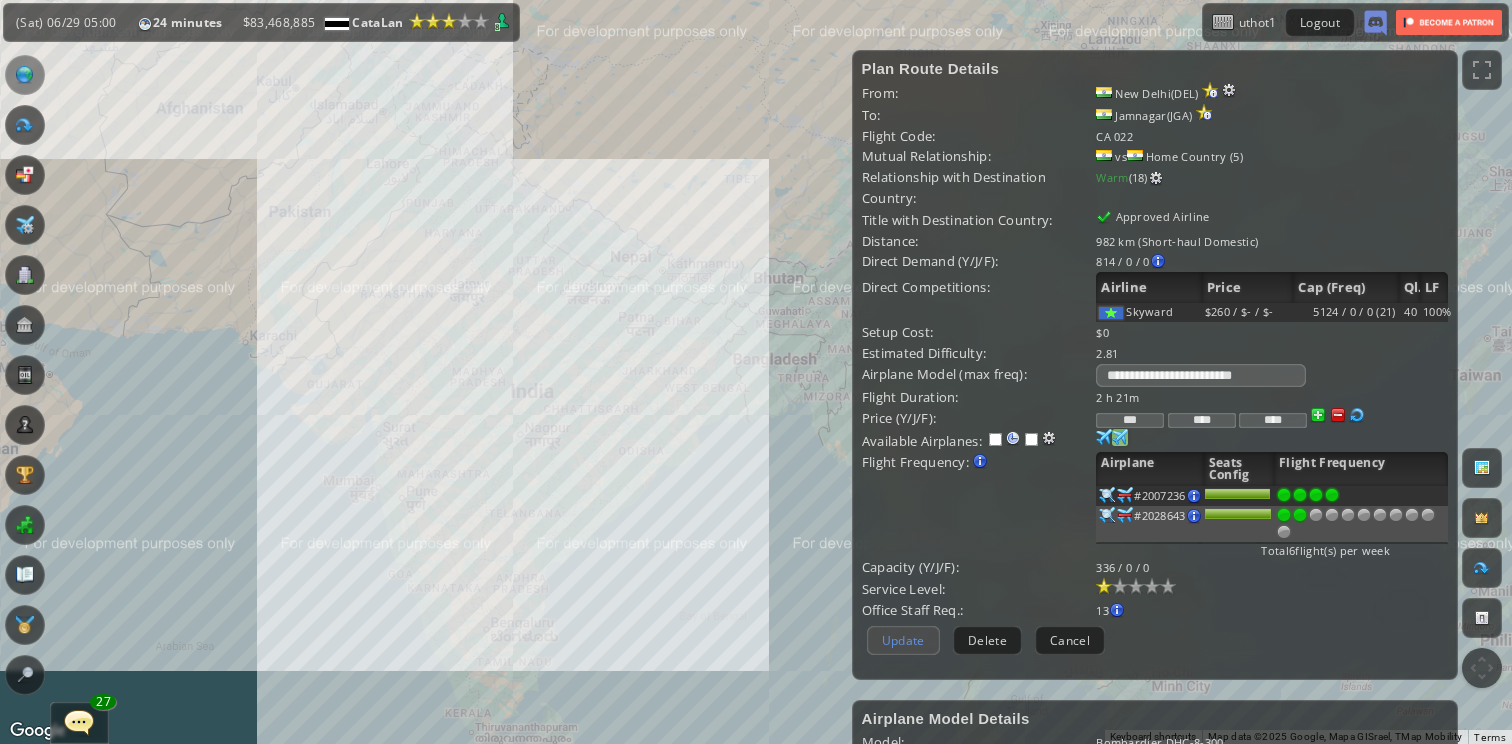 click on "Update" at bounding box center (903, 640) 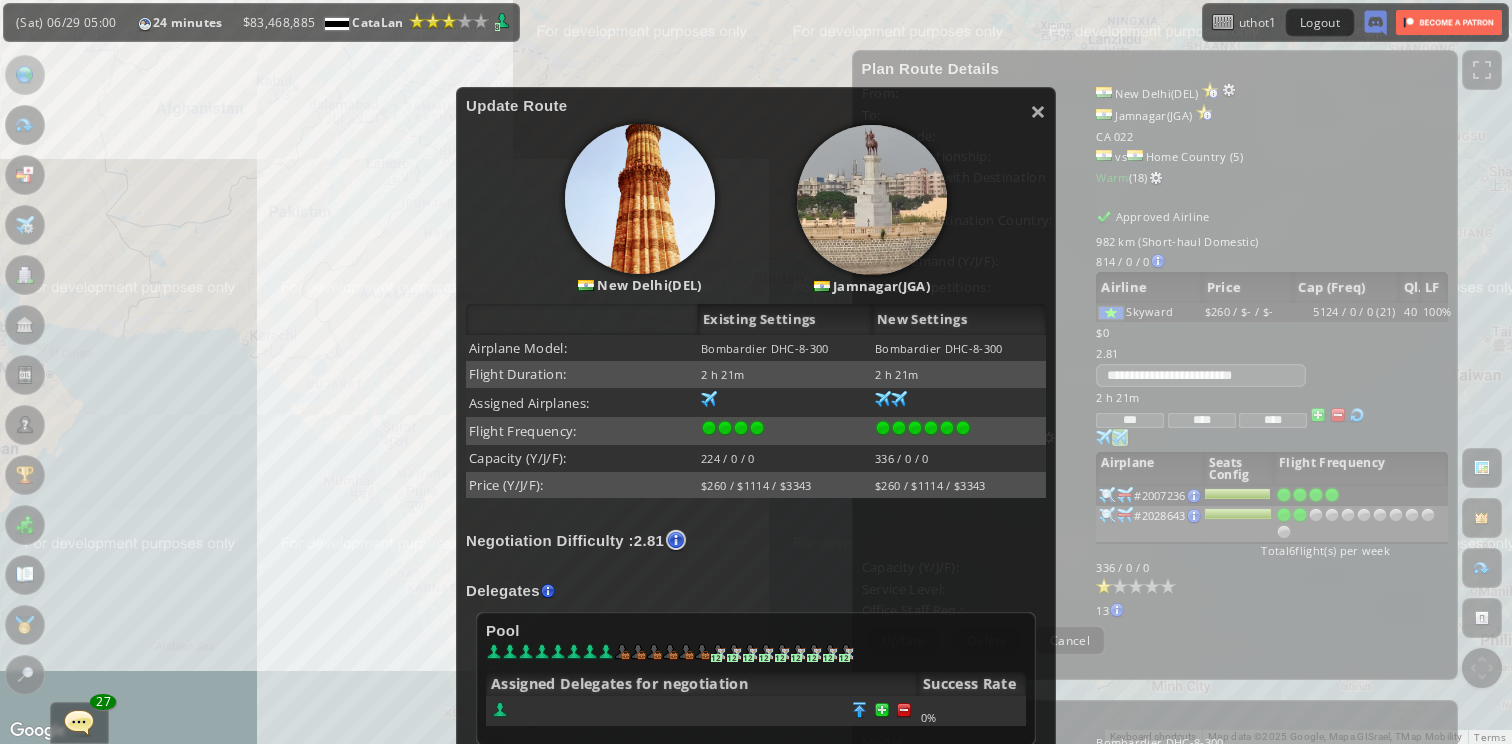 scroll, scrollTop: 167, scrollLeft: 0, axis: vertical 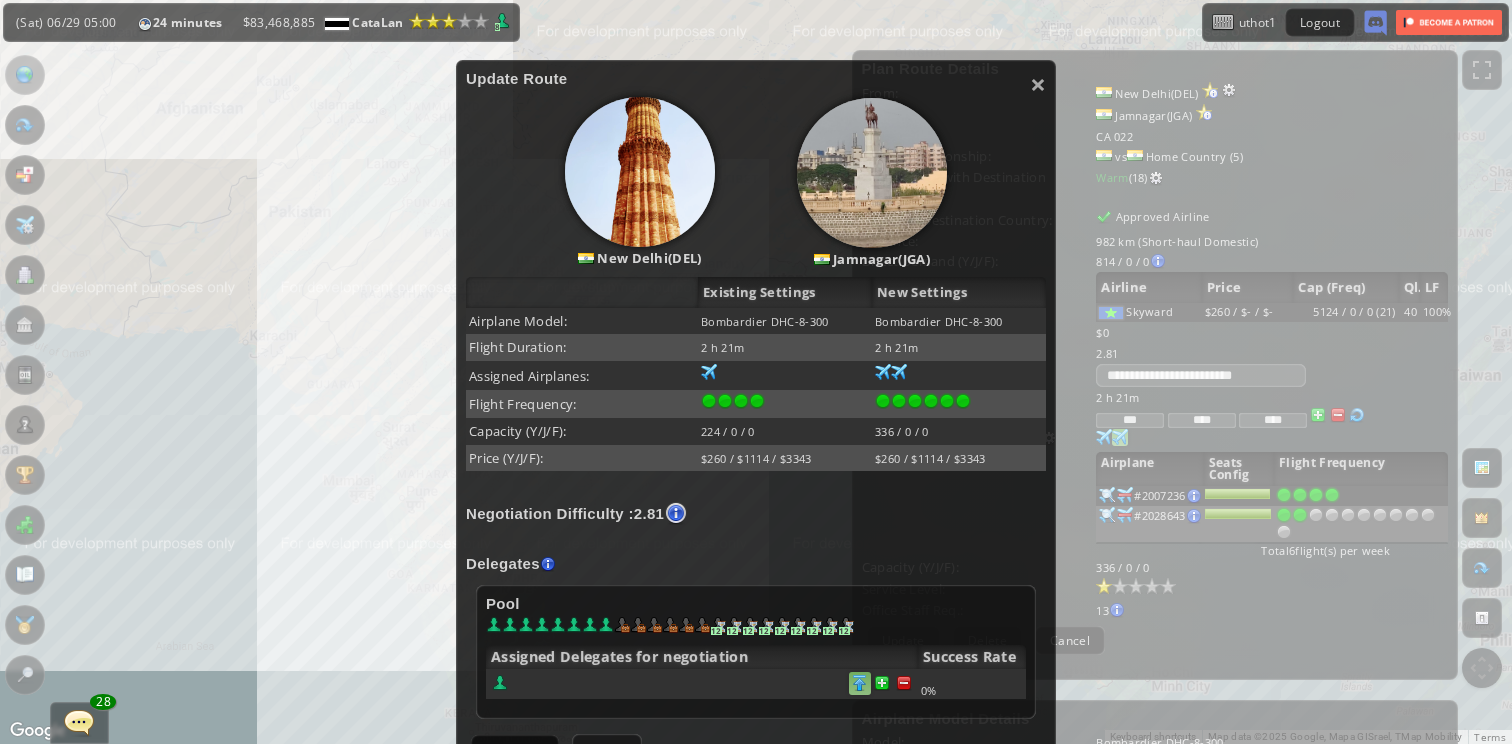 click at bounding box center [904, 683] 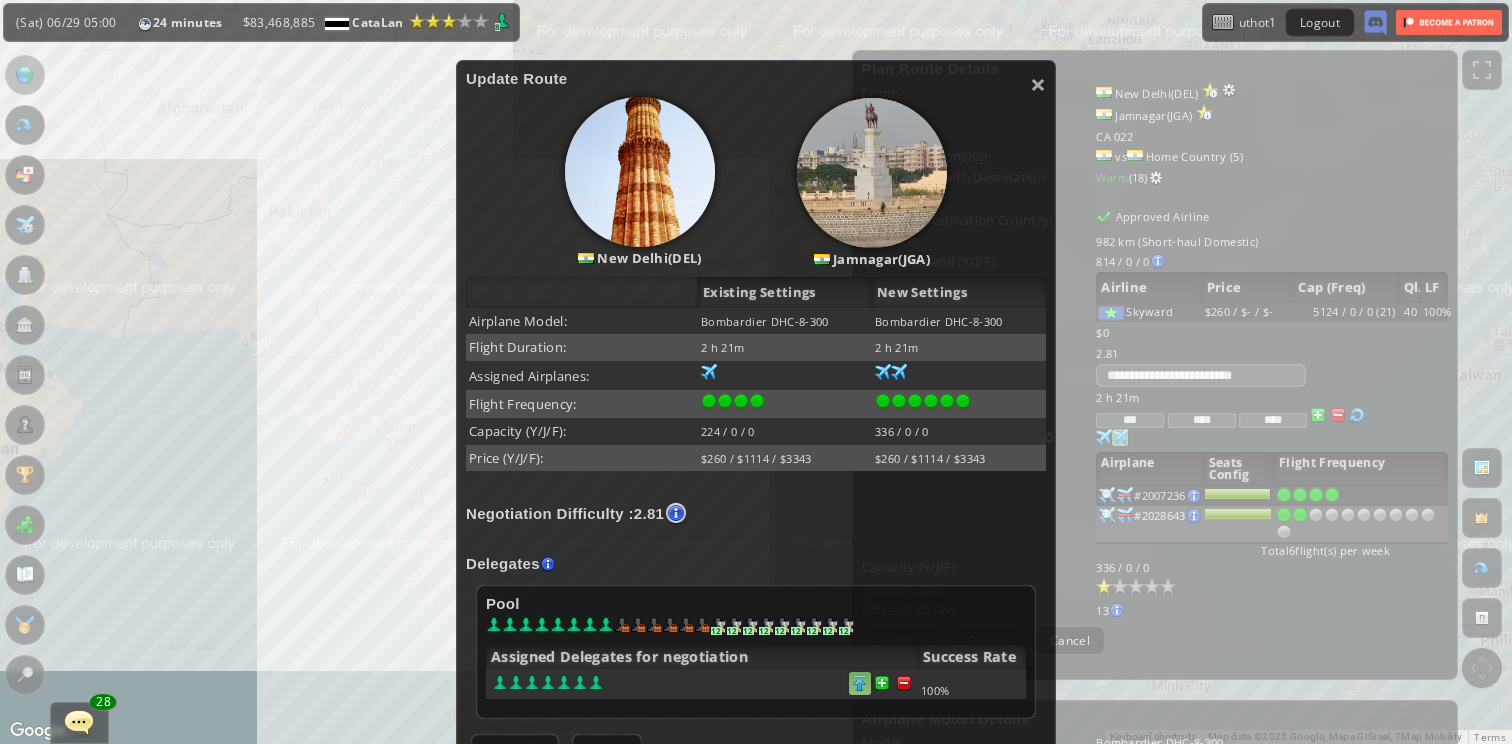 click at bounding box center [904, 683] 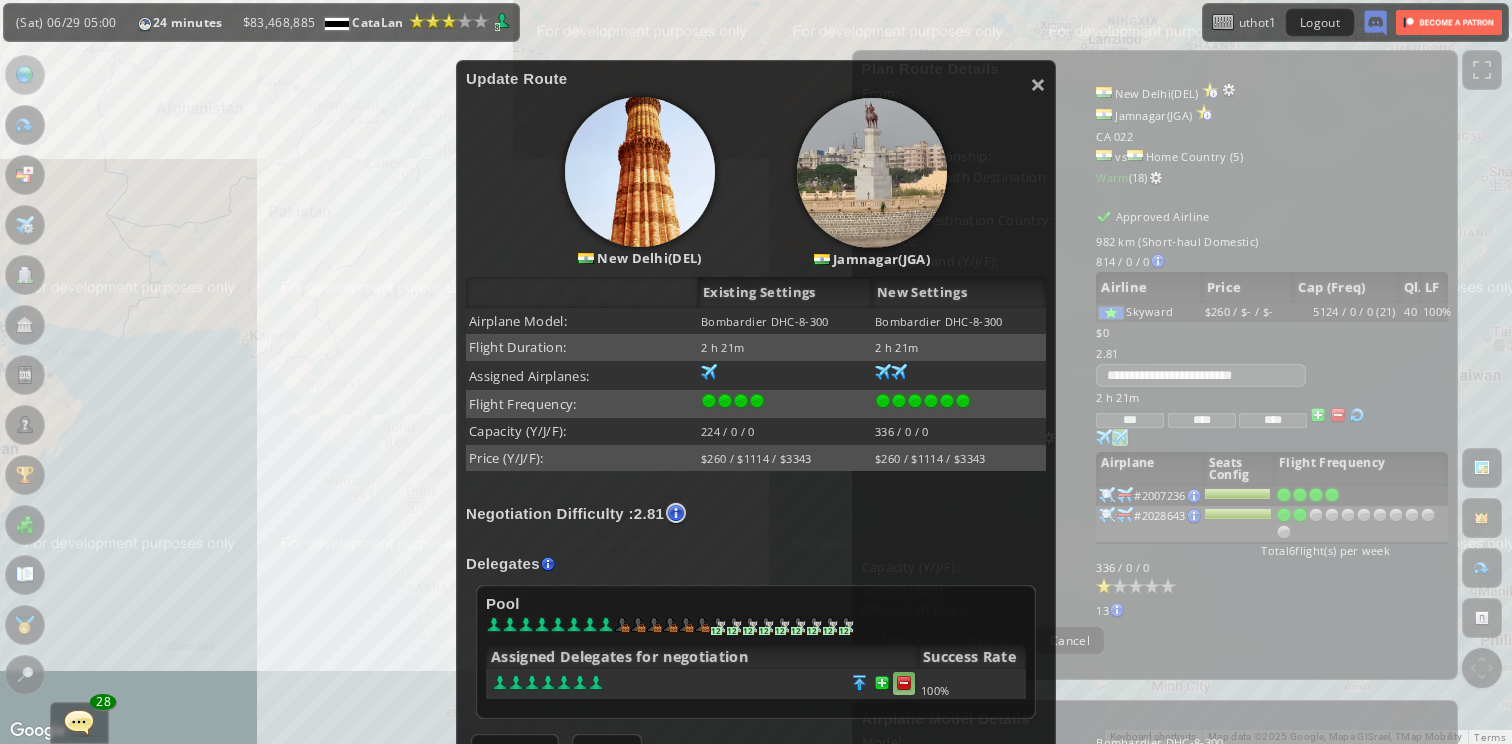 click at bounding box center [904, 683] 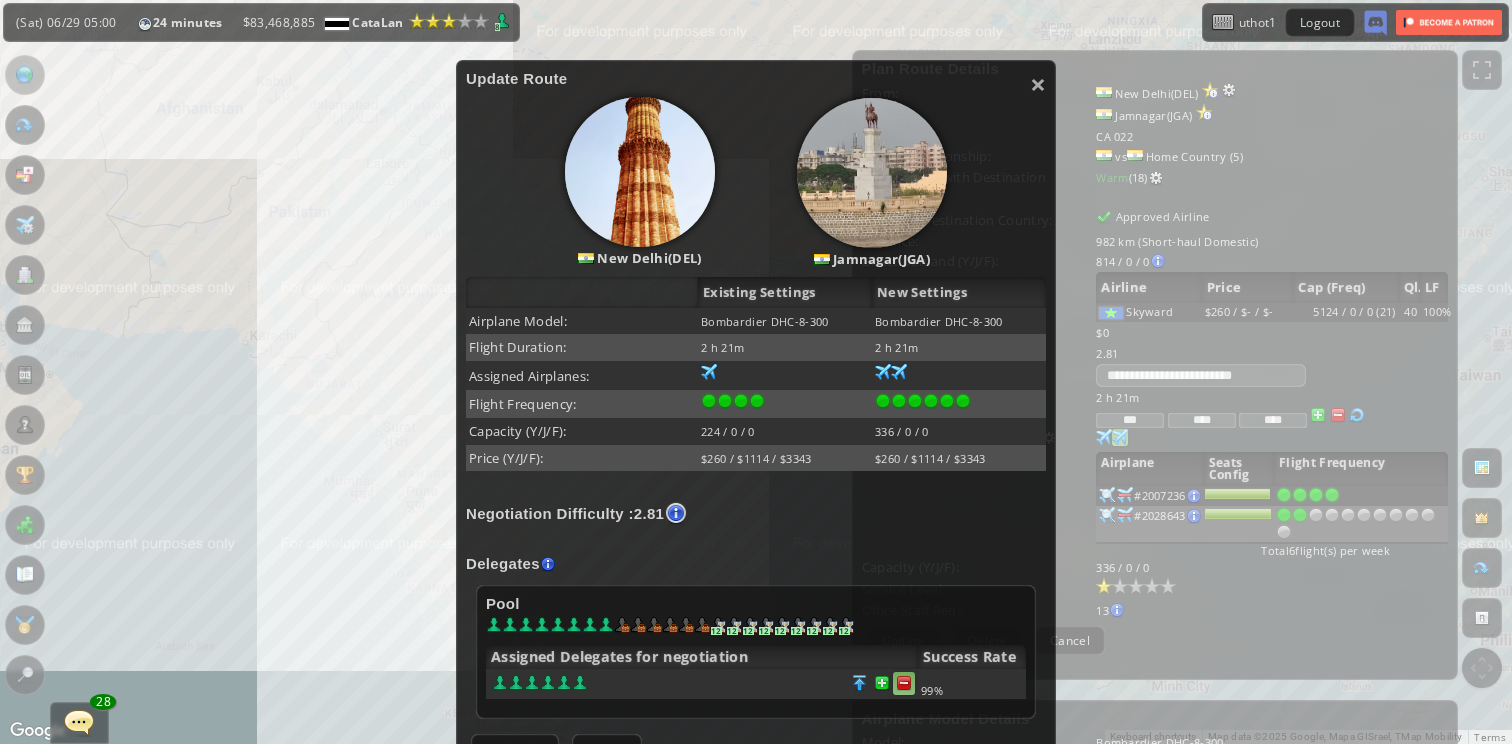 click at bounding box center [904, 683] 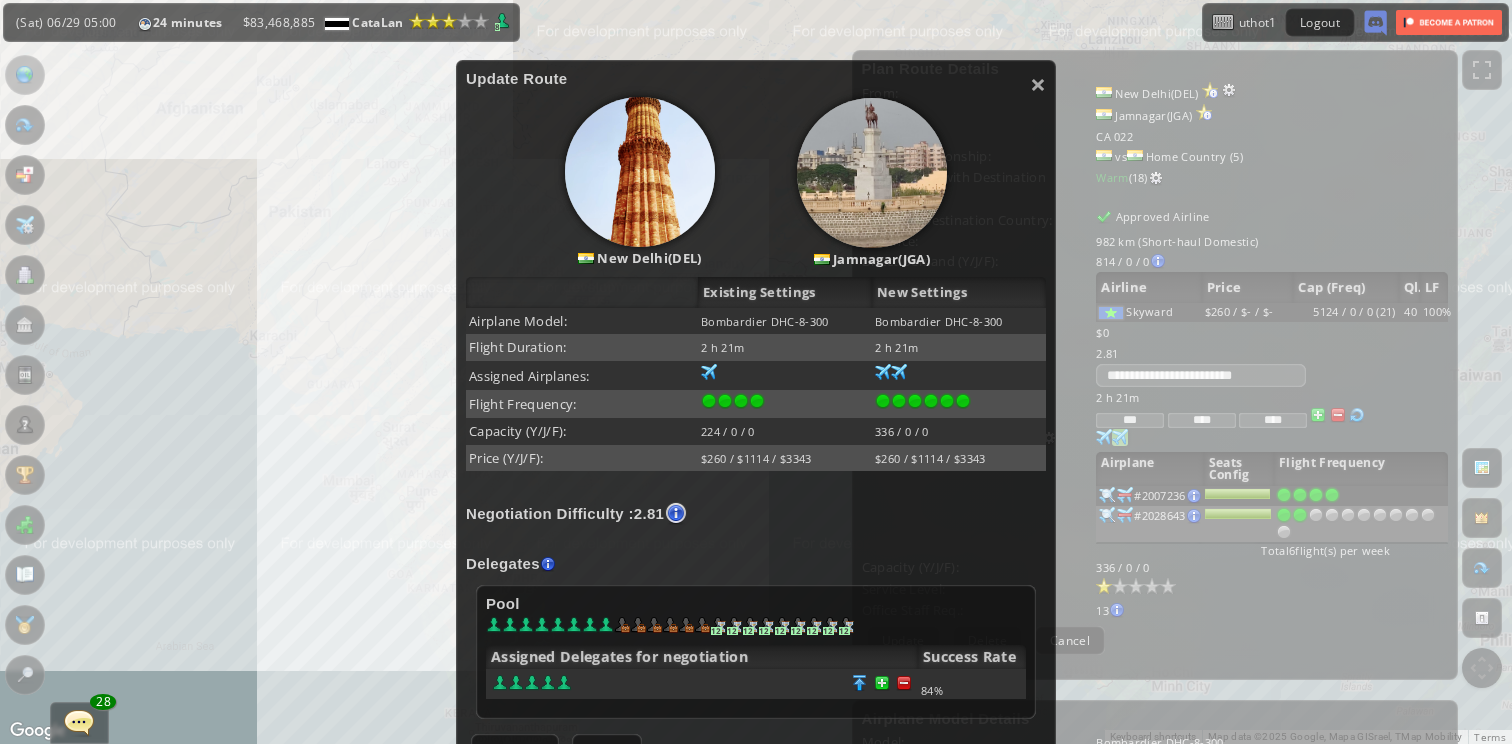 scroll, scrollTop: 253, scrollLeft: 0, axis: vertical 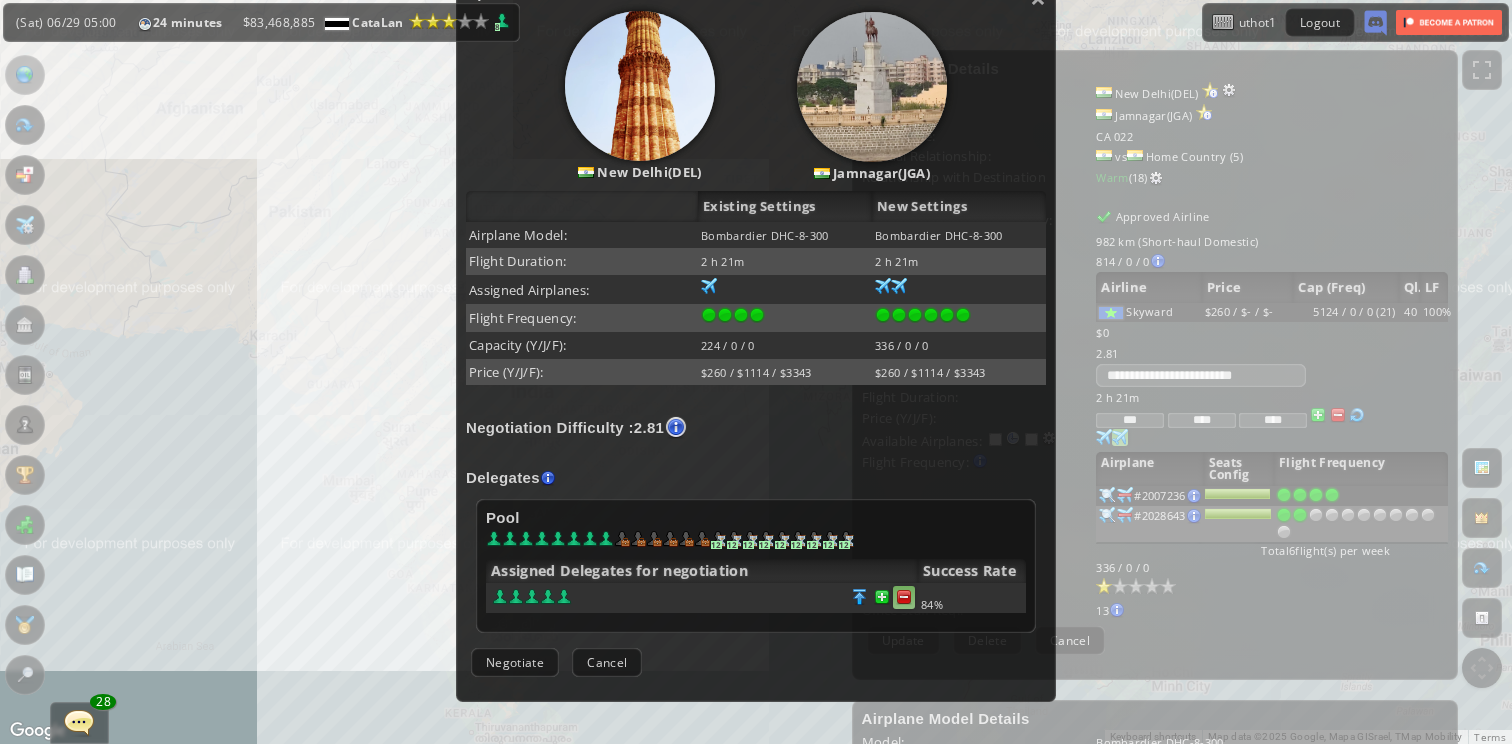 click at bounding box center (904, 597) 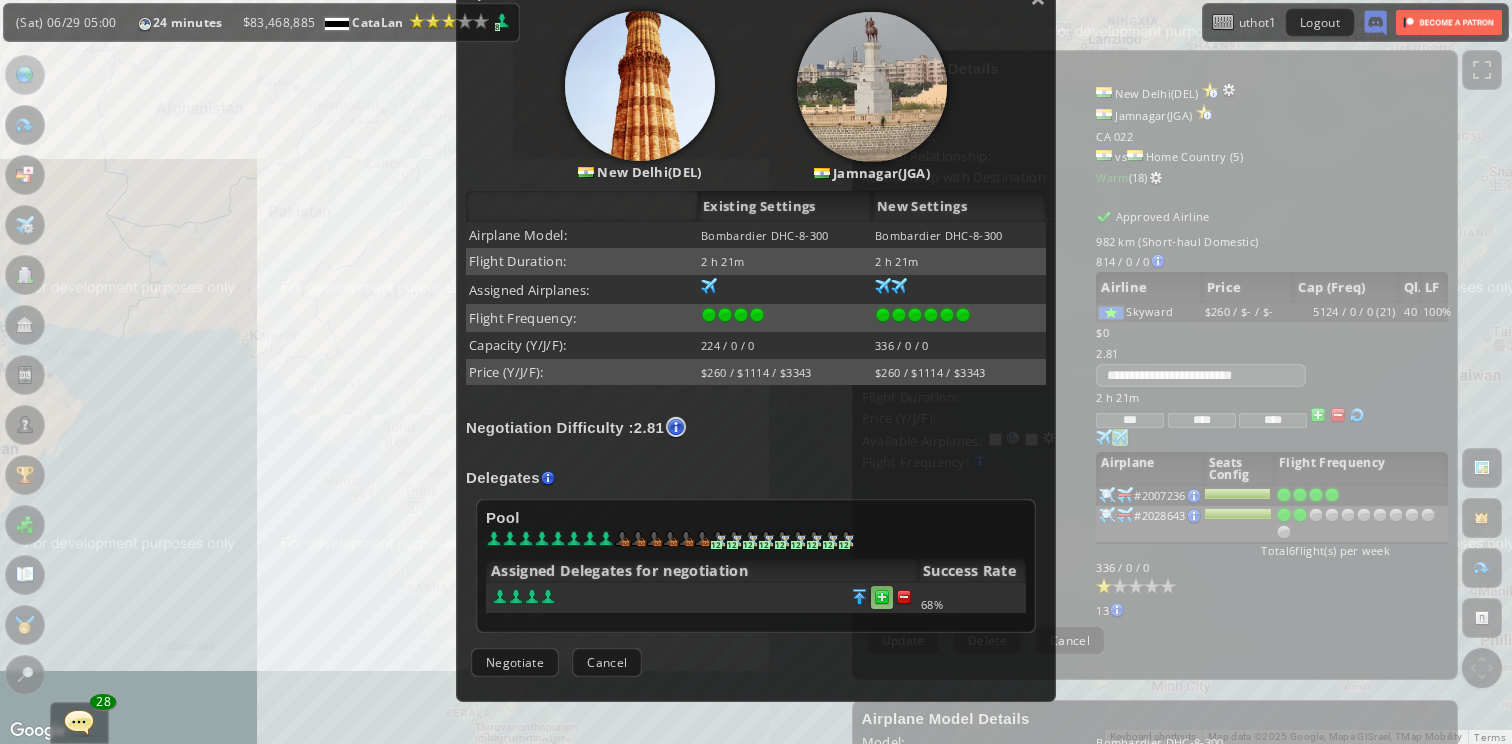 click at bounding box center (882, 597) 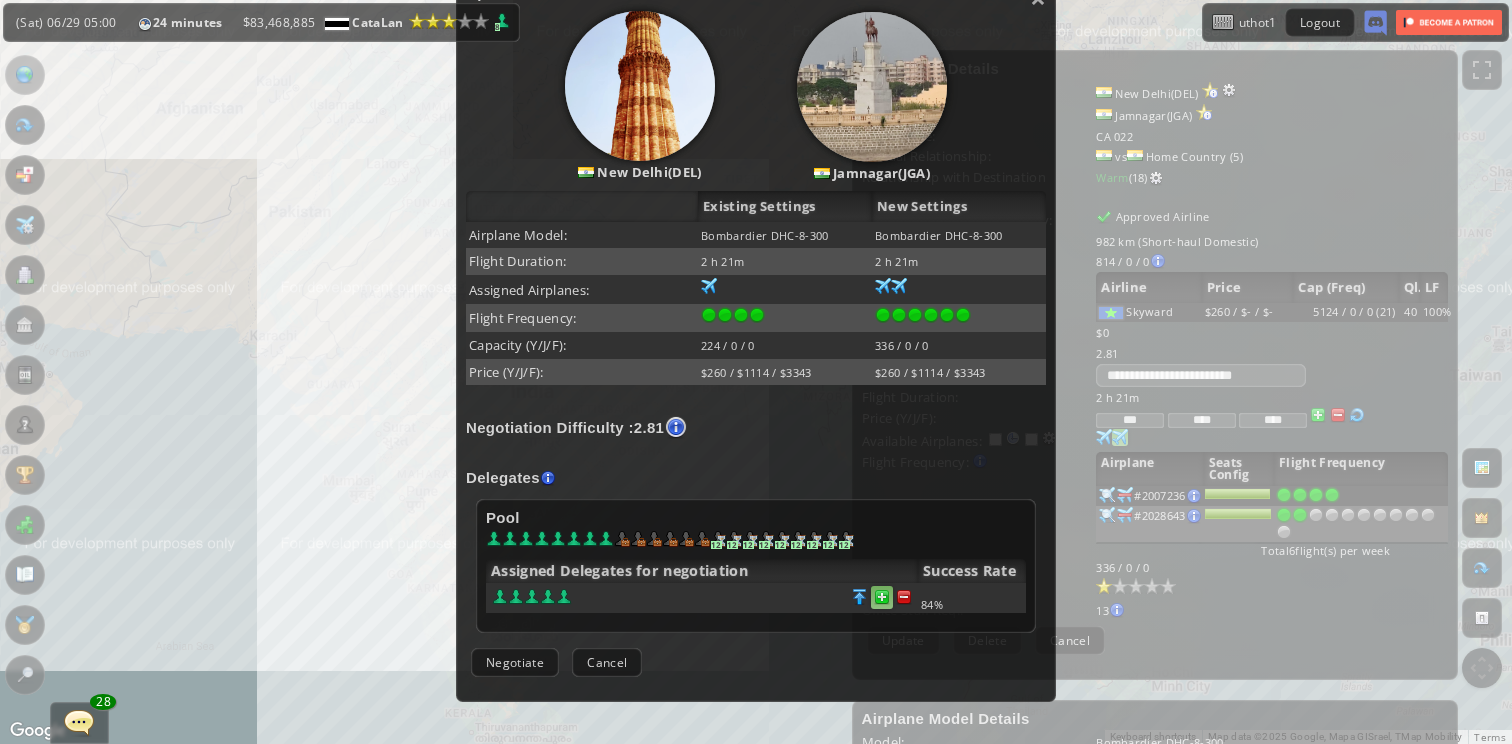 click at bounding box center [882, 597] 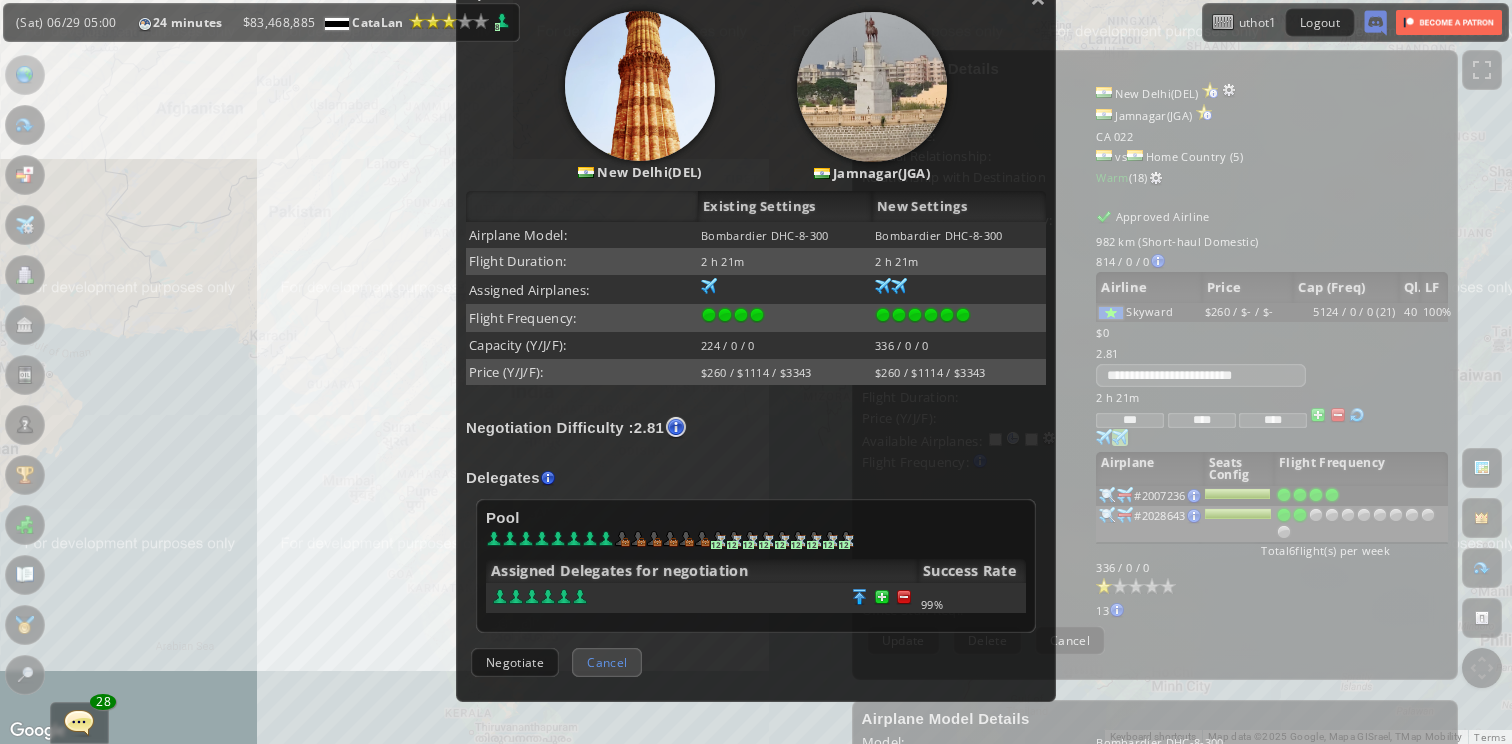 click on "Cancel" at bounding box center [607, 662] 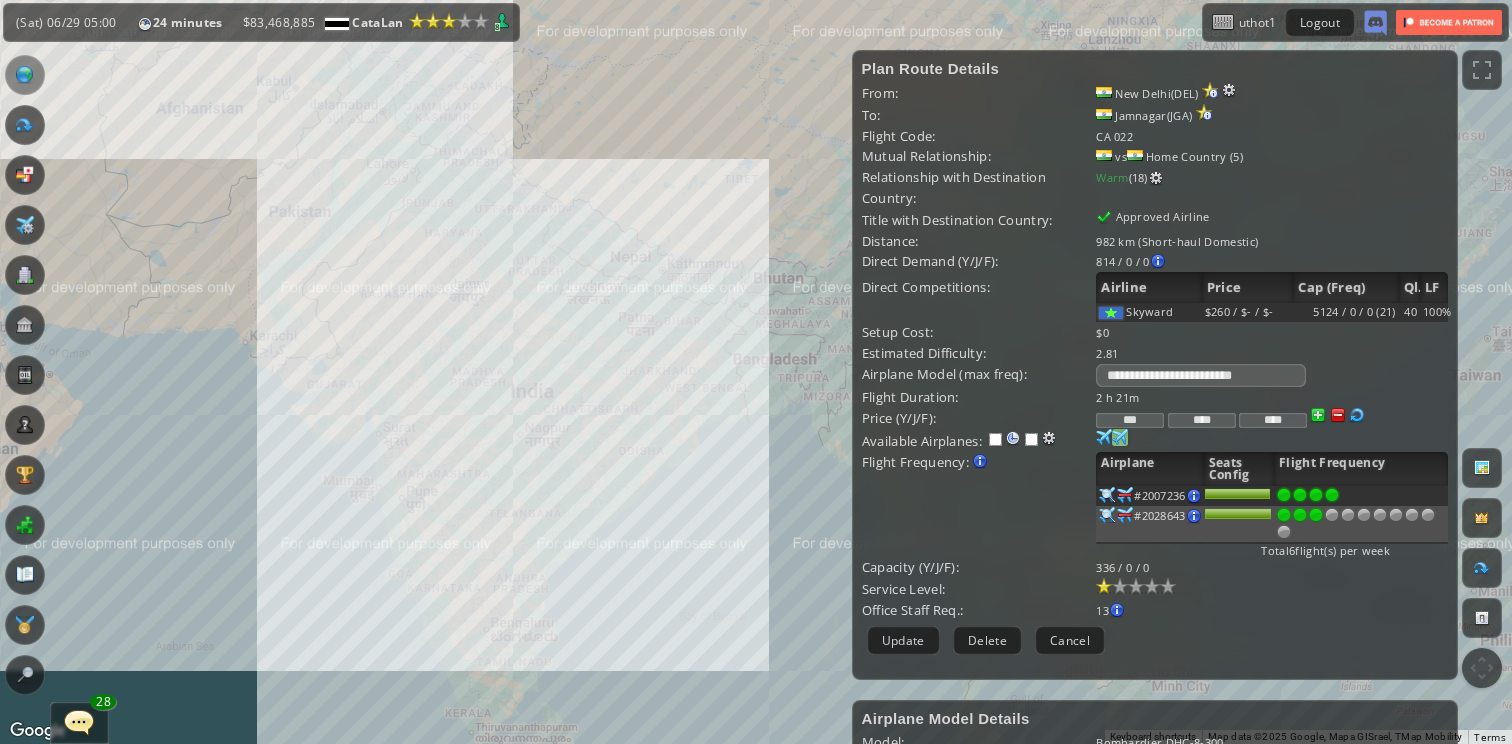 click at bounding box center [1316, 495] 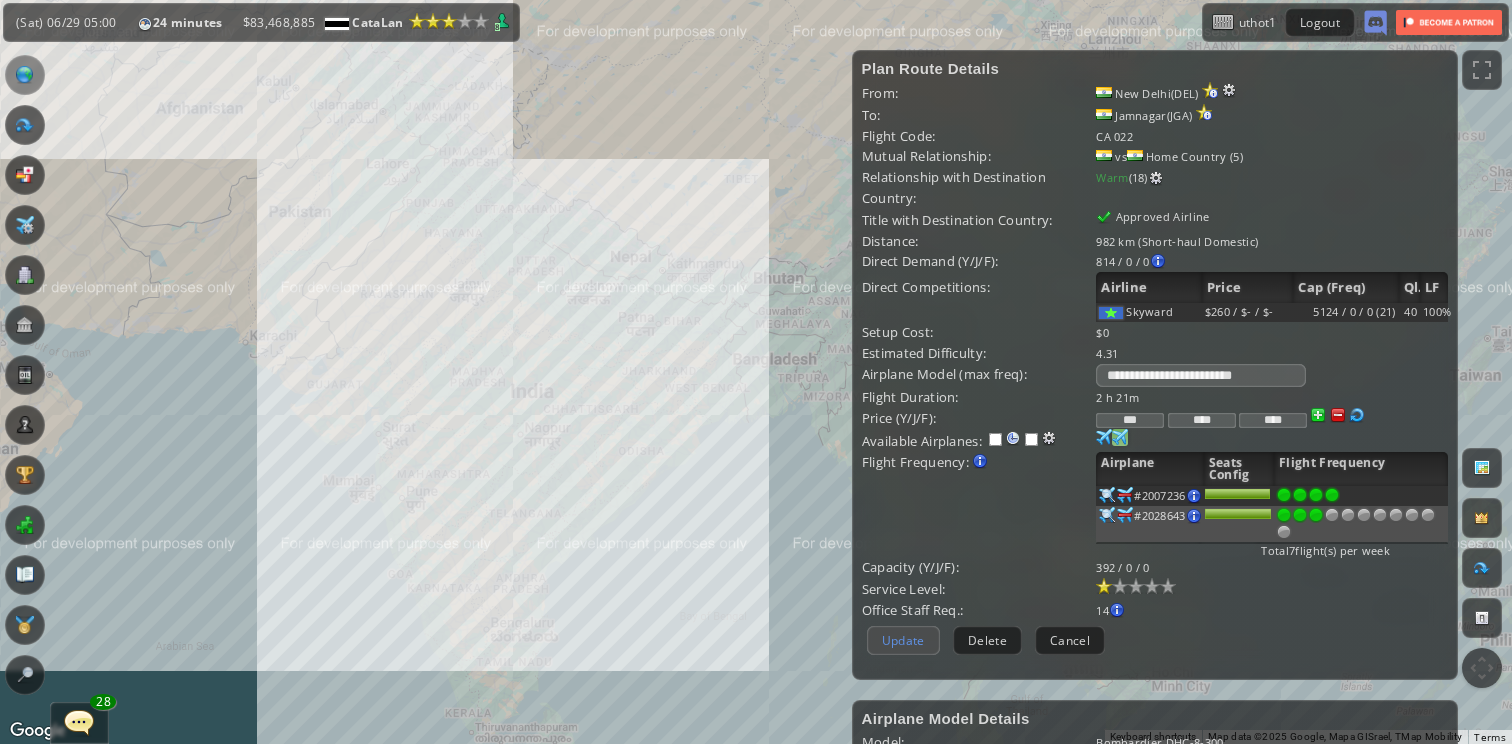 click on "Update" at bounding box center (903, 640) 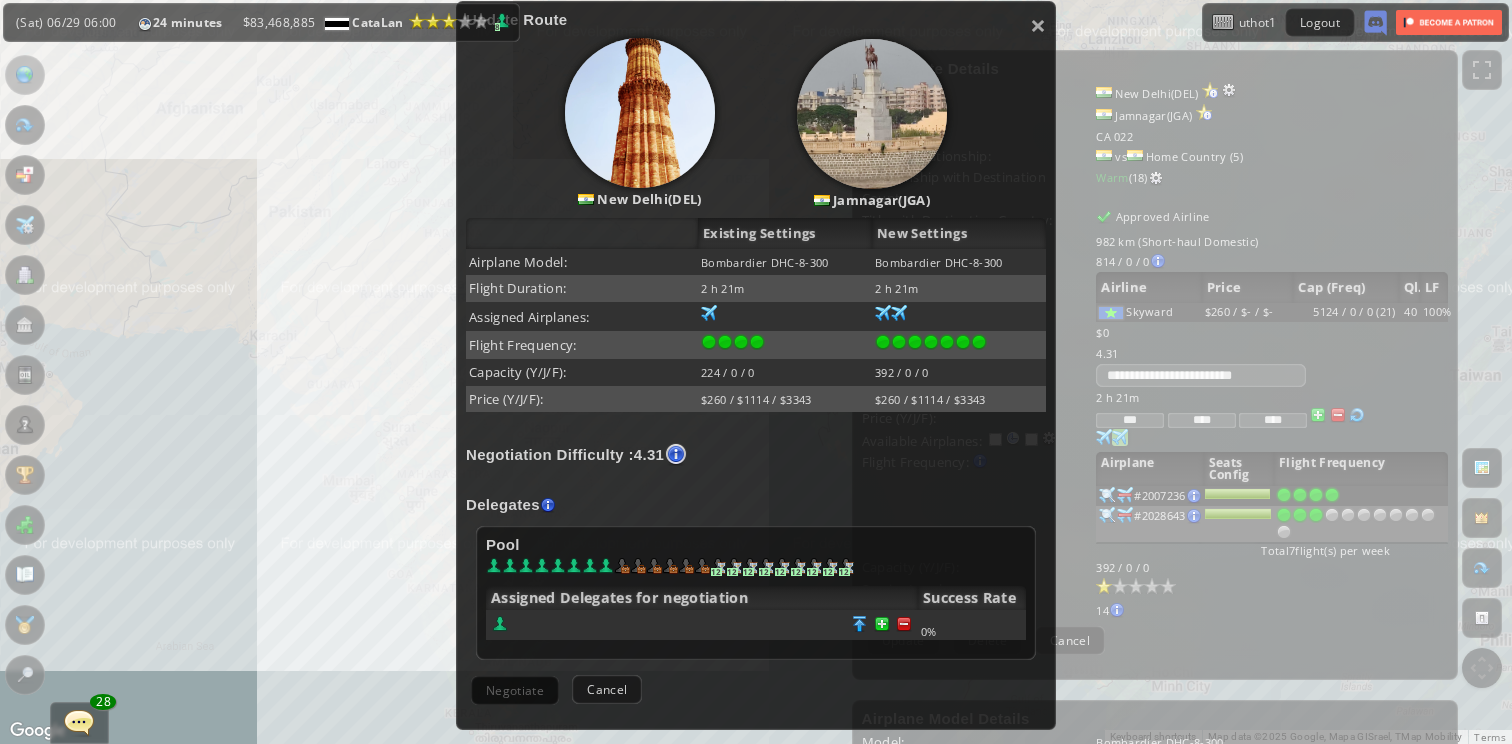 scroll, scrollTop: 228, scrollLeft: 0, axis: vertical 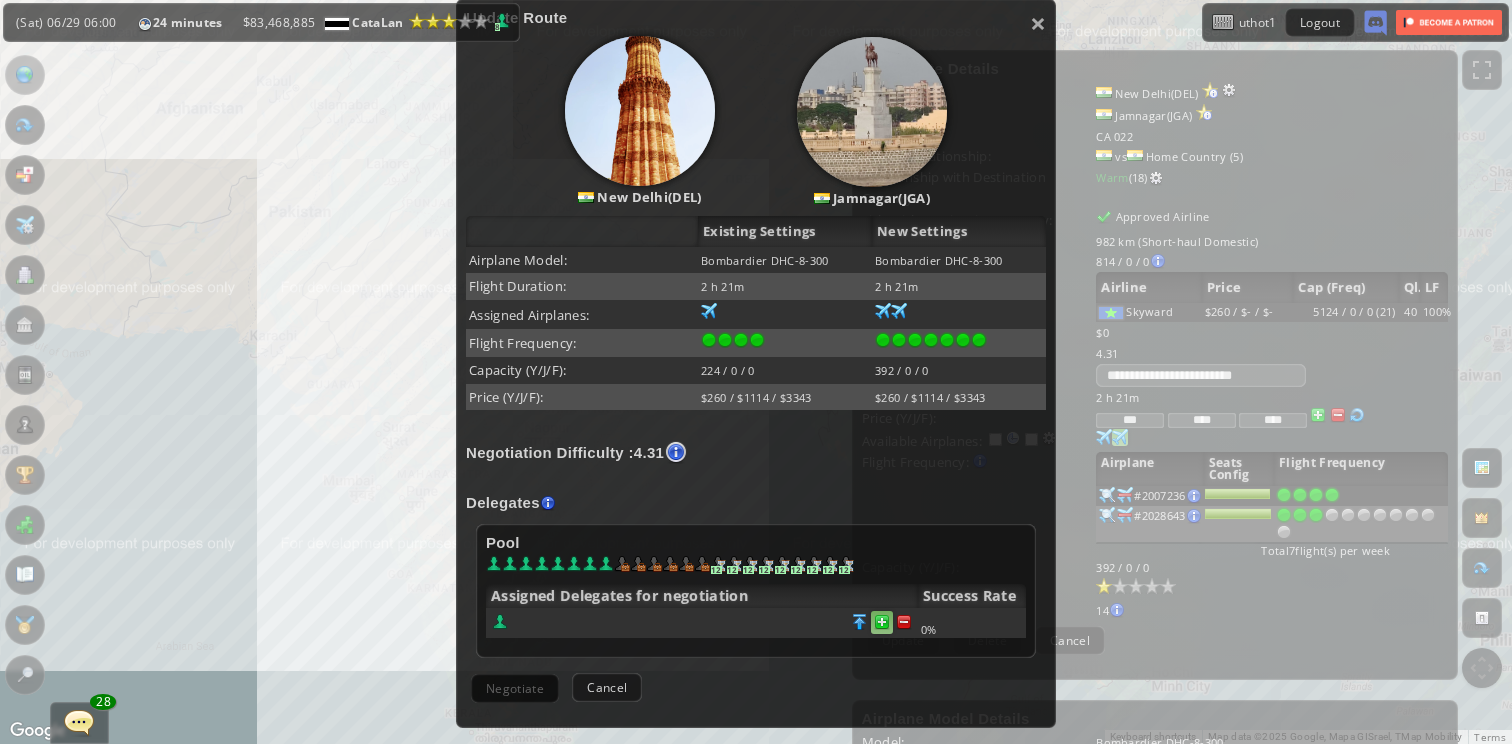 click at bounding box center (904, 622) 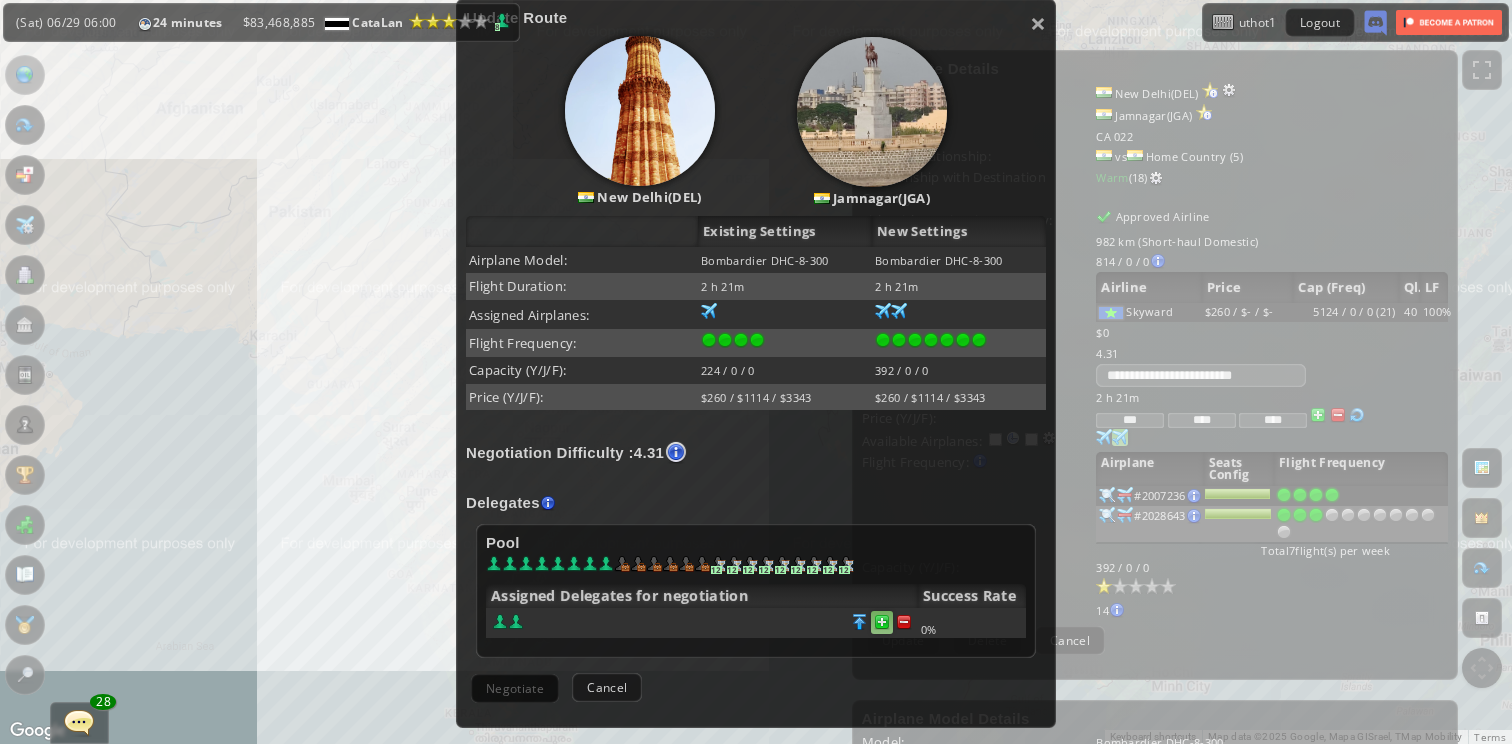 click at bounding box center [904, 622] 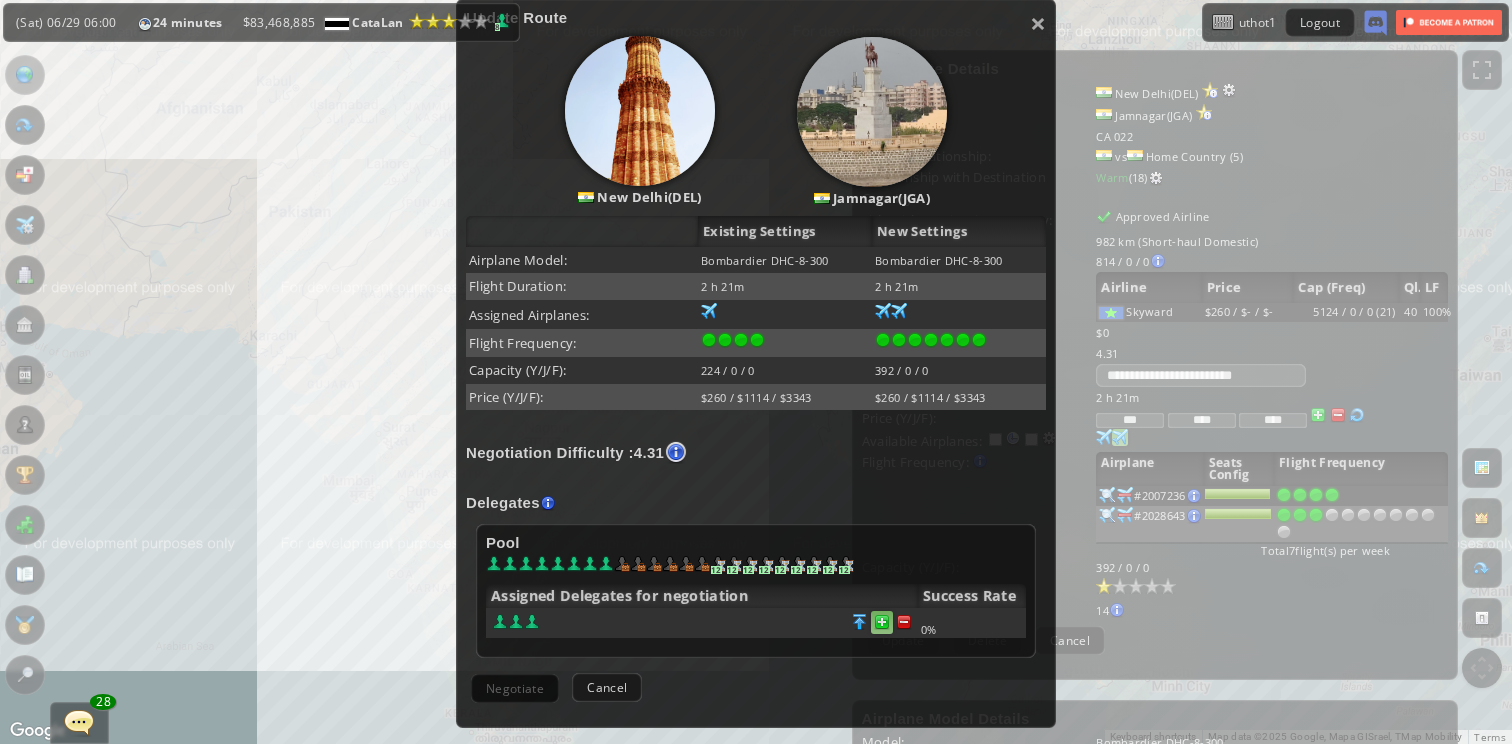 click at bounding box center (904, 622) 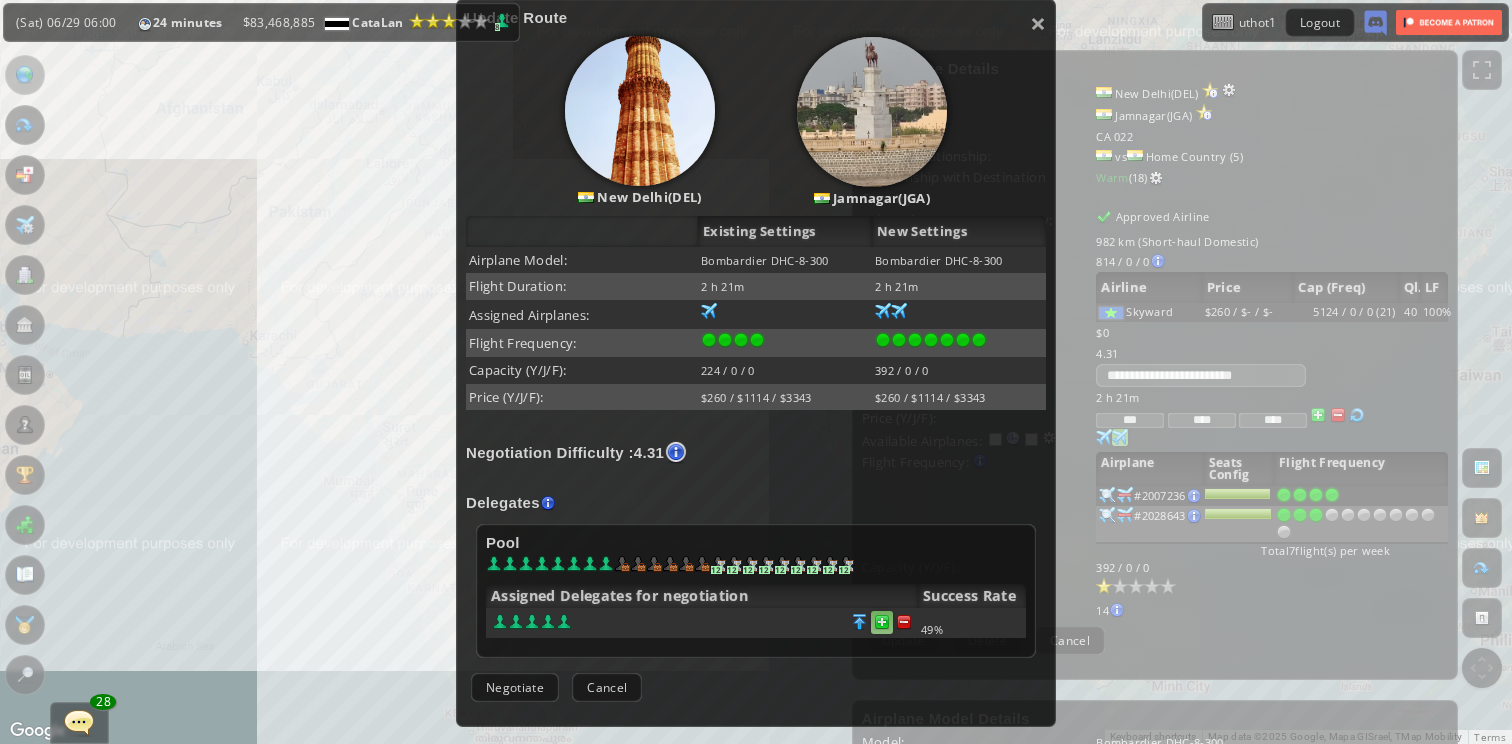 click at bounding box center [904, 622] 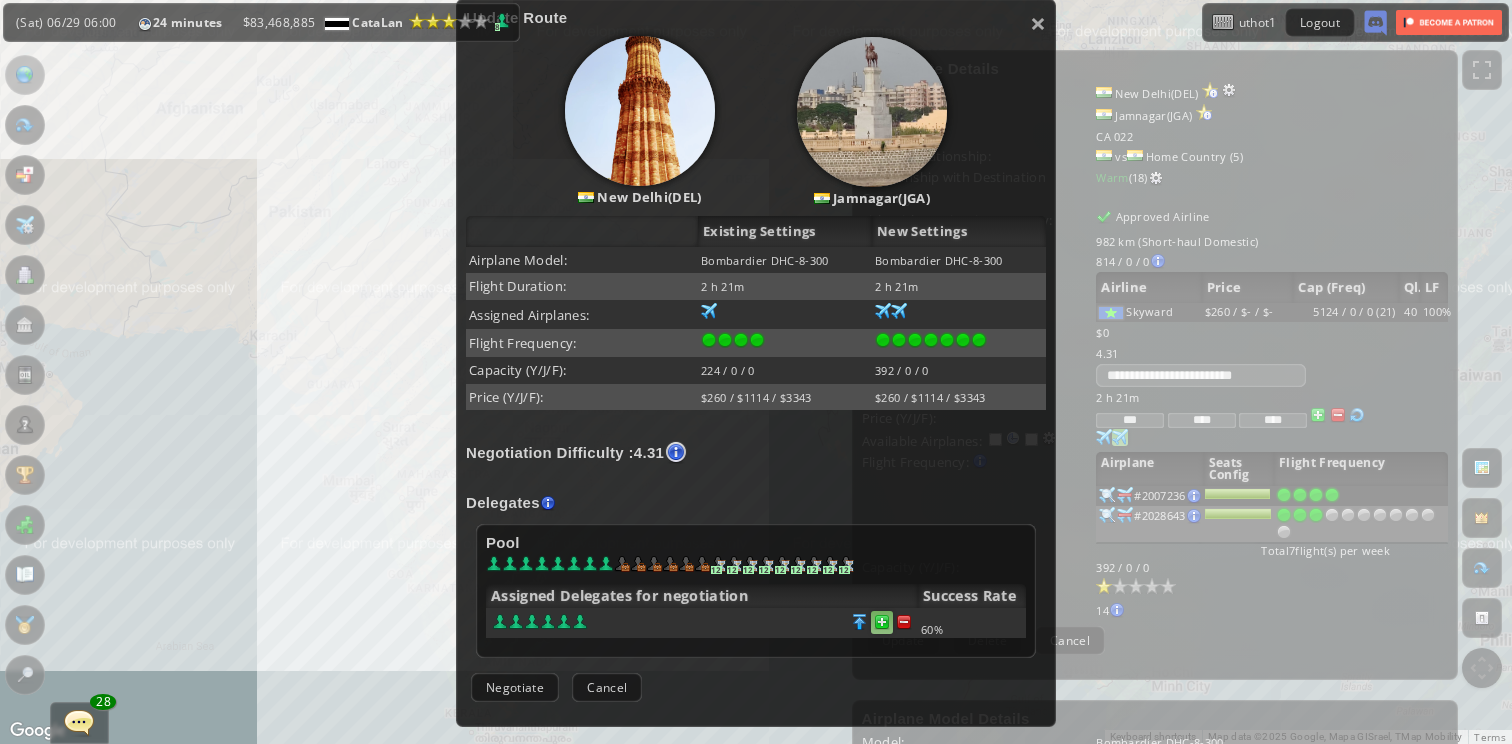 click at bounding box center [904, 622] 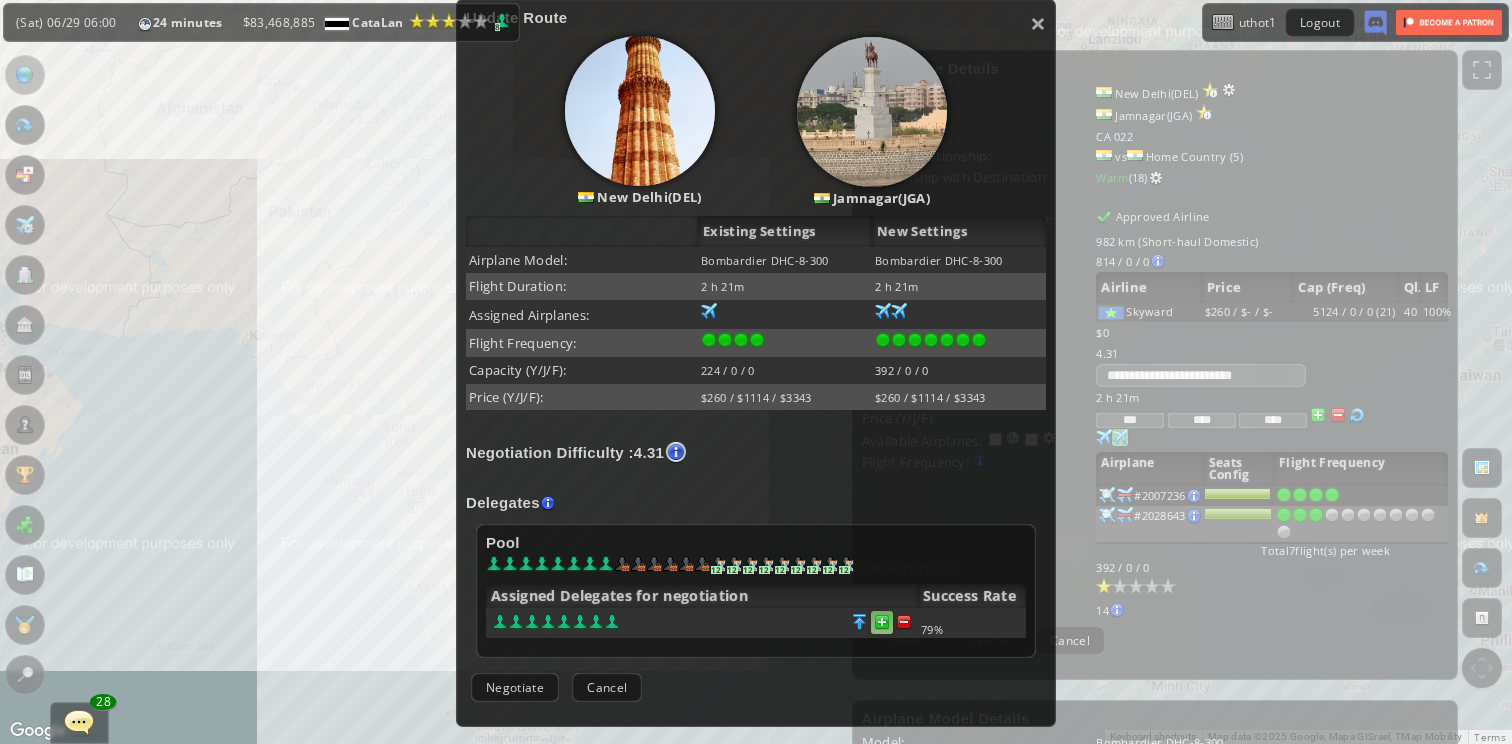 click at bounding box center [904, 622] 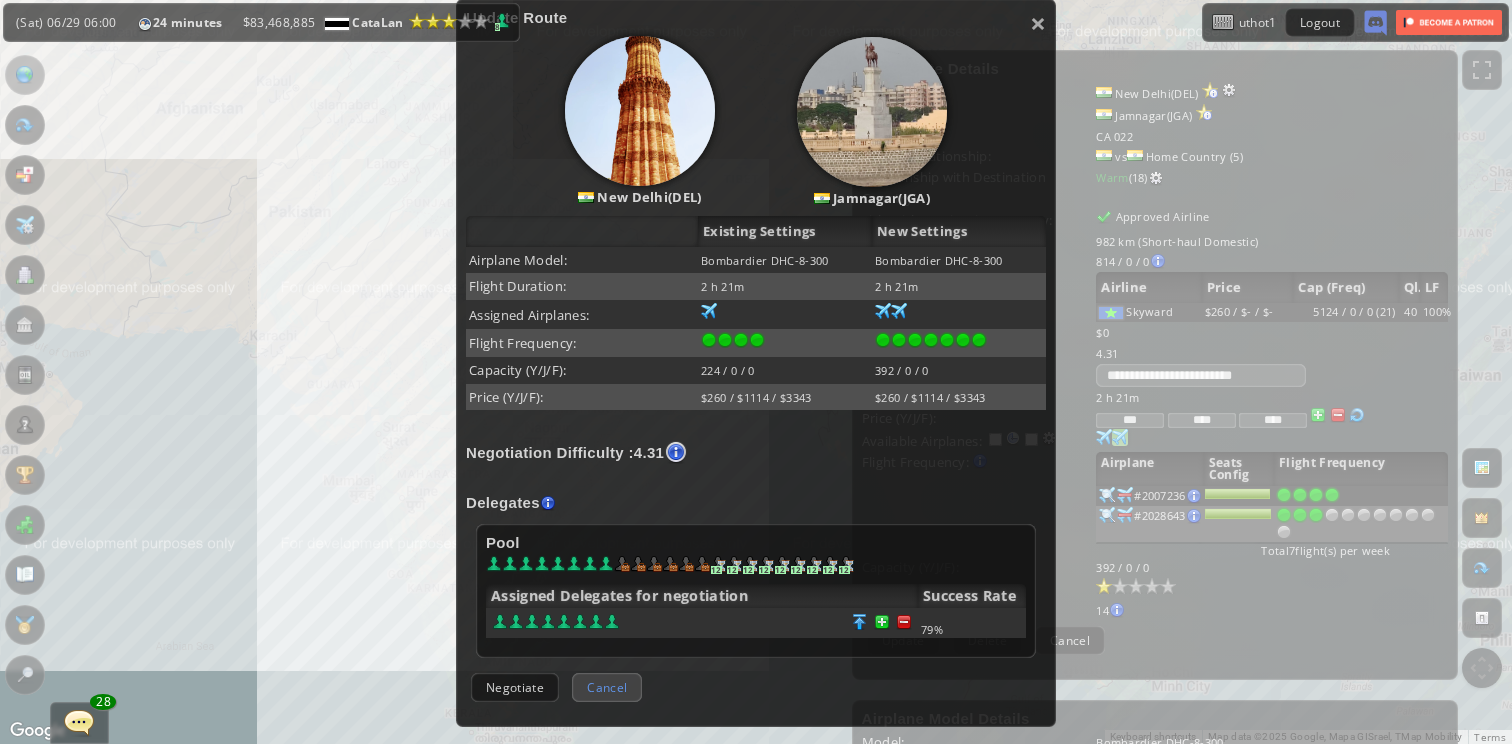 click on "Cancel" at bounding box center [607, 687] 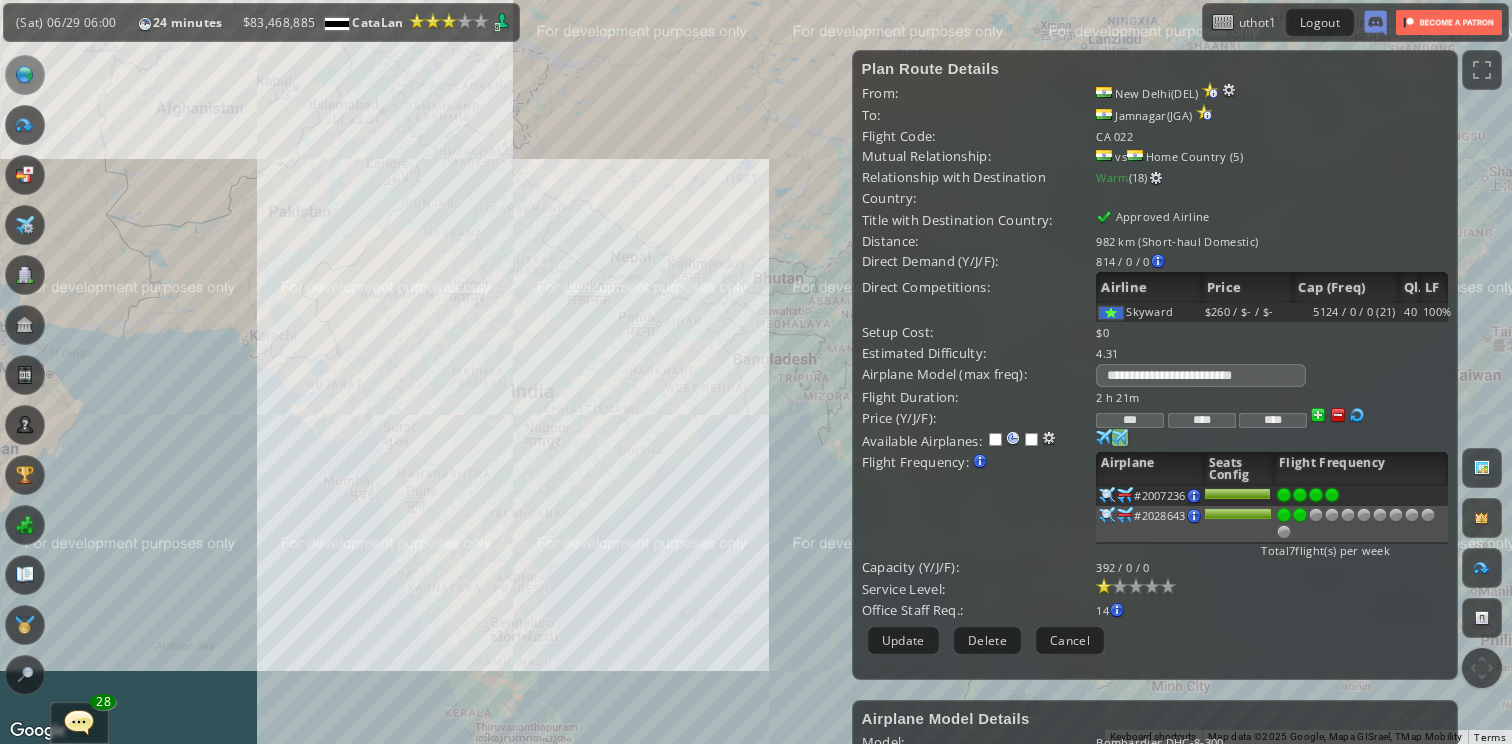 click at bounding box center (1300, 495) 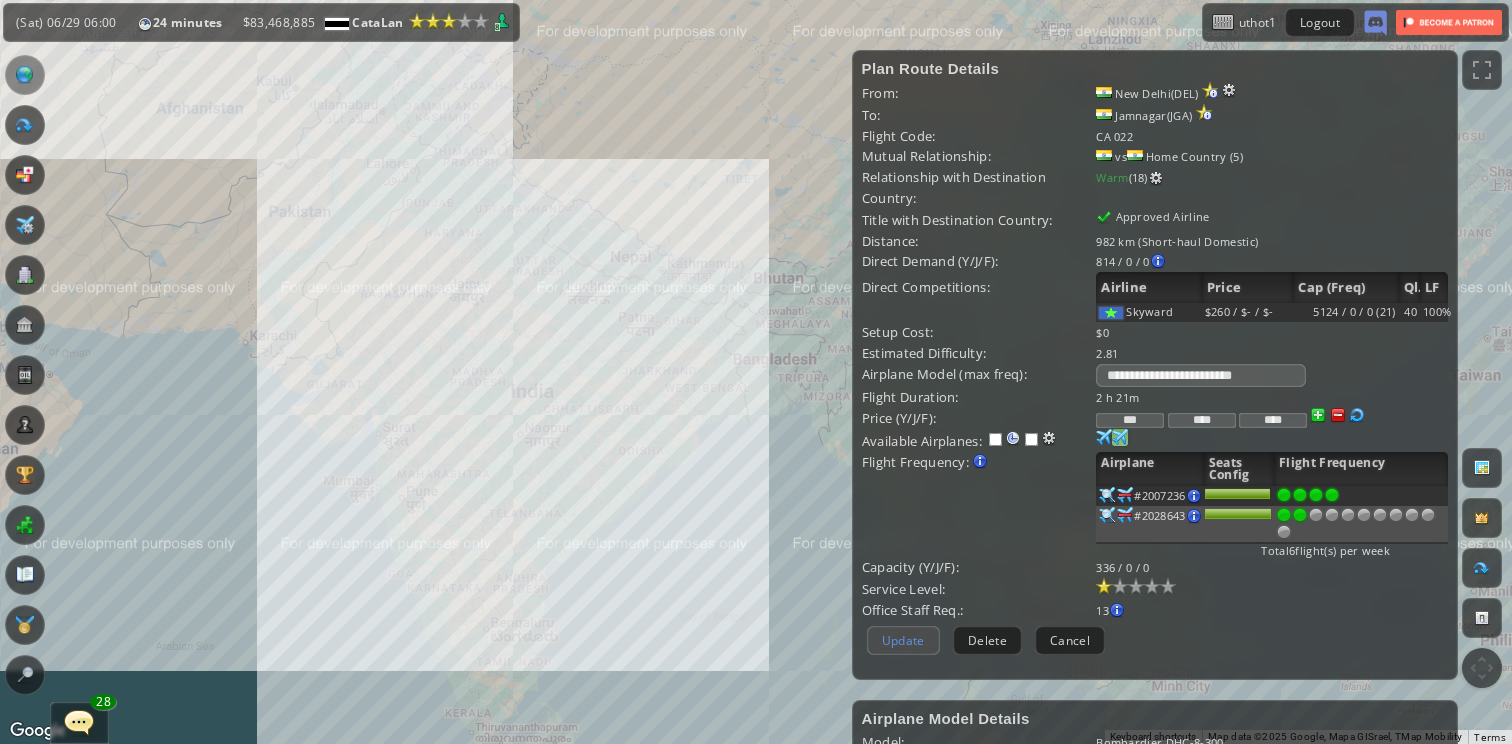 click on "Update" at bounding box center [903, 640] 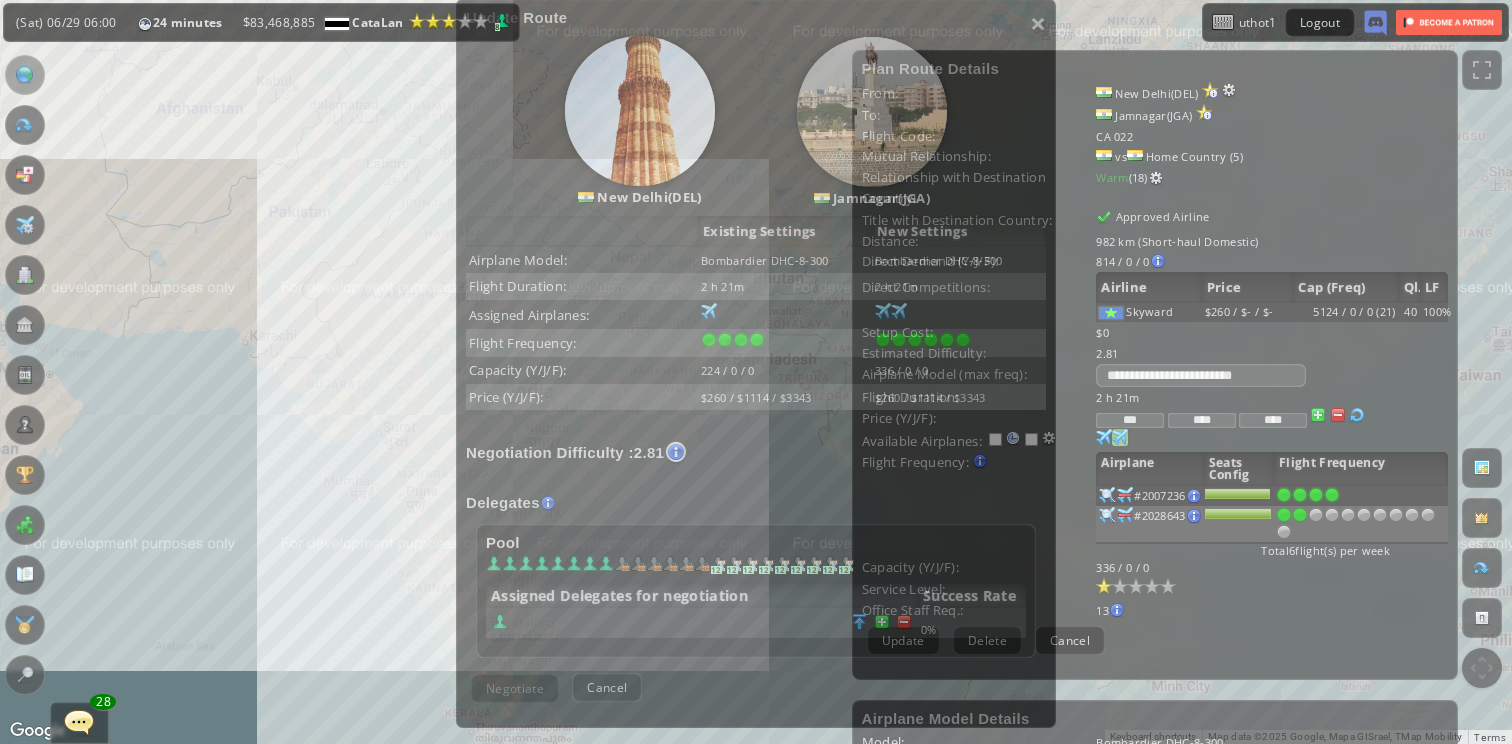 scroll, scrollTop: 140, scrollLeft: 0, axis: vertical 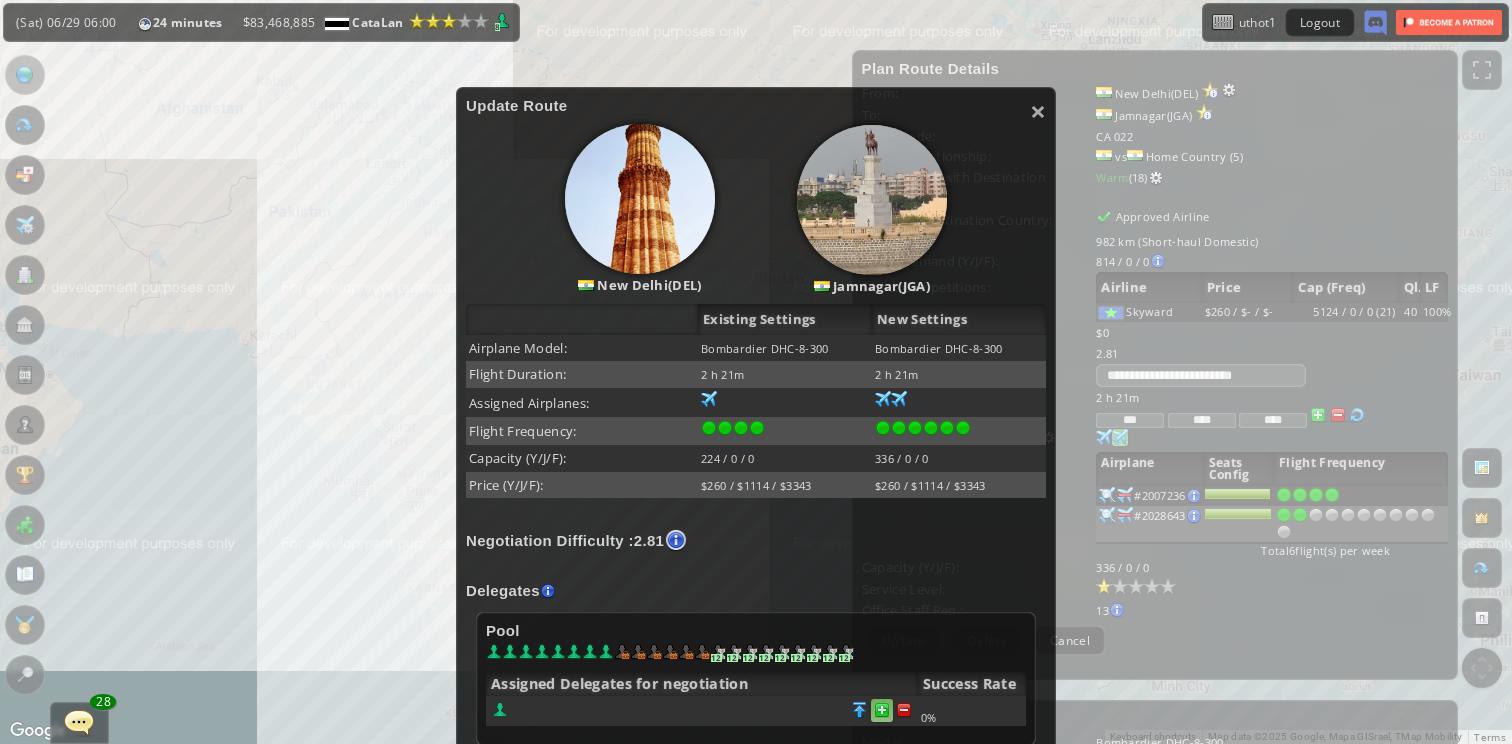 click at bounding box center [904, 710] 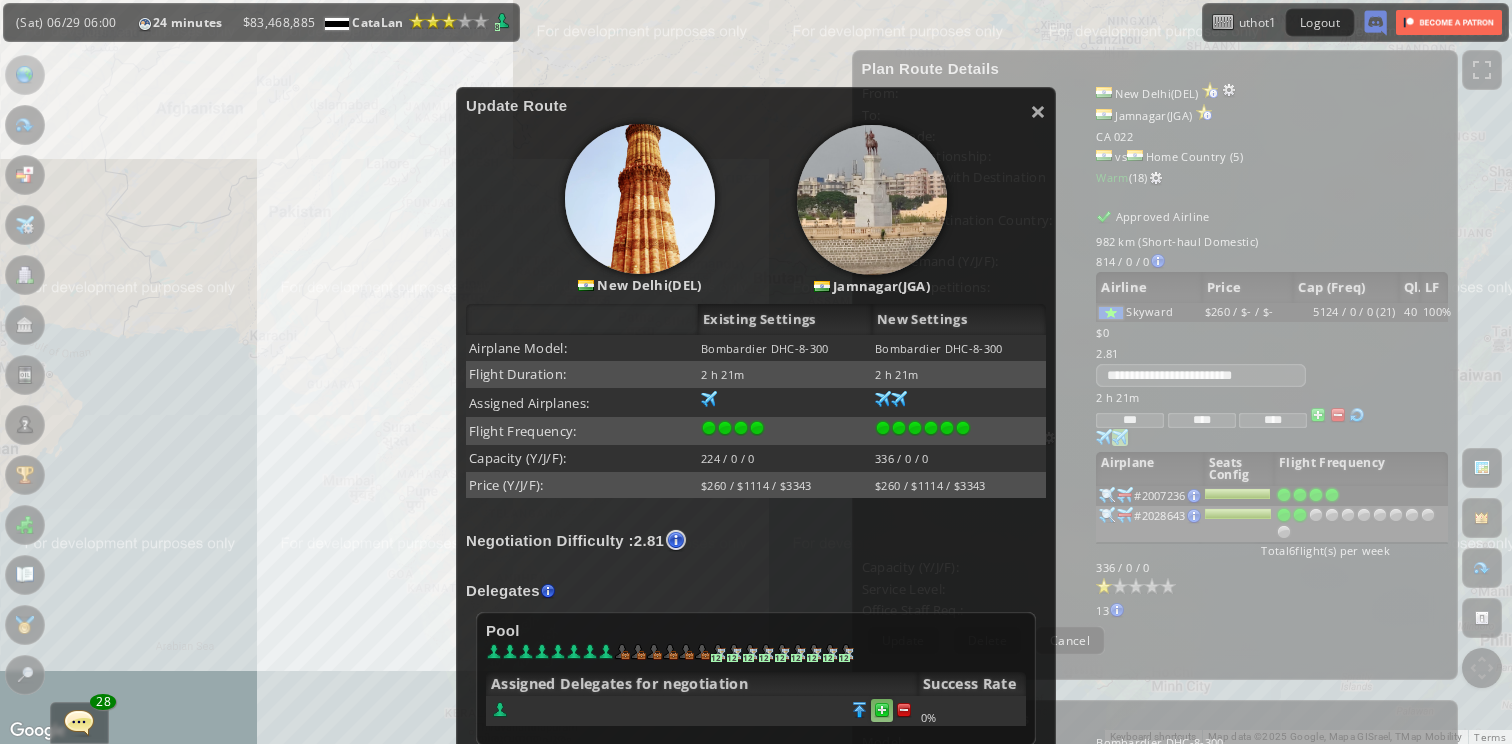 click at bounding box center [904, 710] 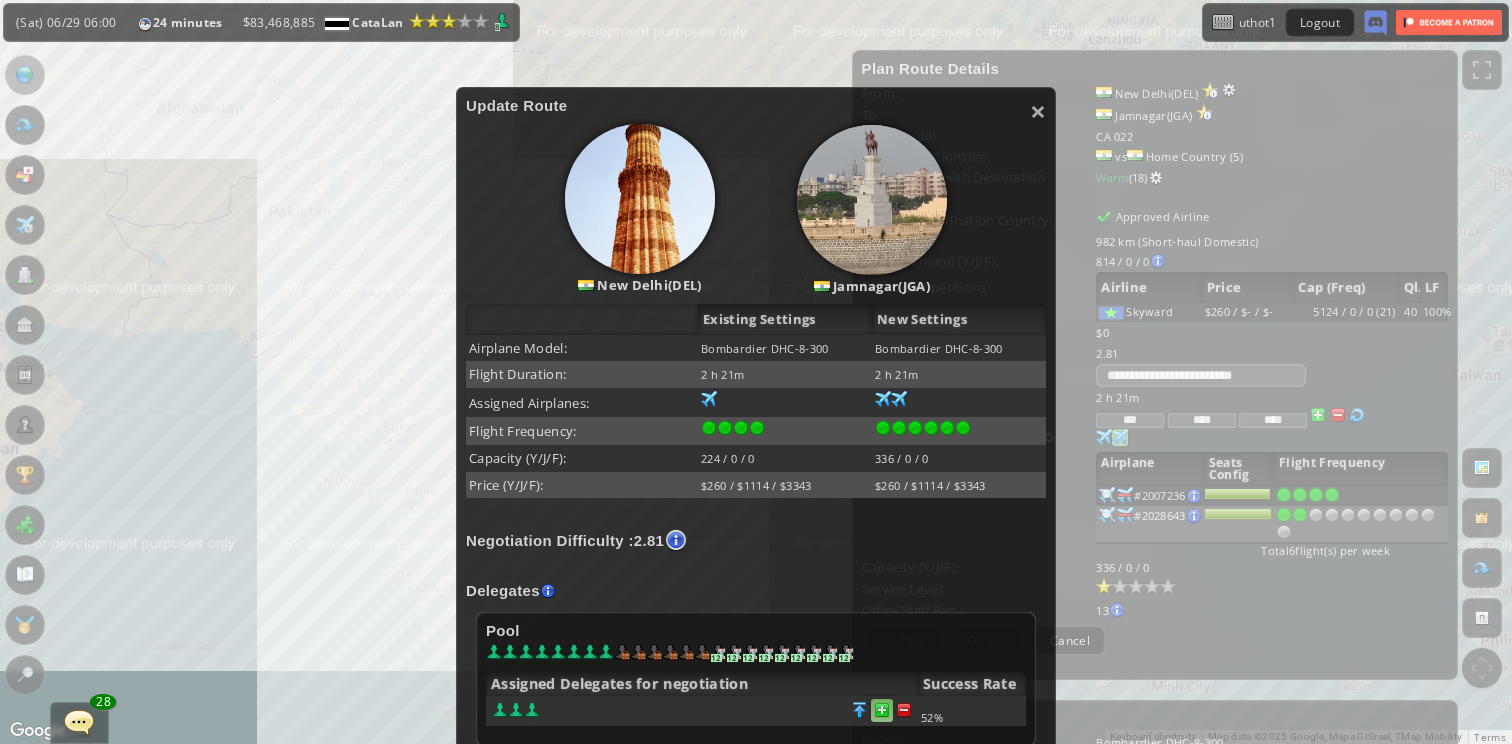 click at bounding box center (904, 710) 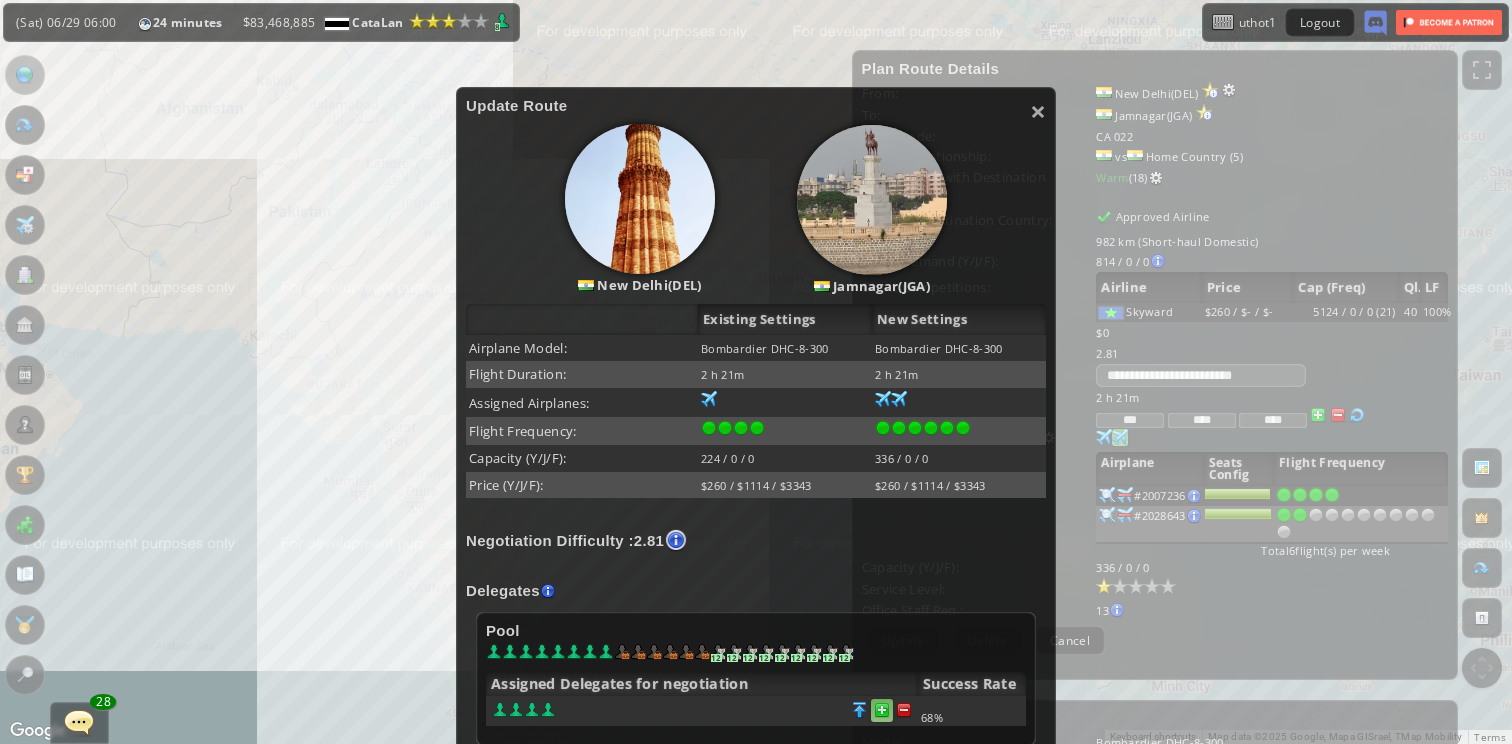 click at bounding box center (904, 710) 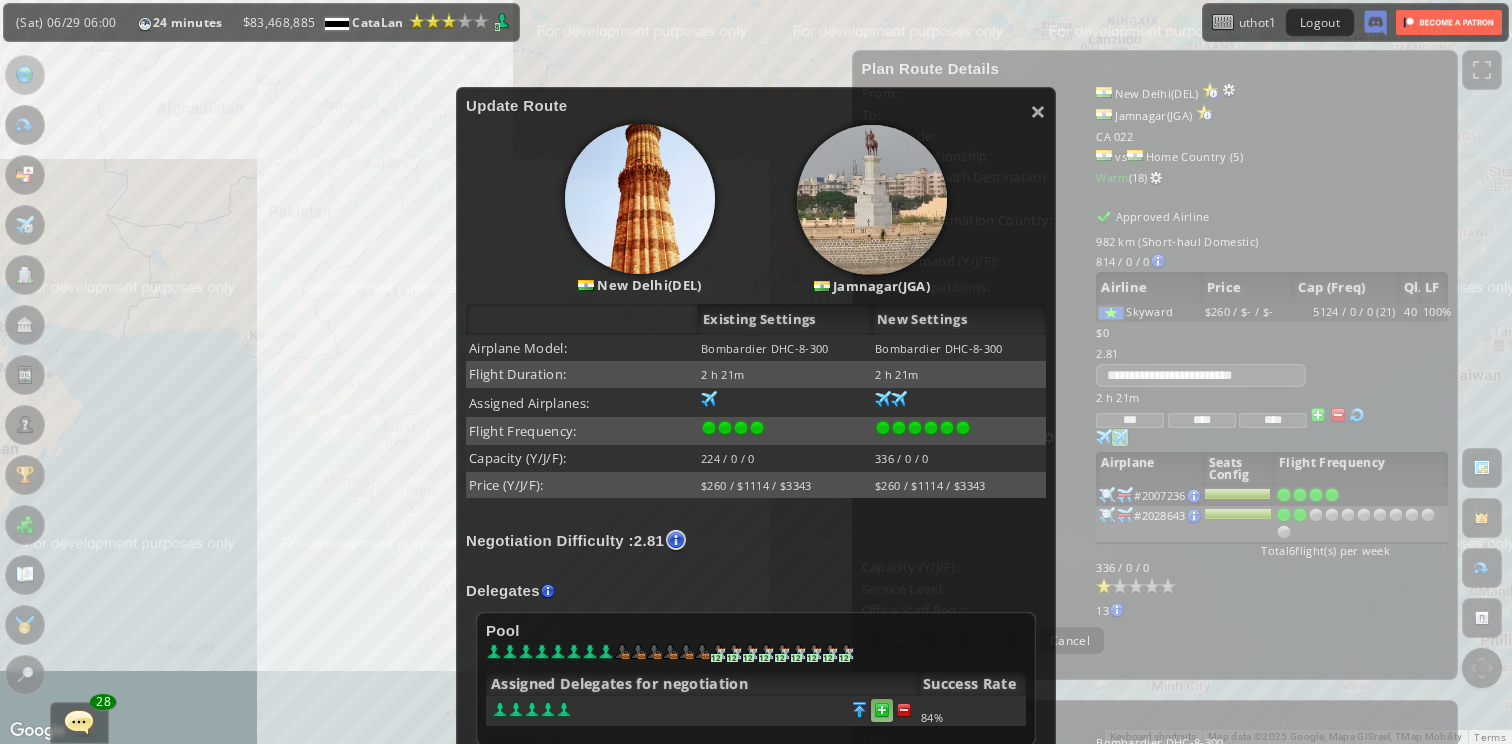 click at bounding box center (904, 710) 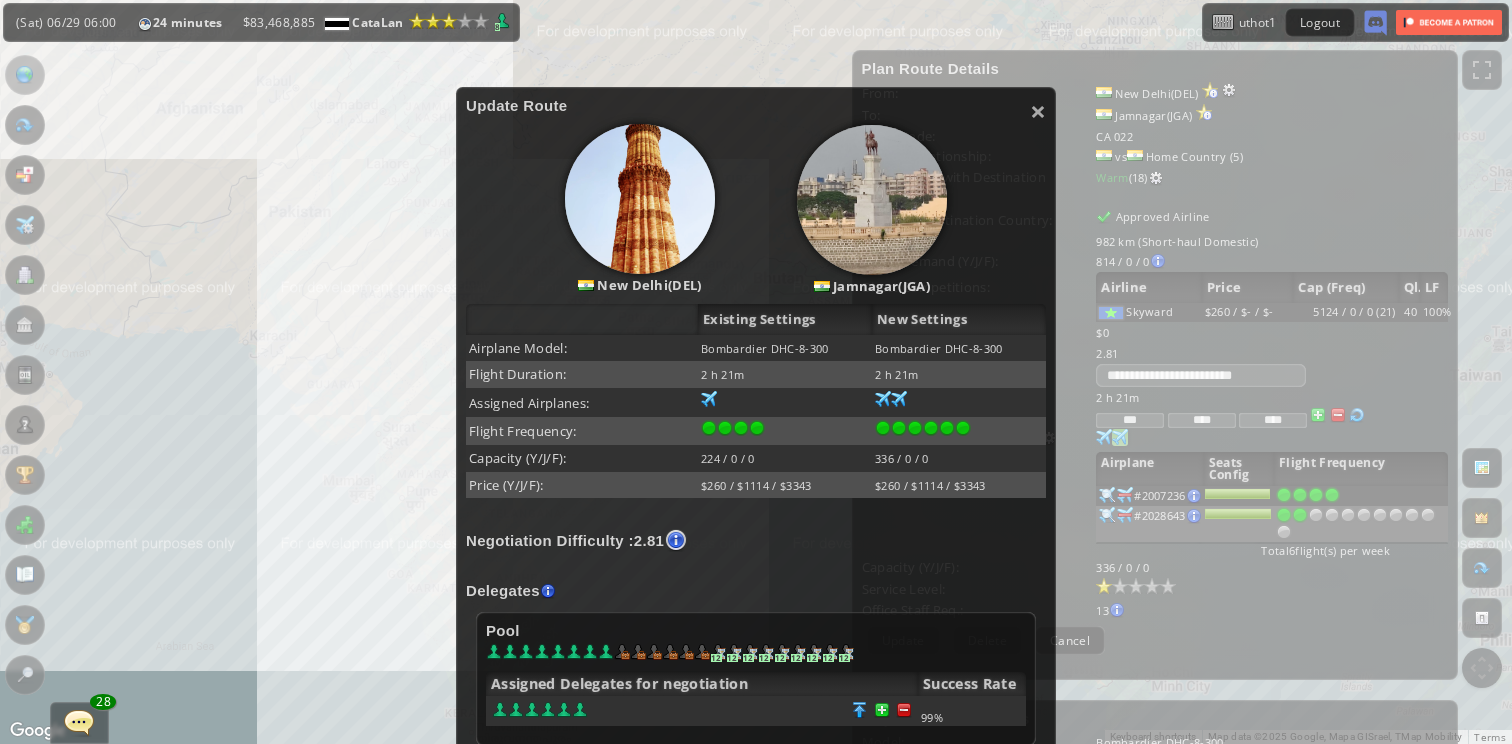 scroll, scrollTop: 211, scrollLeft: 0, axis: vertical 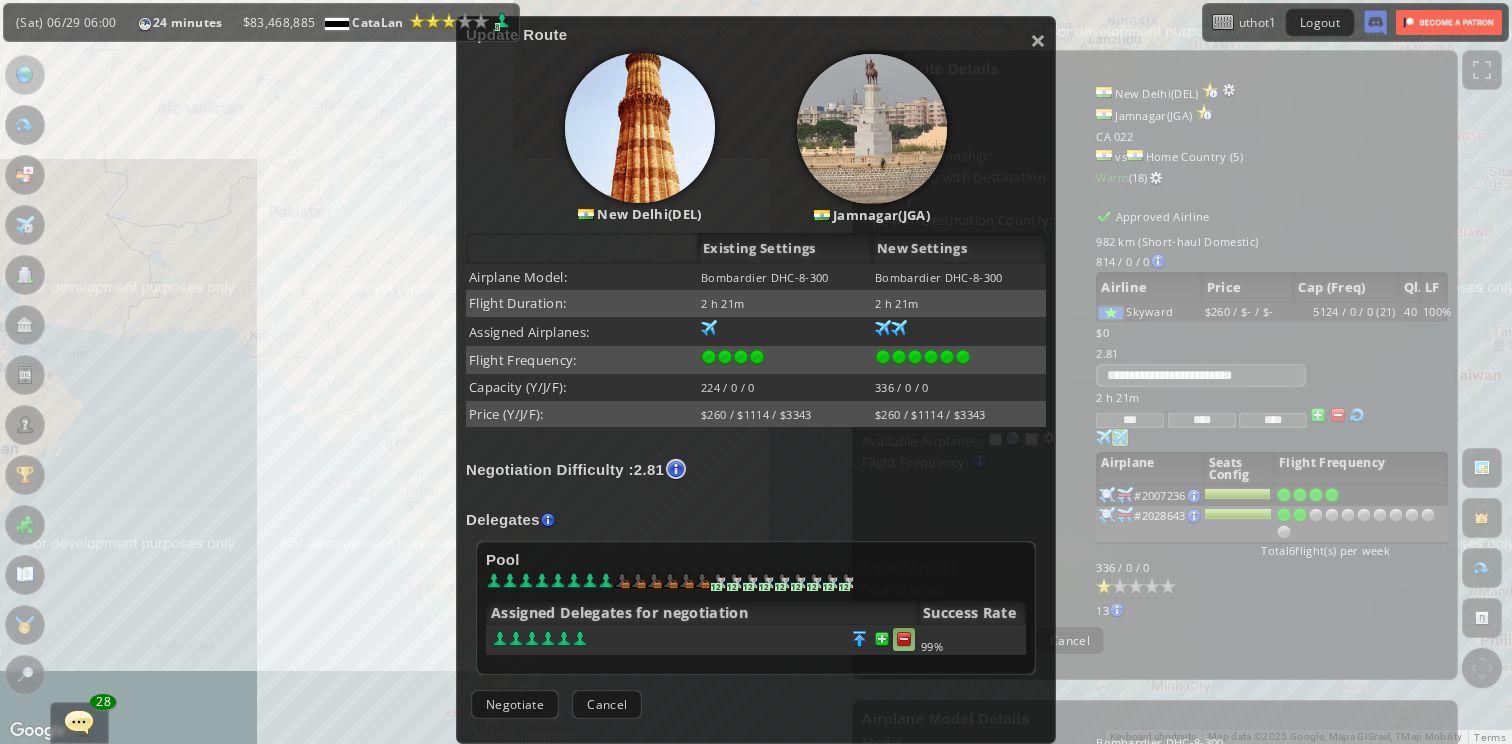 click at bounding box center (904, 639) 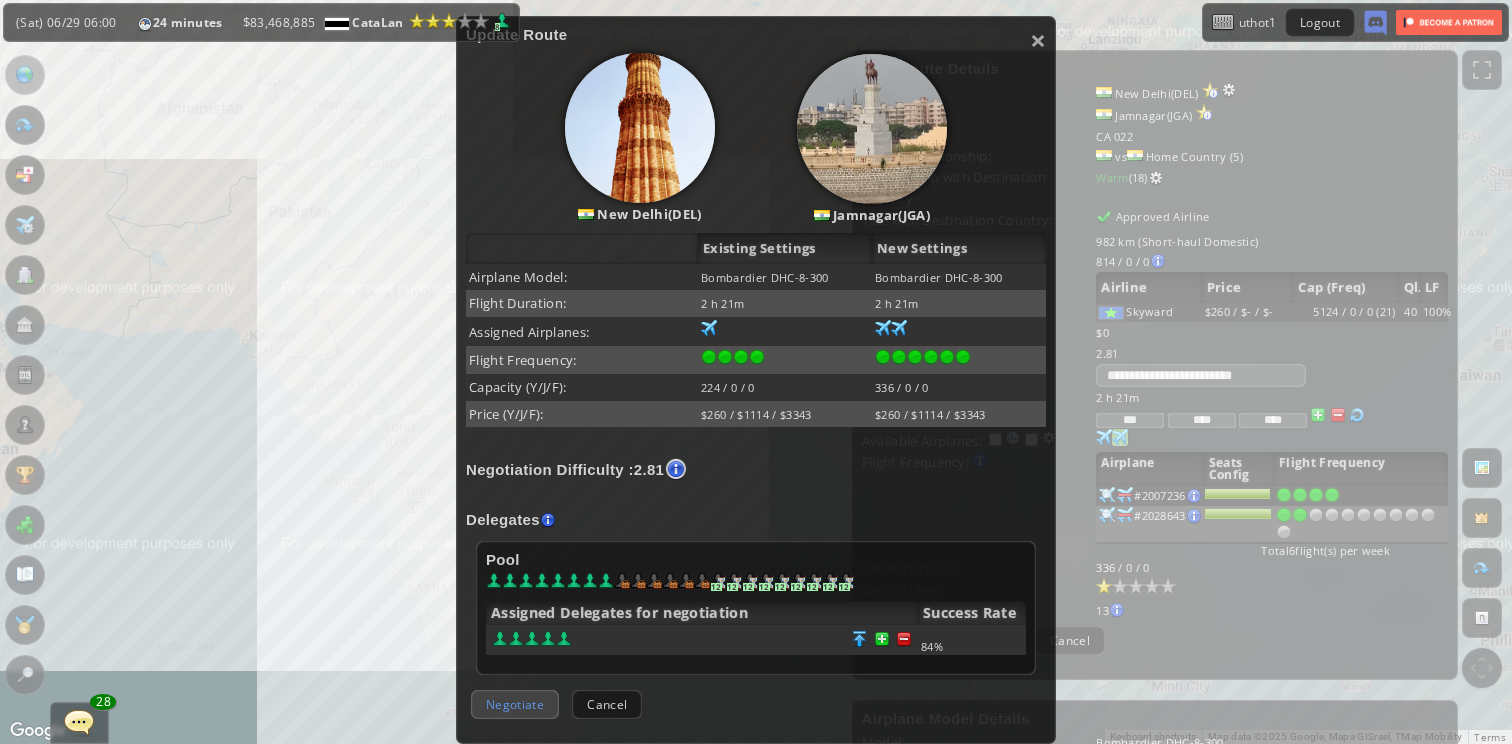 click on "Negotiate" at bounding box center [515, 704] 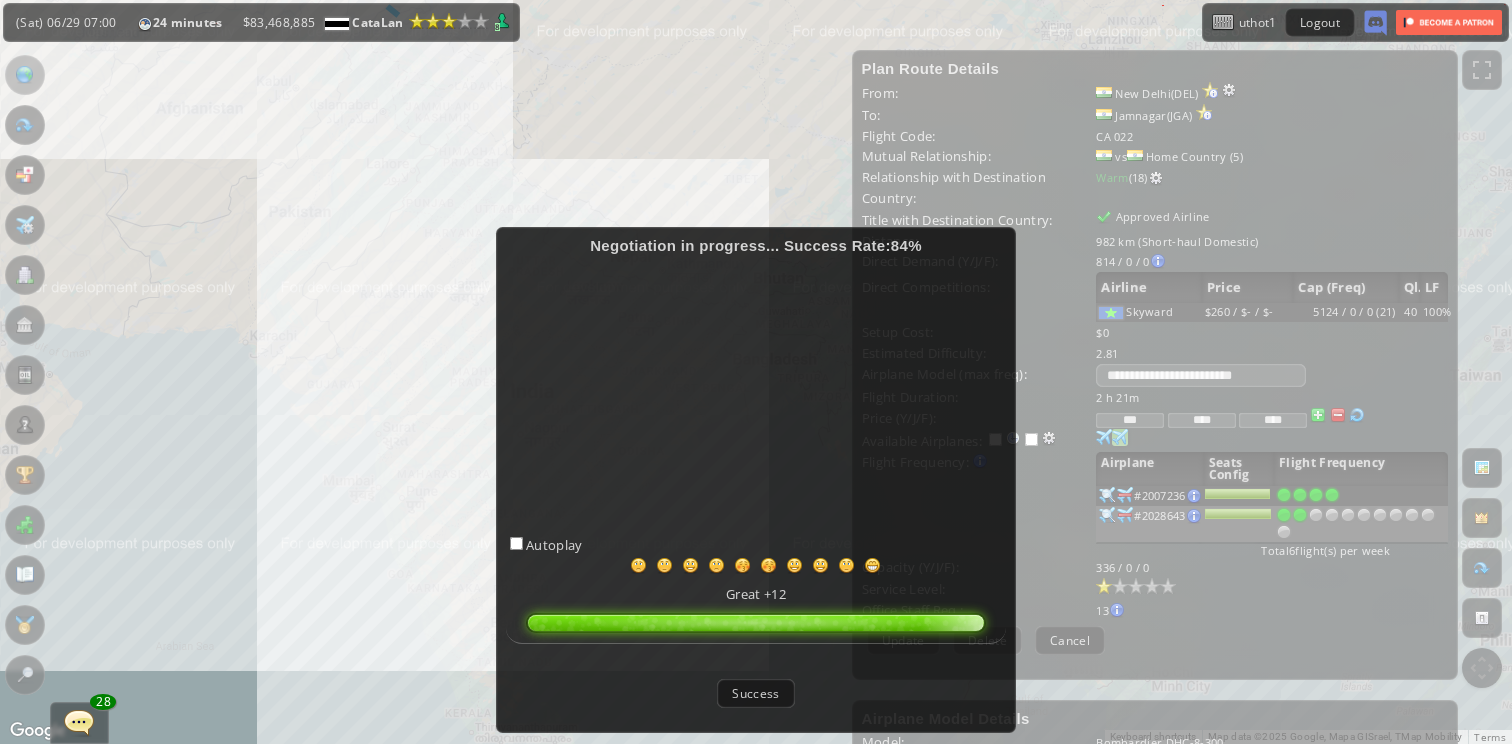 click on "Success" at bounding box center (755, 693) 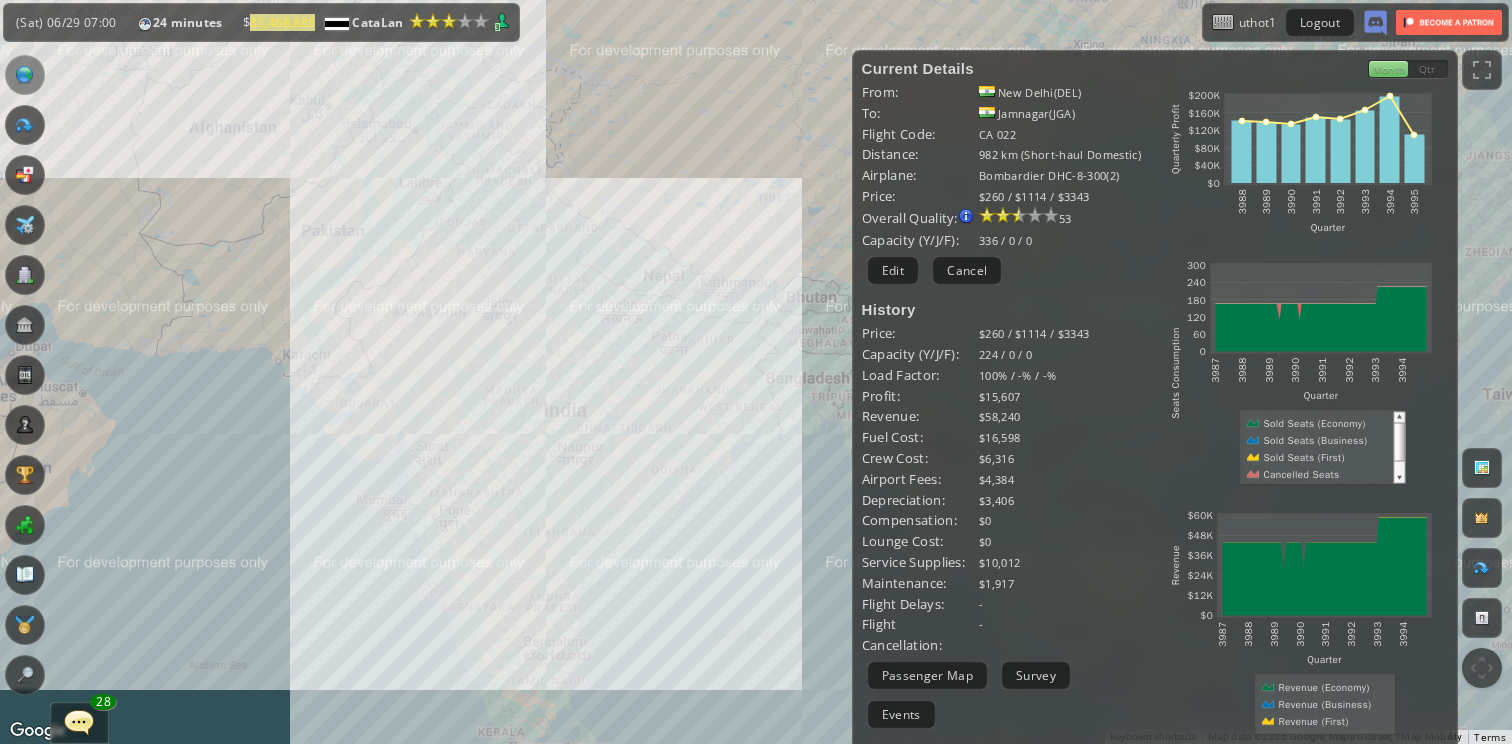 drag, startPoint x: 438, startPoint y: 344, endPoint x: 489, endPoint y: 371, distance: 57.706154 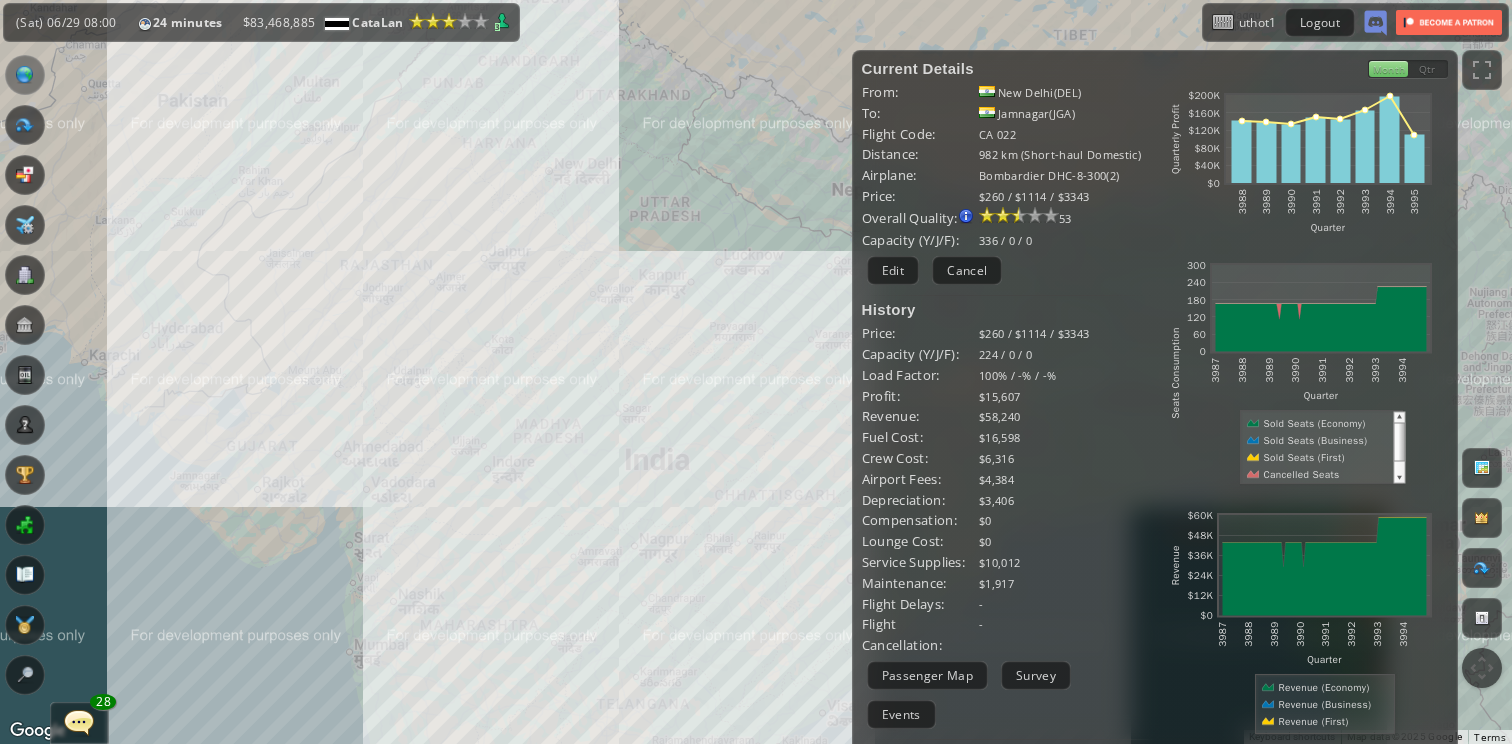 click on "To navigate, press the arrow keys." at bounding box center (756, 372) 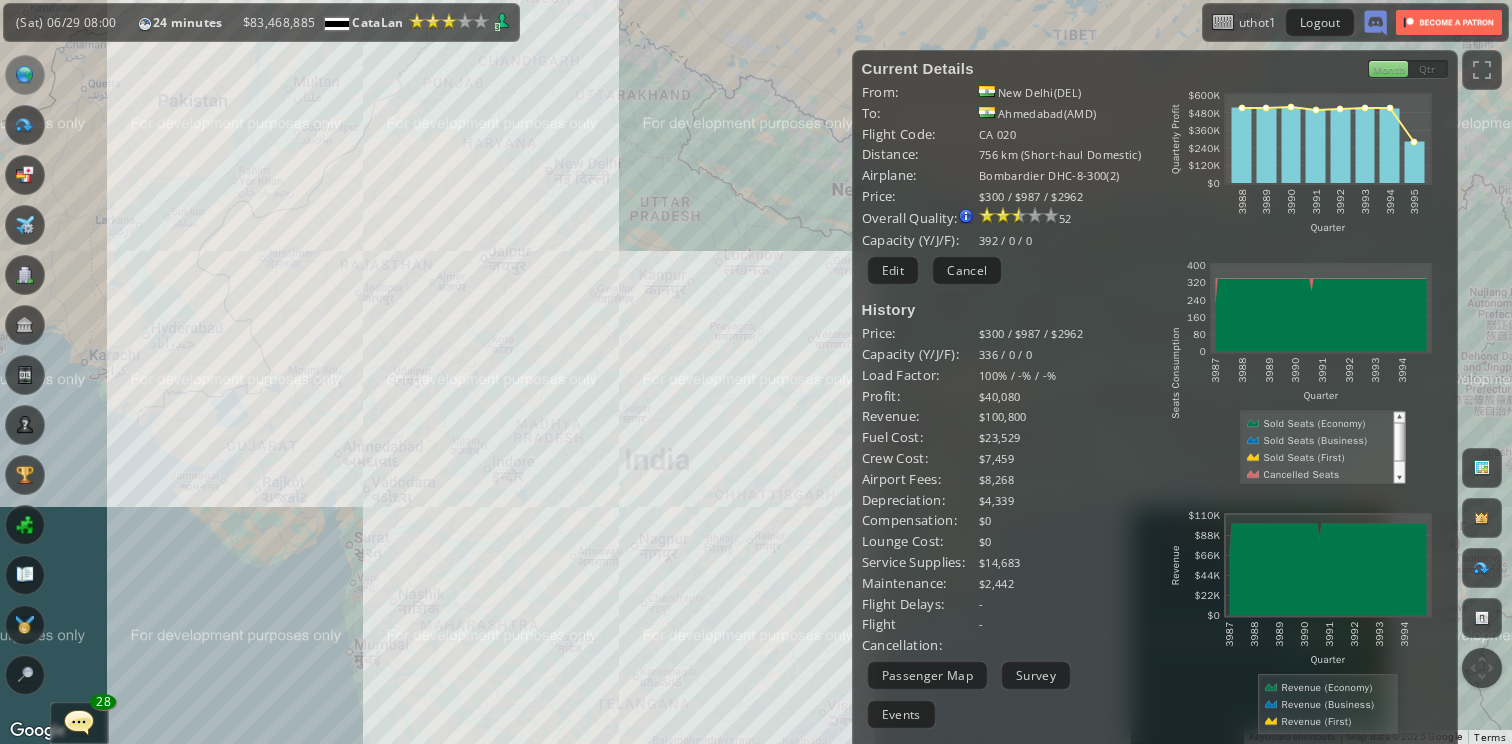 click on "To navigate, press the arrow keys." at bounding box center [756, 372] 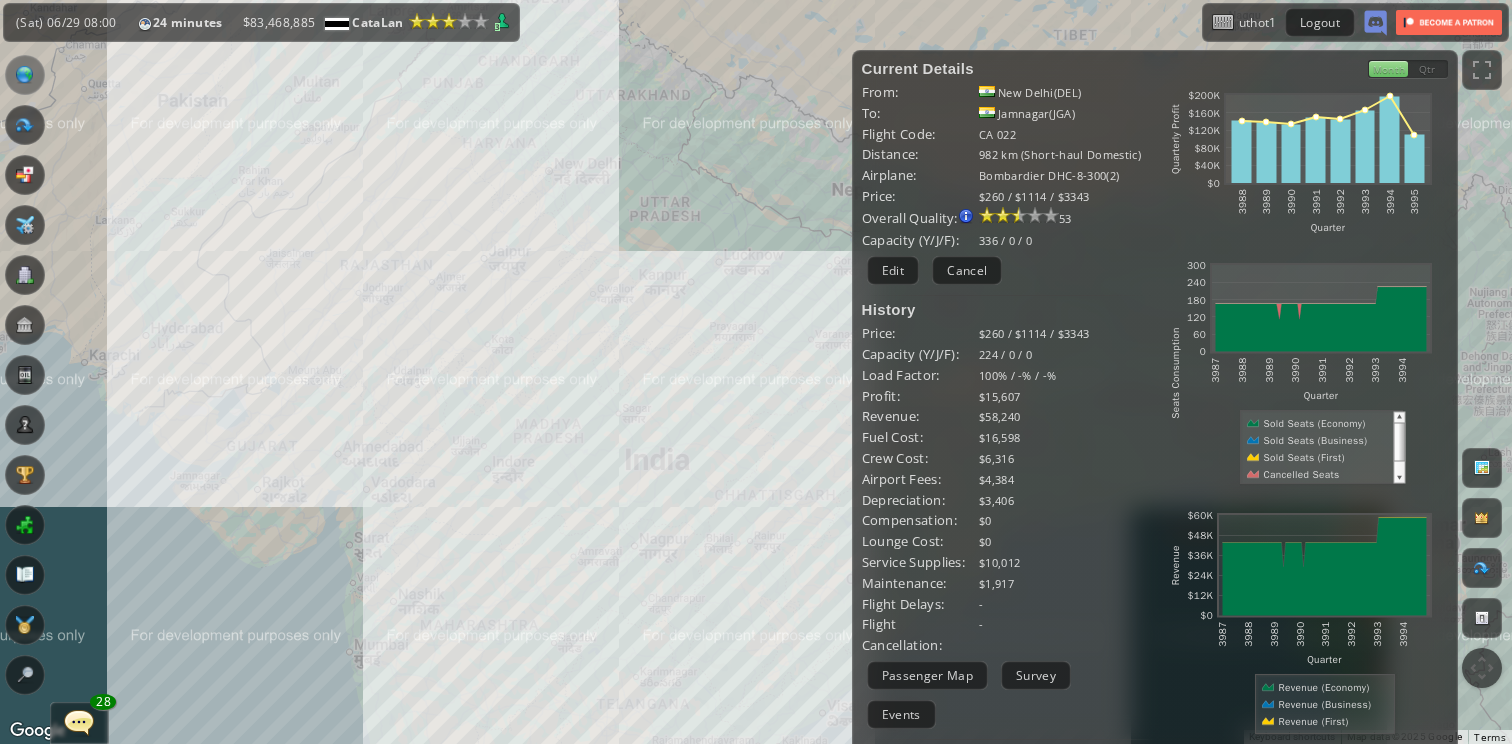 click on "To navigate, press the arrow keys." at bounding box center [756, 372] 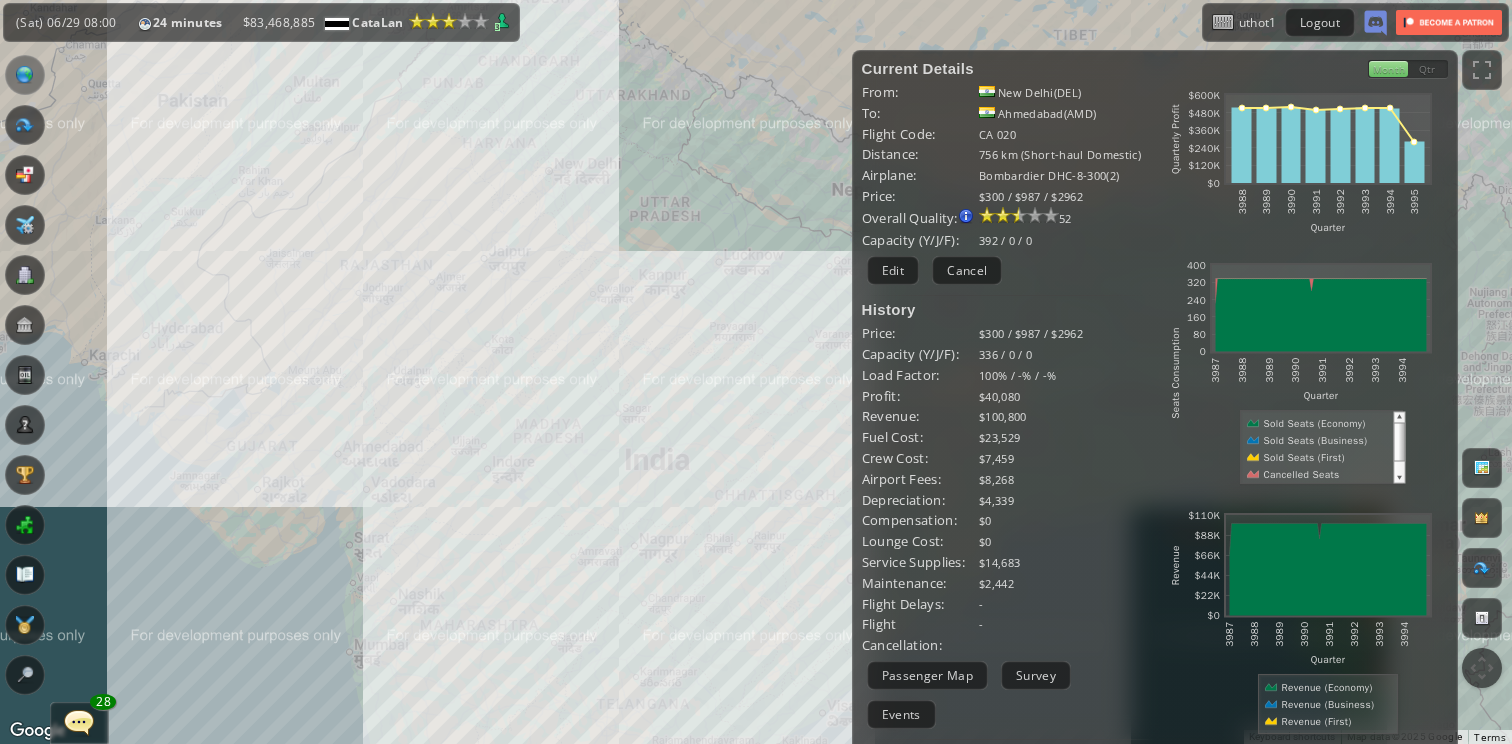 click on "To navigate, press the arrow keys." at bounding box center [756, 372] 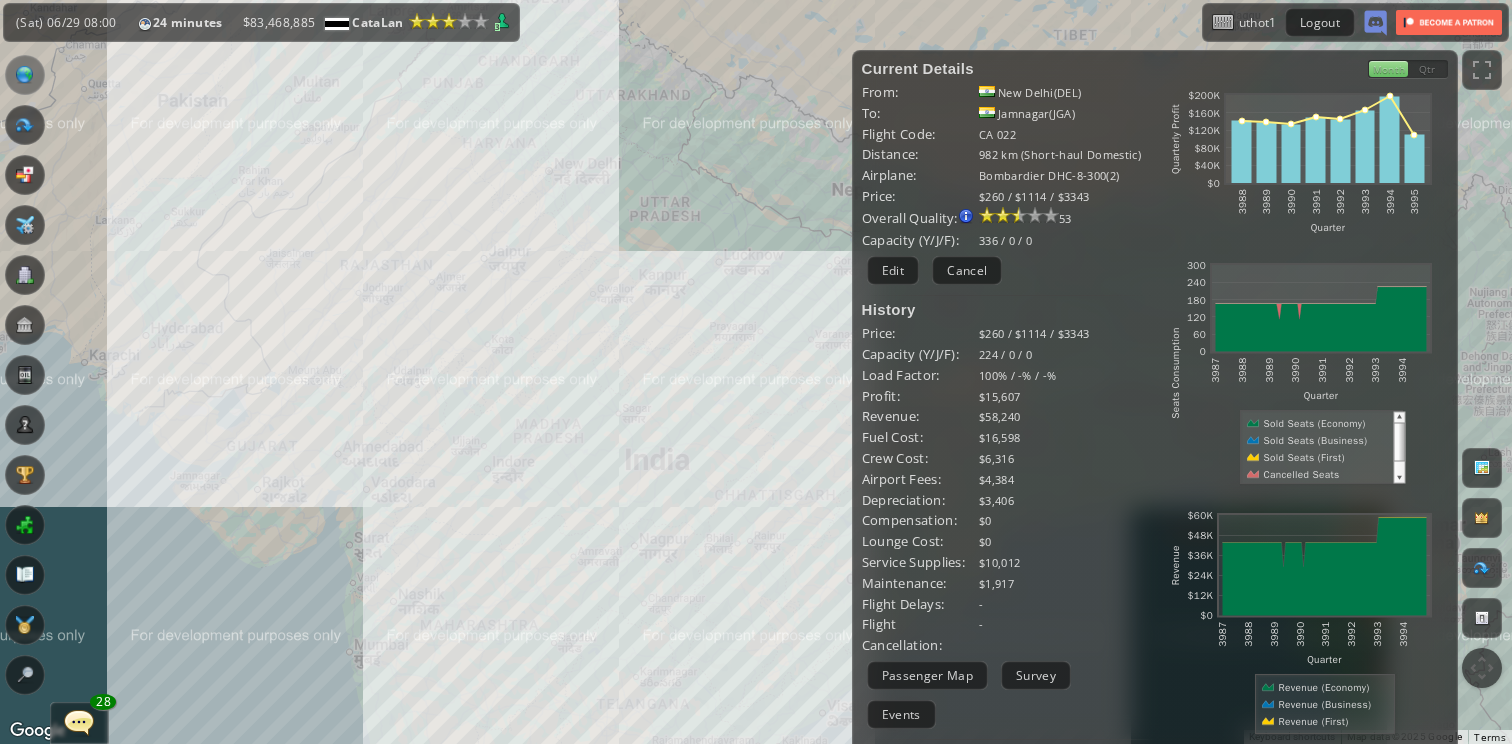 click on "To navigate, press the arrow keys." at bounding box center (756, 372) 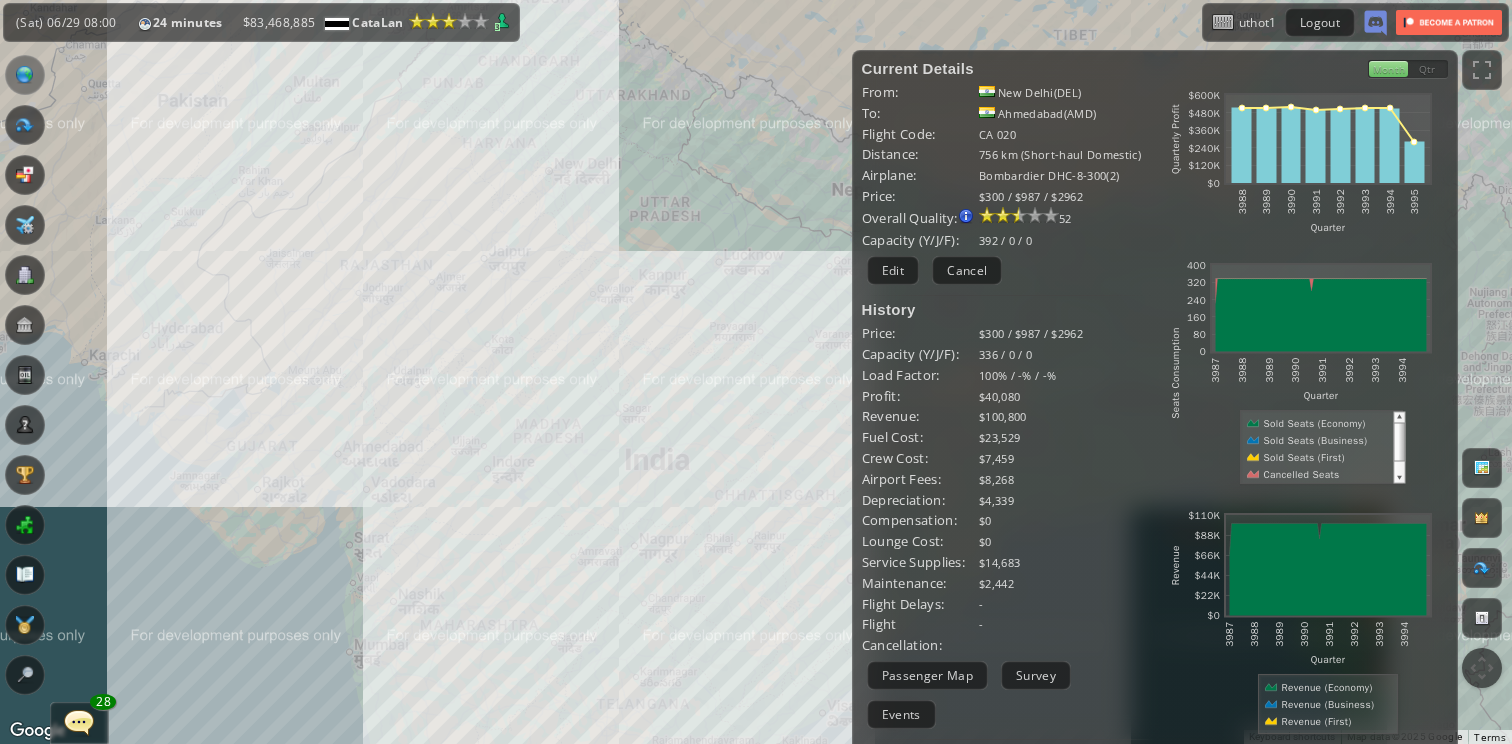 click on "To navigate, press the arrow keys." at bounding box center (756, 372) 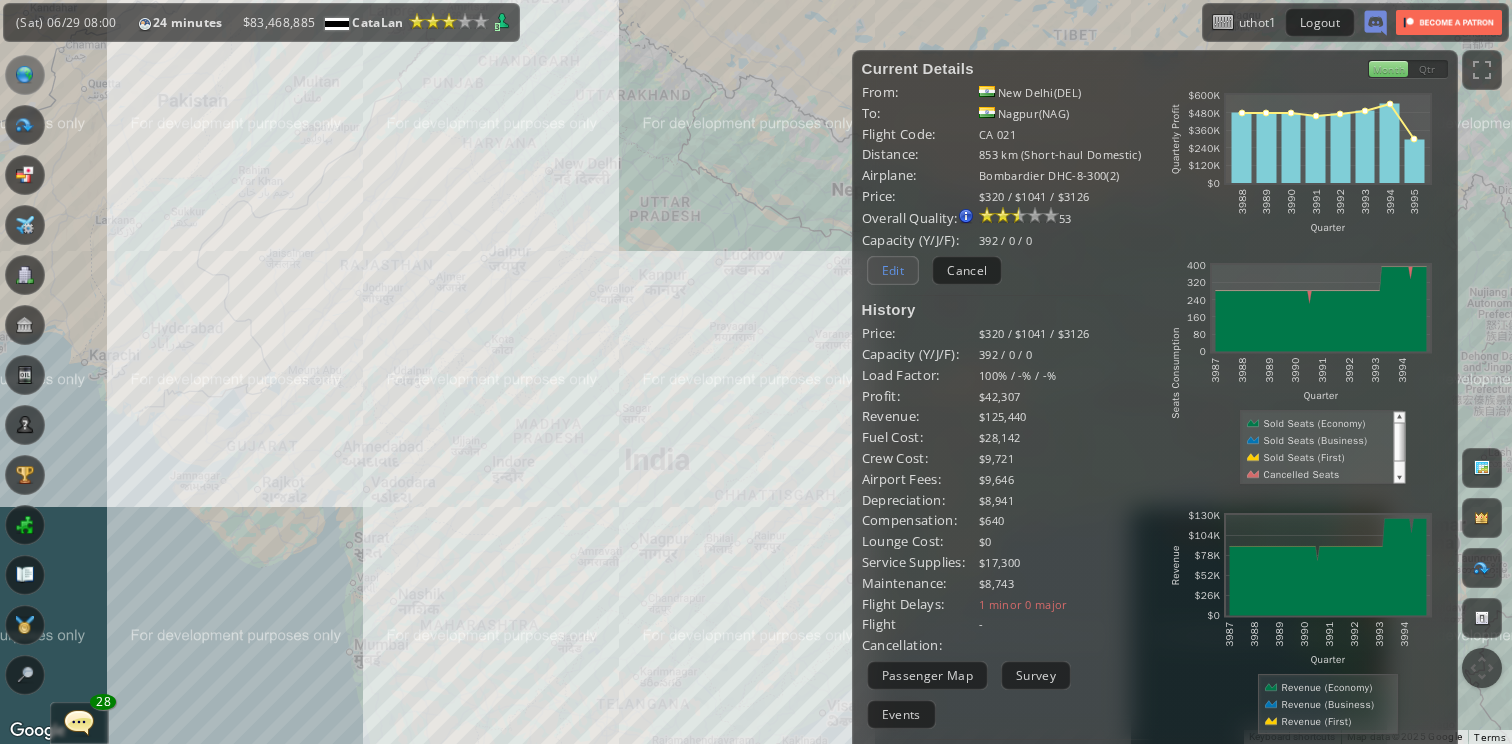 click on "Edit" at bounding box center (893, 270) 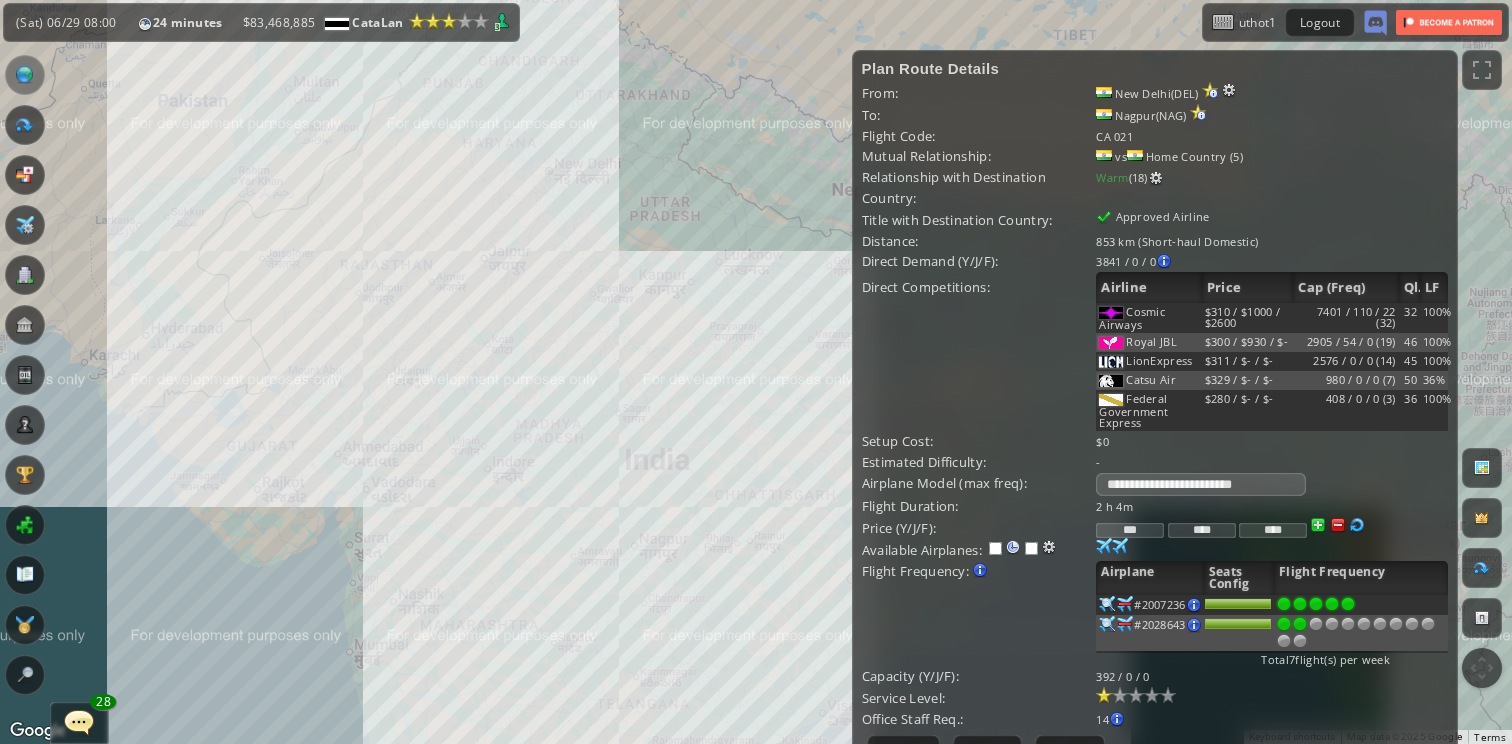 scroll, scrollTop: 65, scrollLeft: 0, axis: vertical 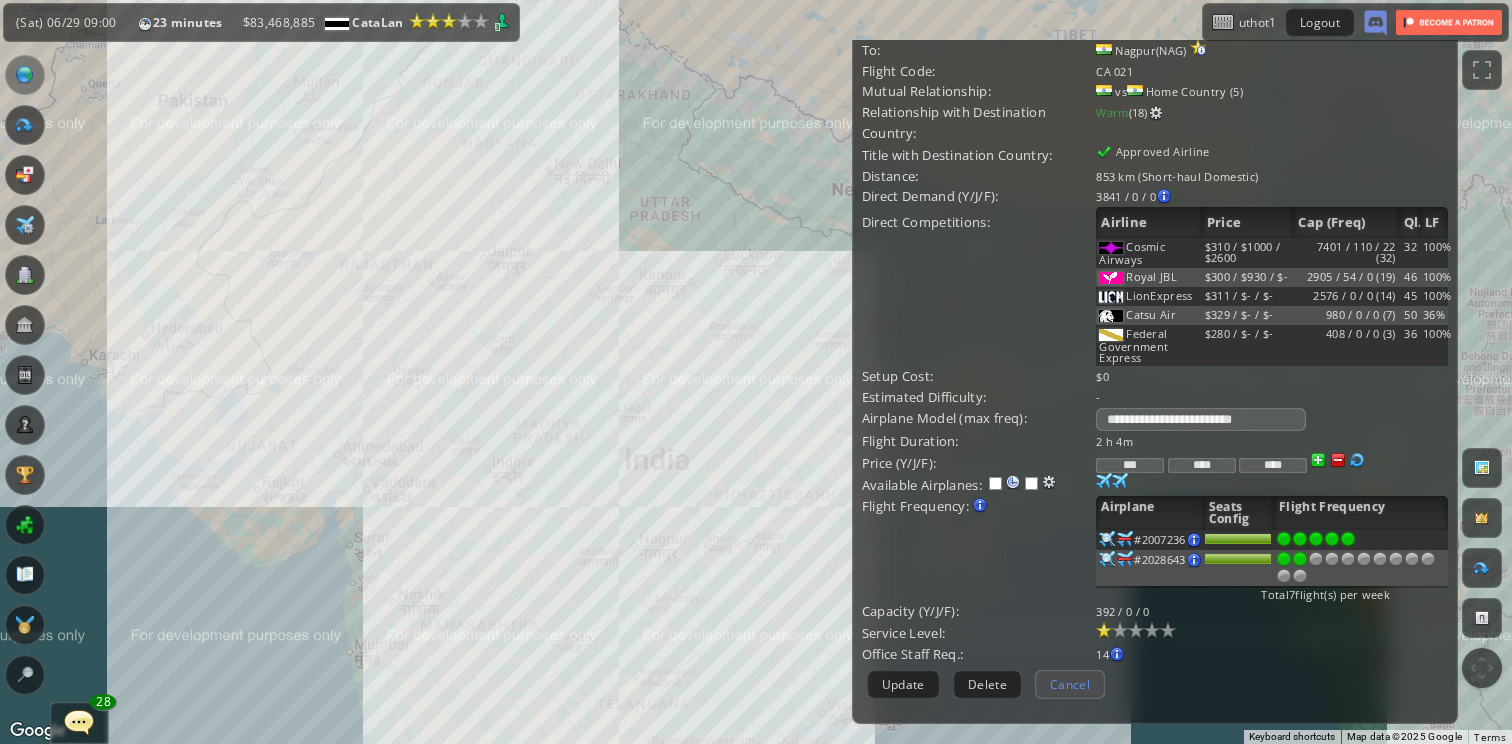 click on "Cancel" at bounding box center (1070, 684) 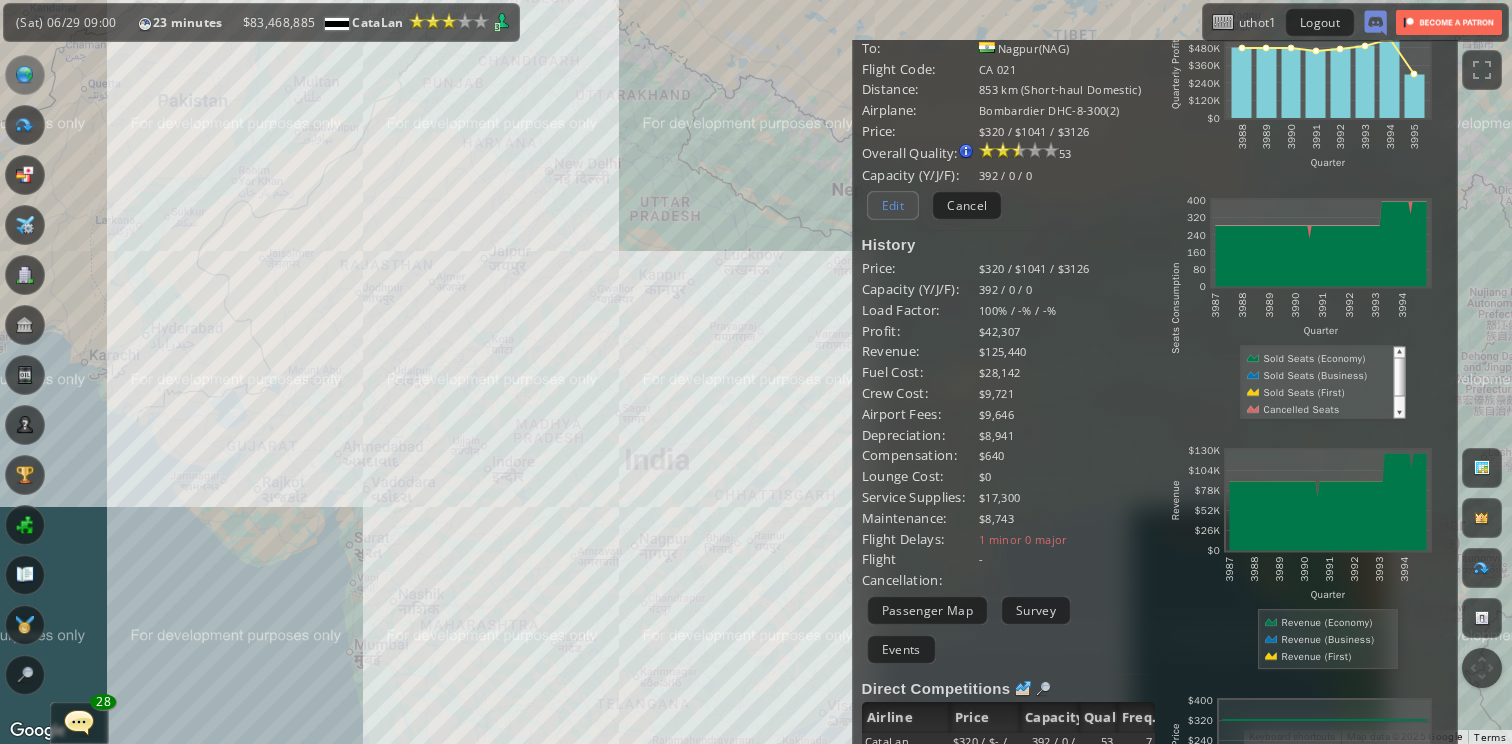 click on "Edit" at bounding box center (893, 205) 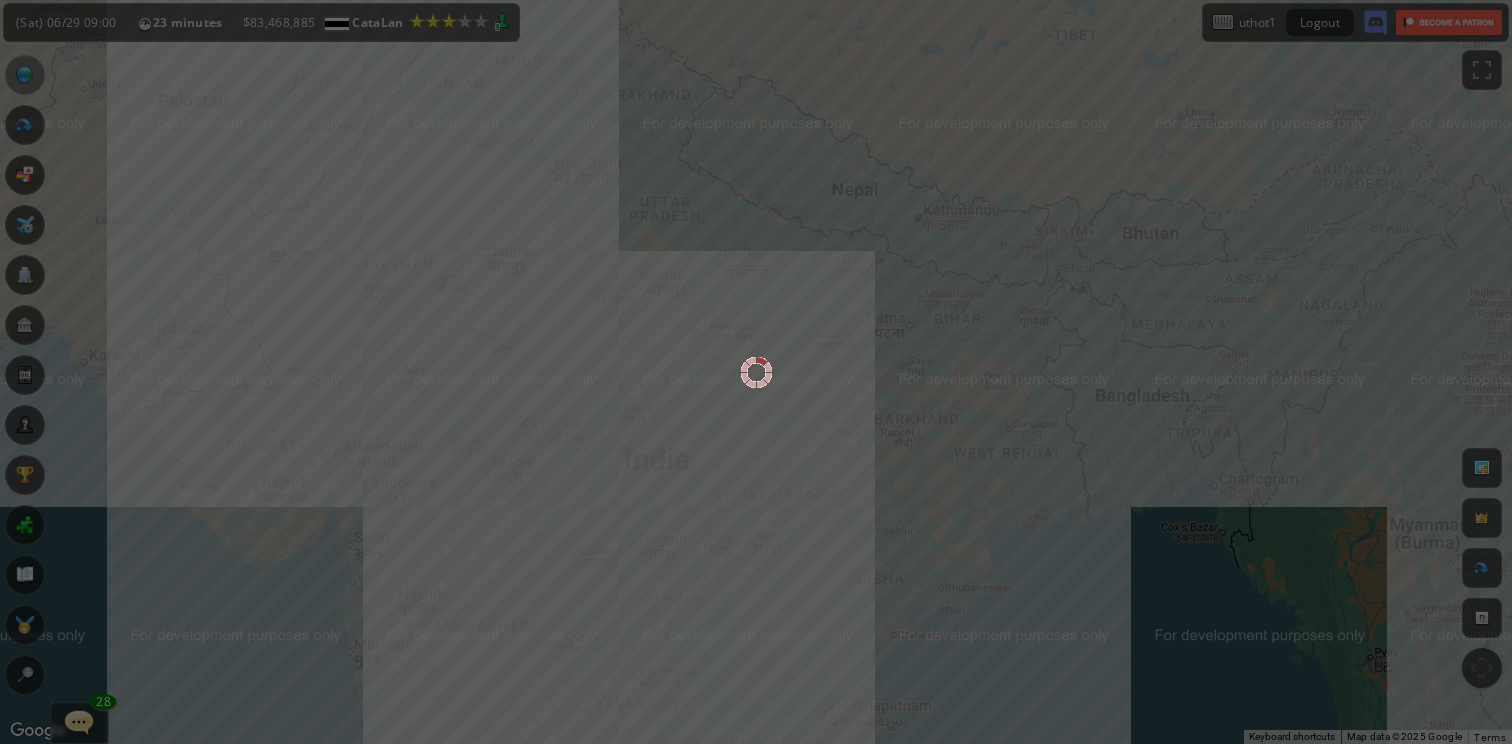 scroll, scrollTop: 0, scrollLeft: 0, axis: both 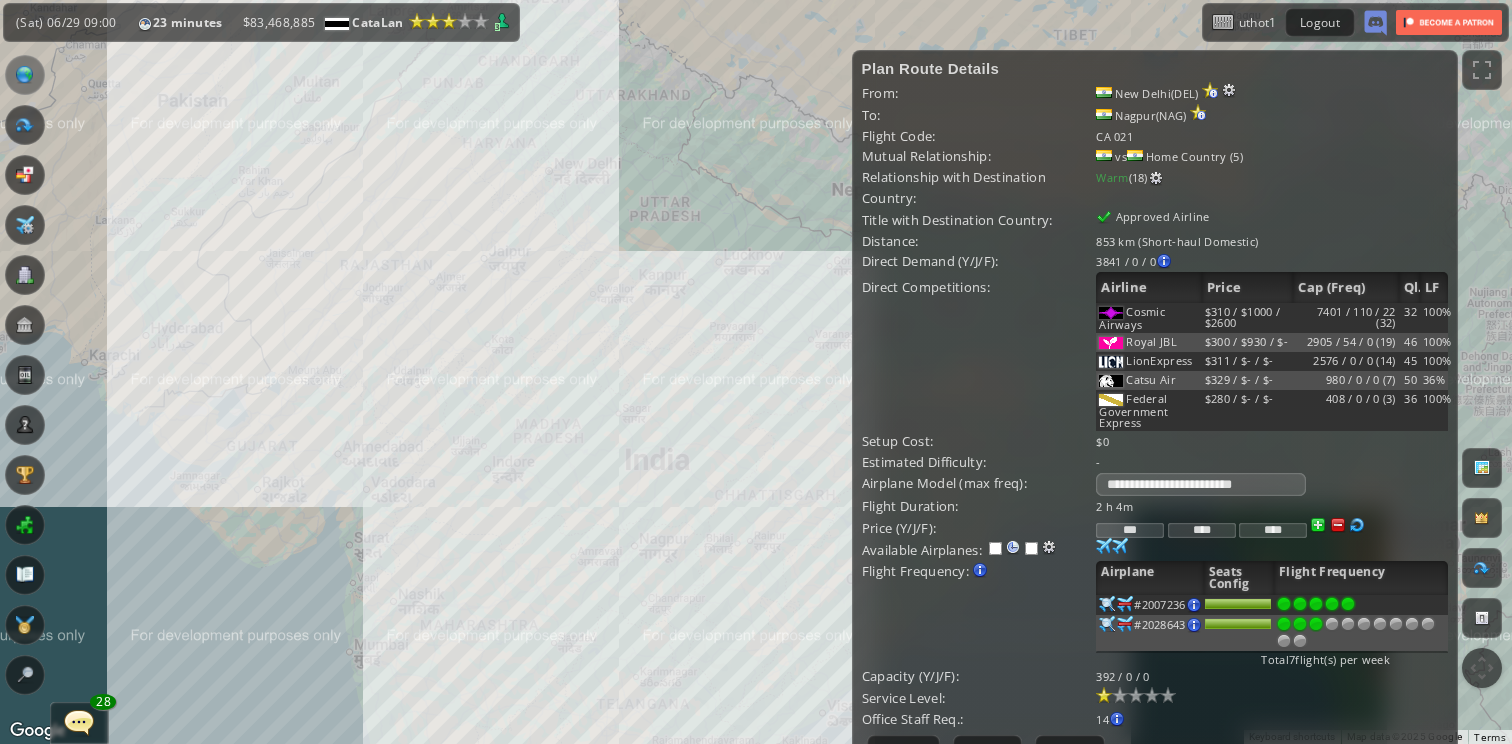 click at bounding box center (1316, 604) 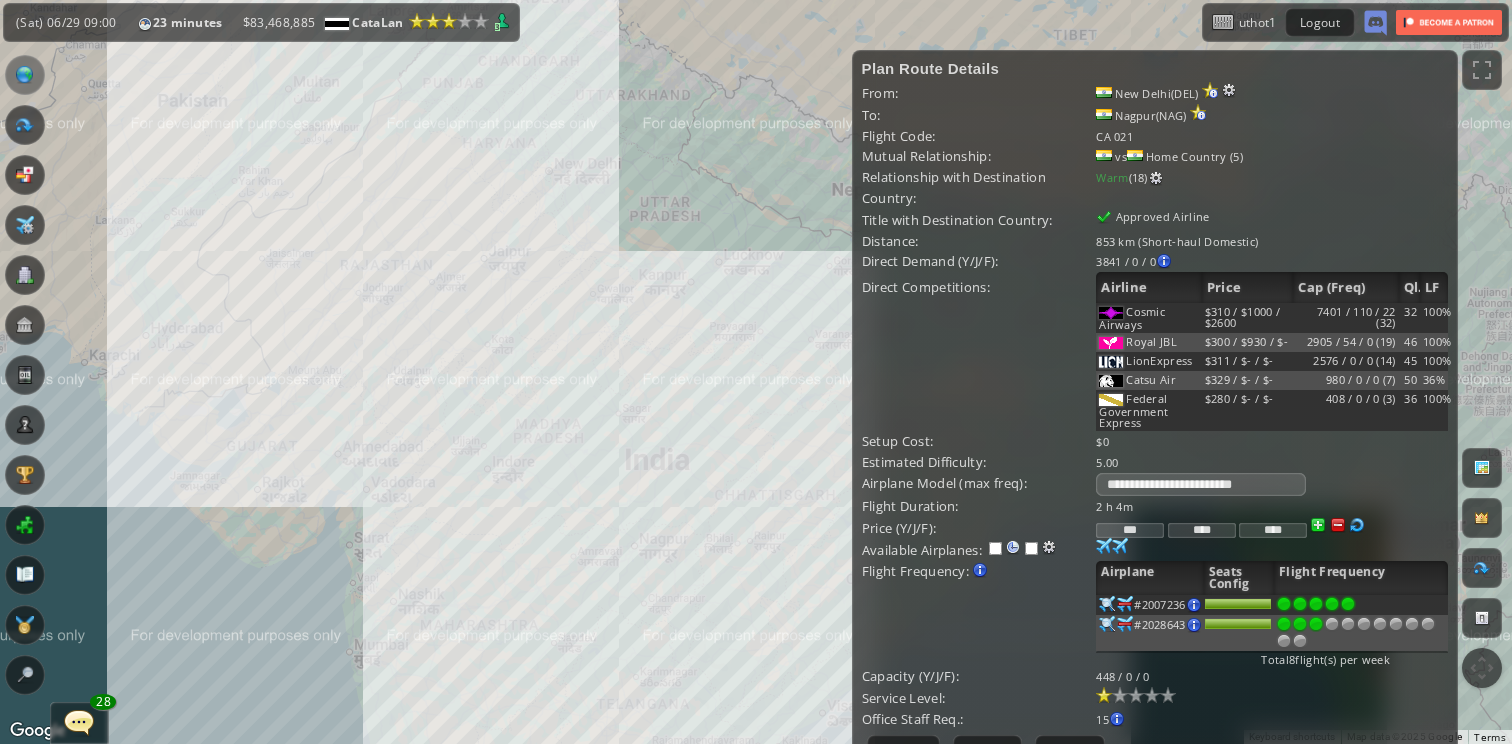 click at bounding box center (1316, 604) 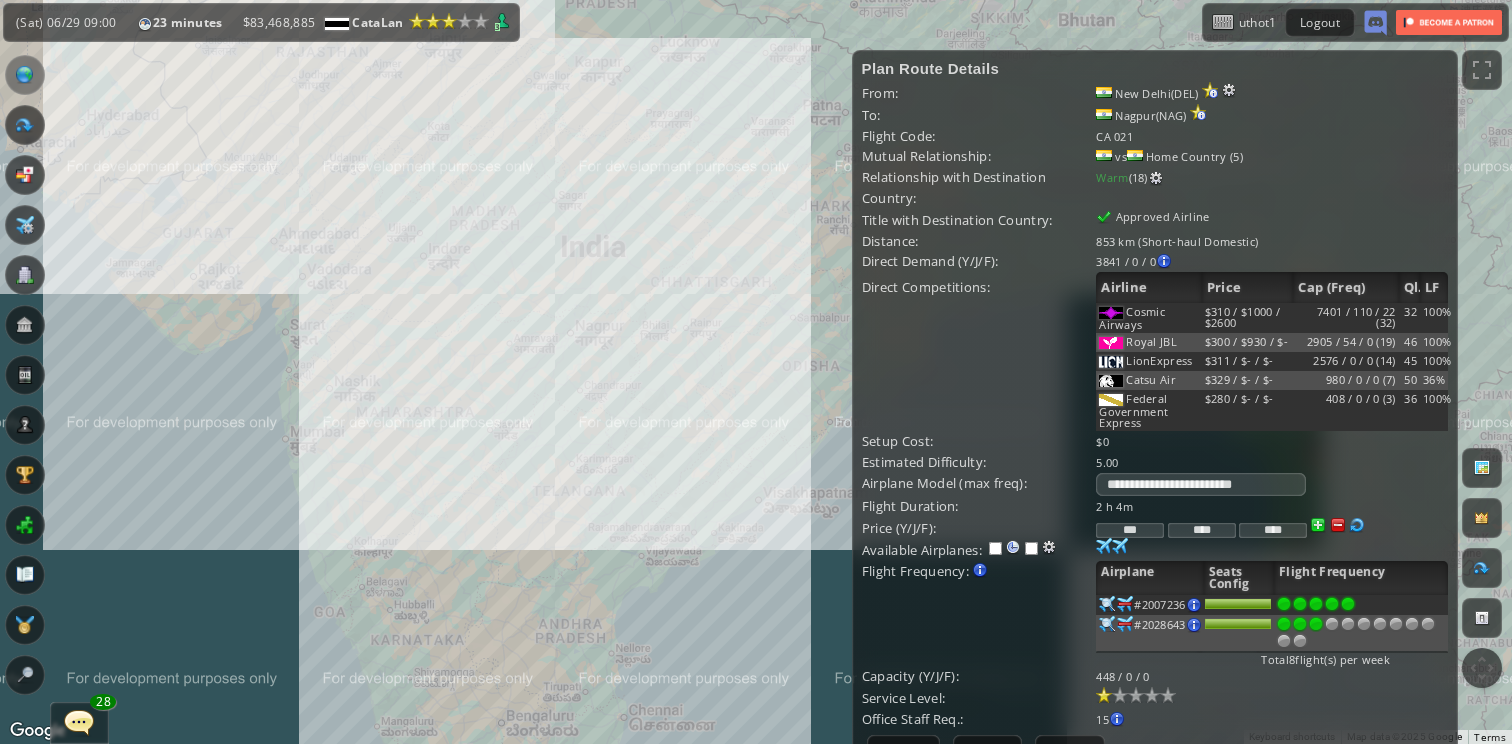 drag, startPoint x: 756, startPoint y: 652, endPoint x: 686, endPoint y: 417, distance: 245.204 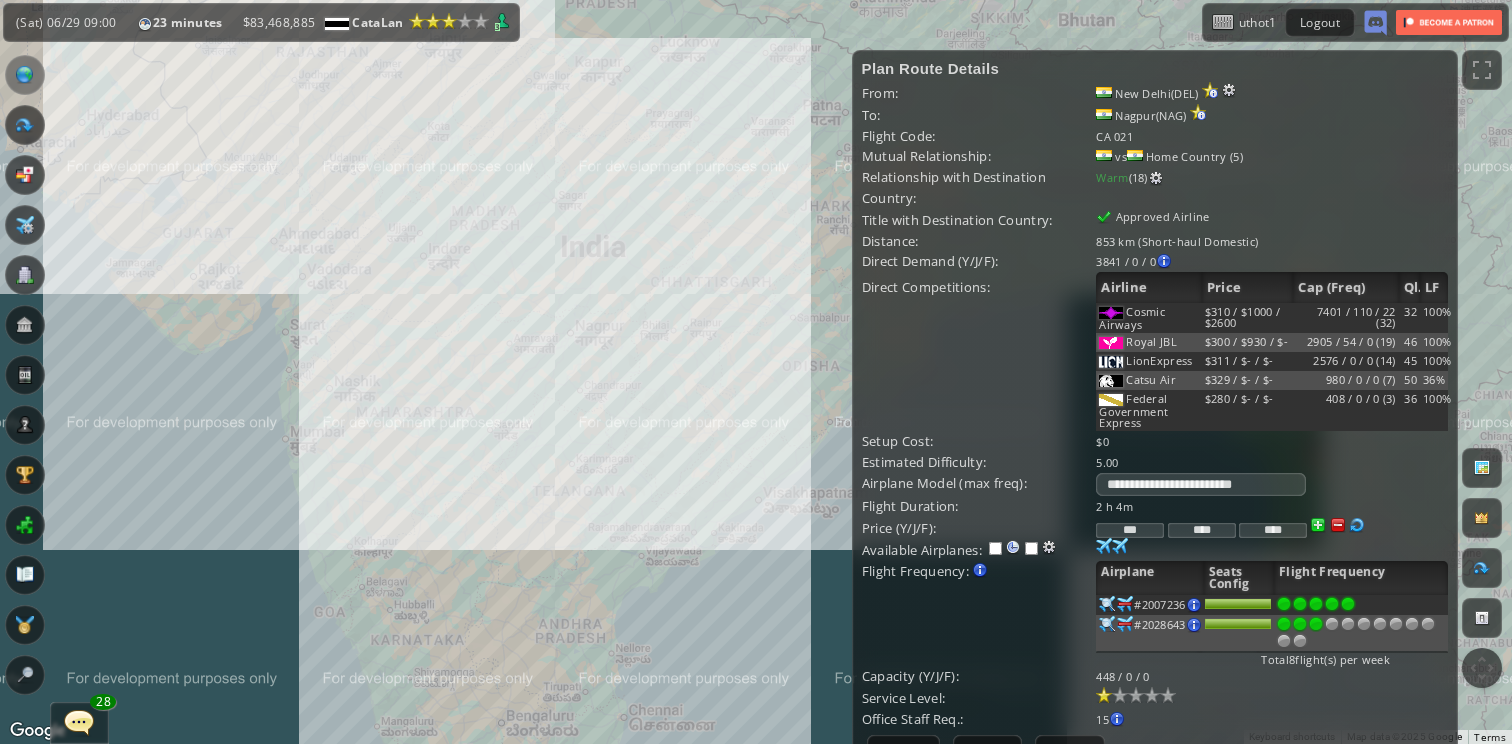 click on "To navigate, press the arrow keys." at bounding box center (756, 372) 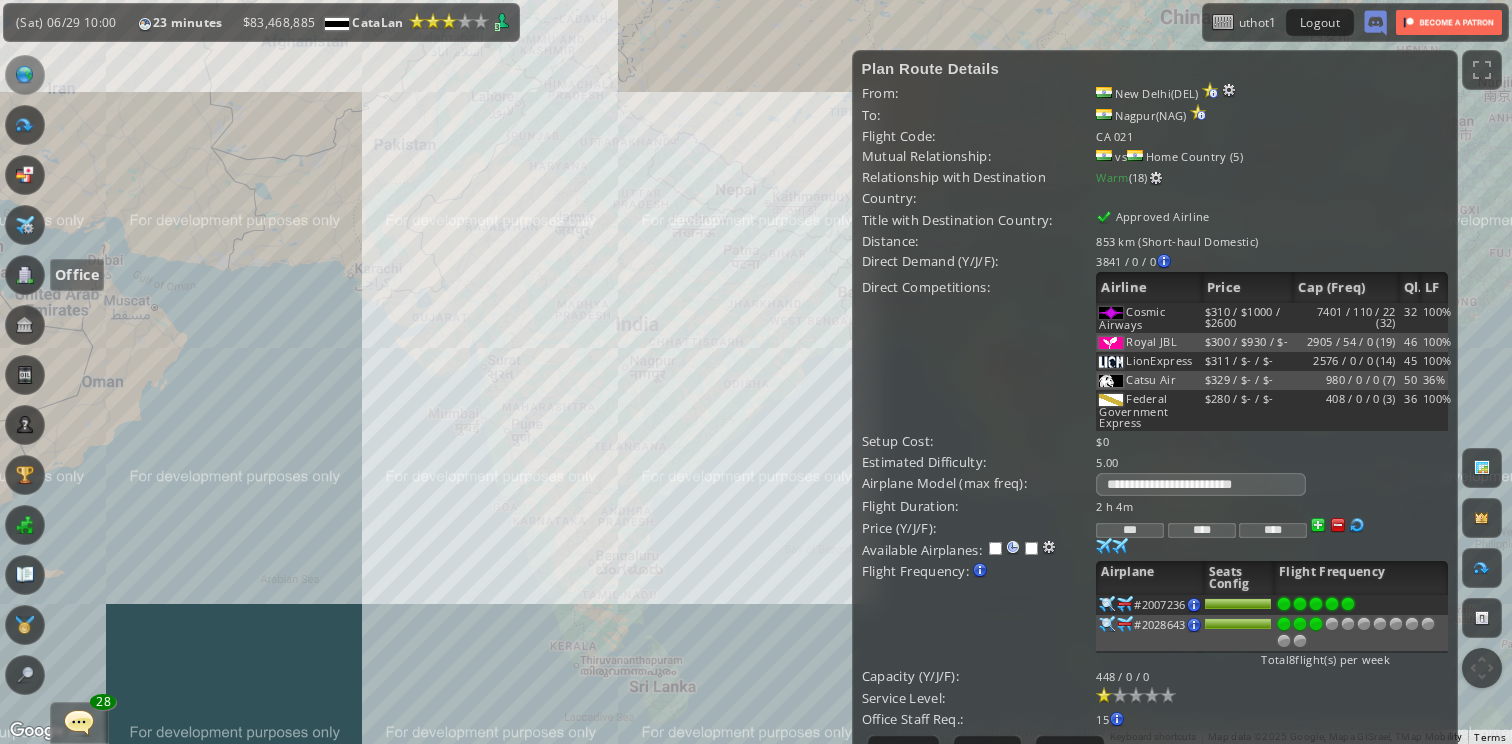 click at bounding box center [25, 275] 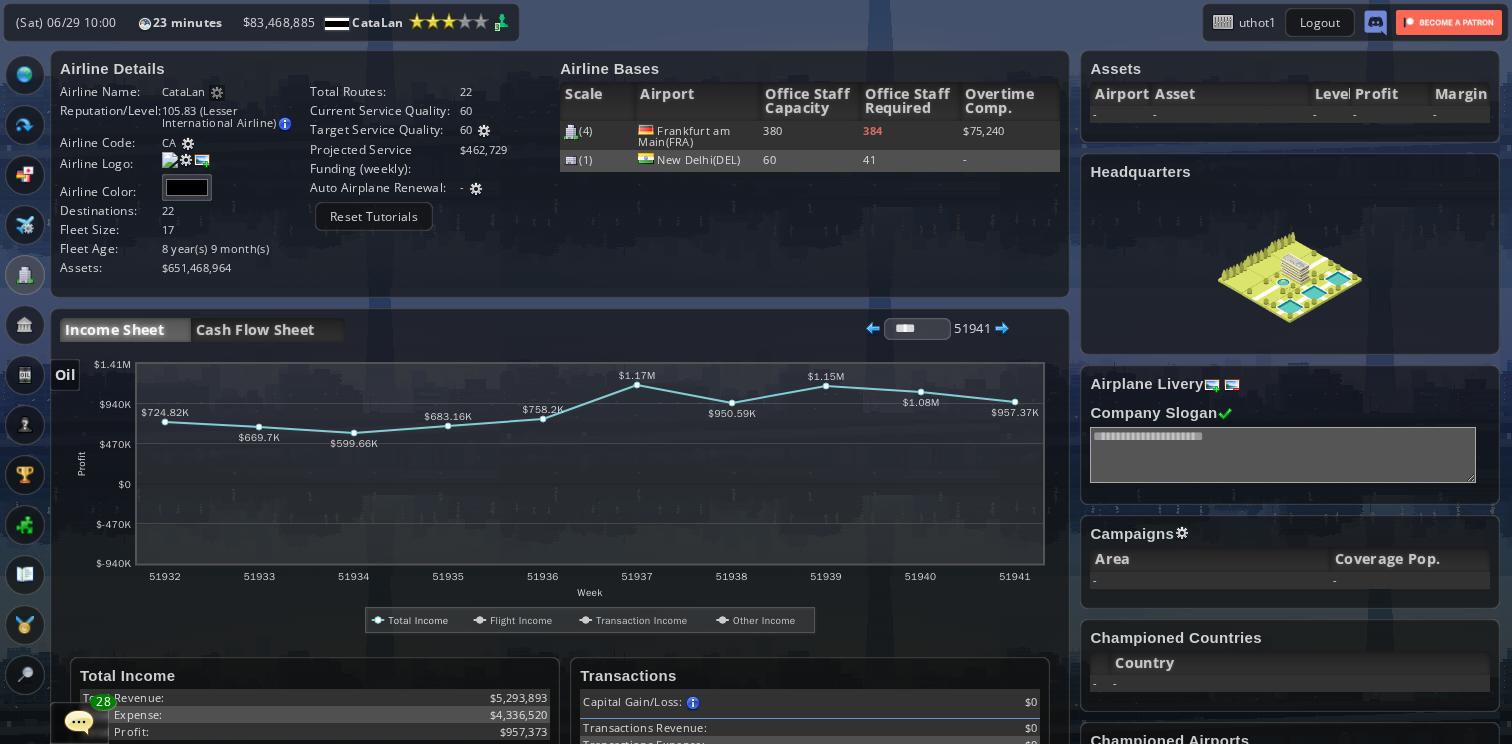 click at bounding box center (25, 375) 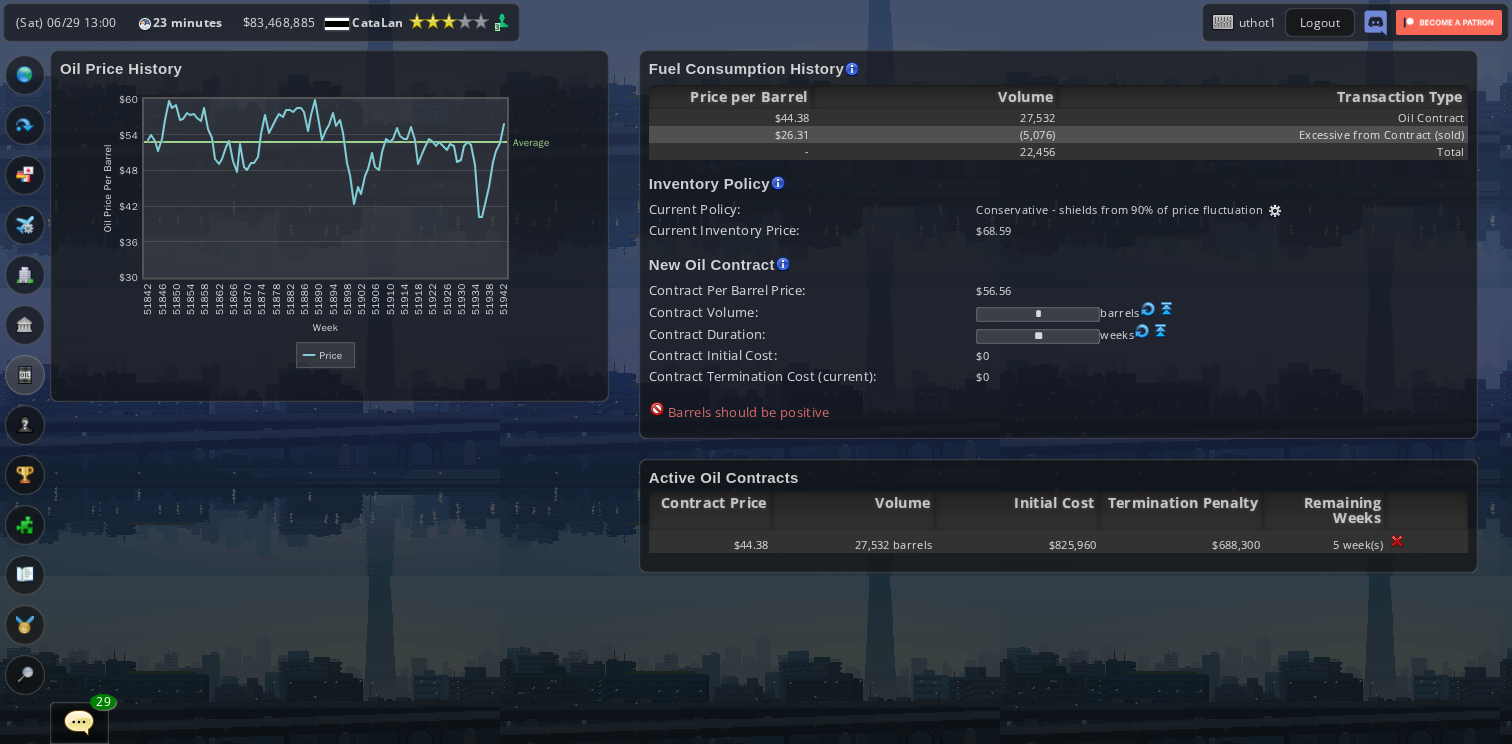 click at bounding box center [1275, 211] 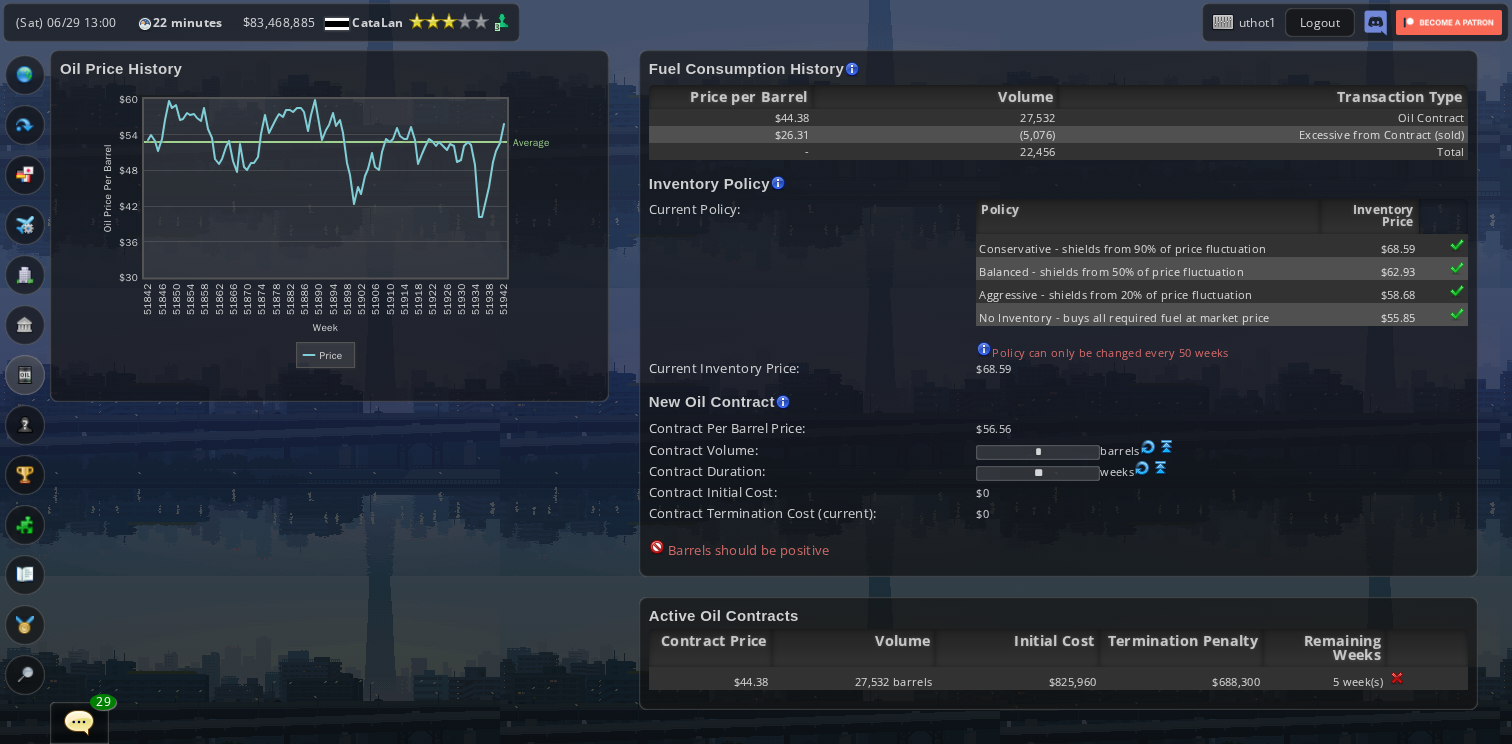 click on "General
Bay Alliance
29" at bounding box center [79, 723] 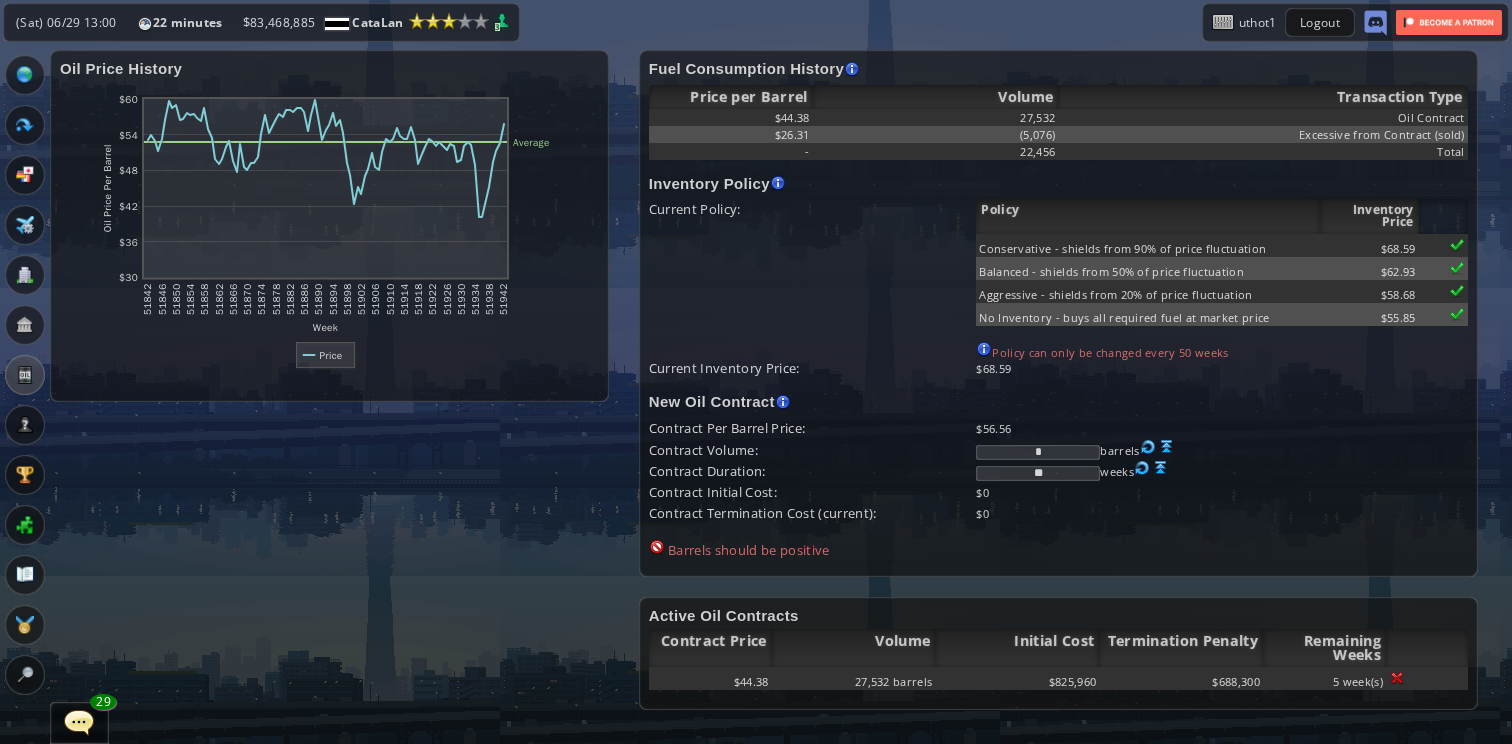 click at bounding box center (79, 722) 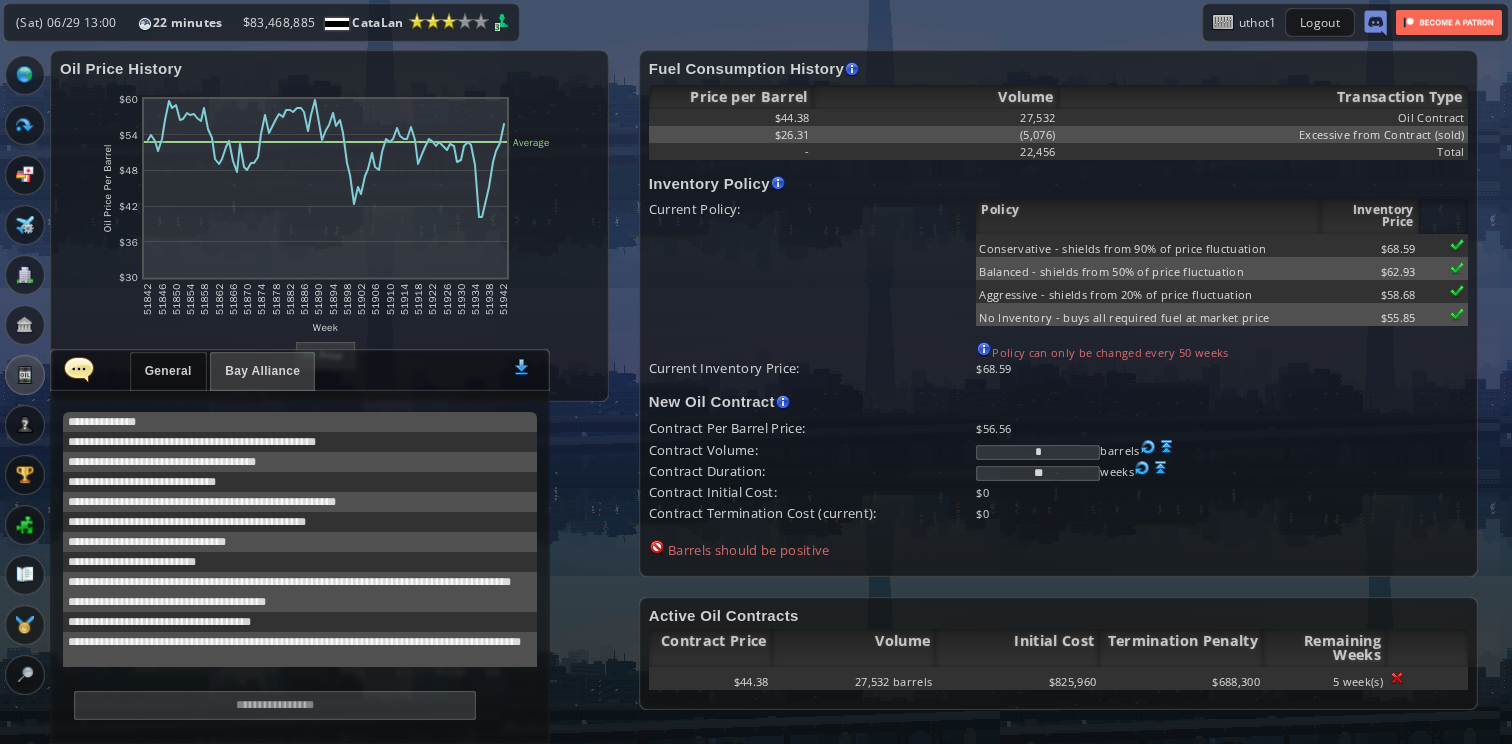 scroll, scrollTop: 638, scrollLeft: 0, axis: vertical 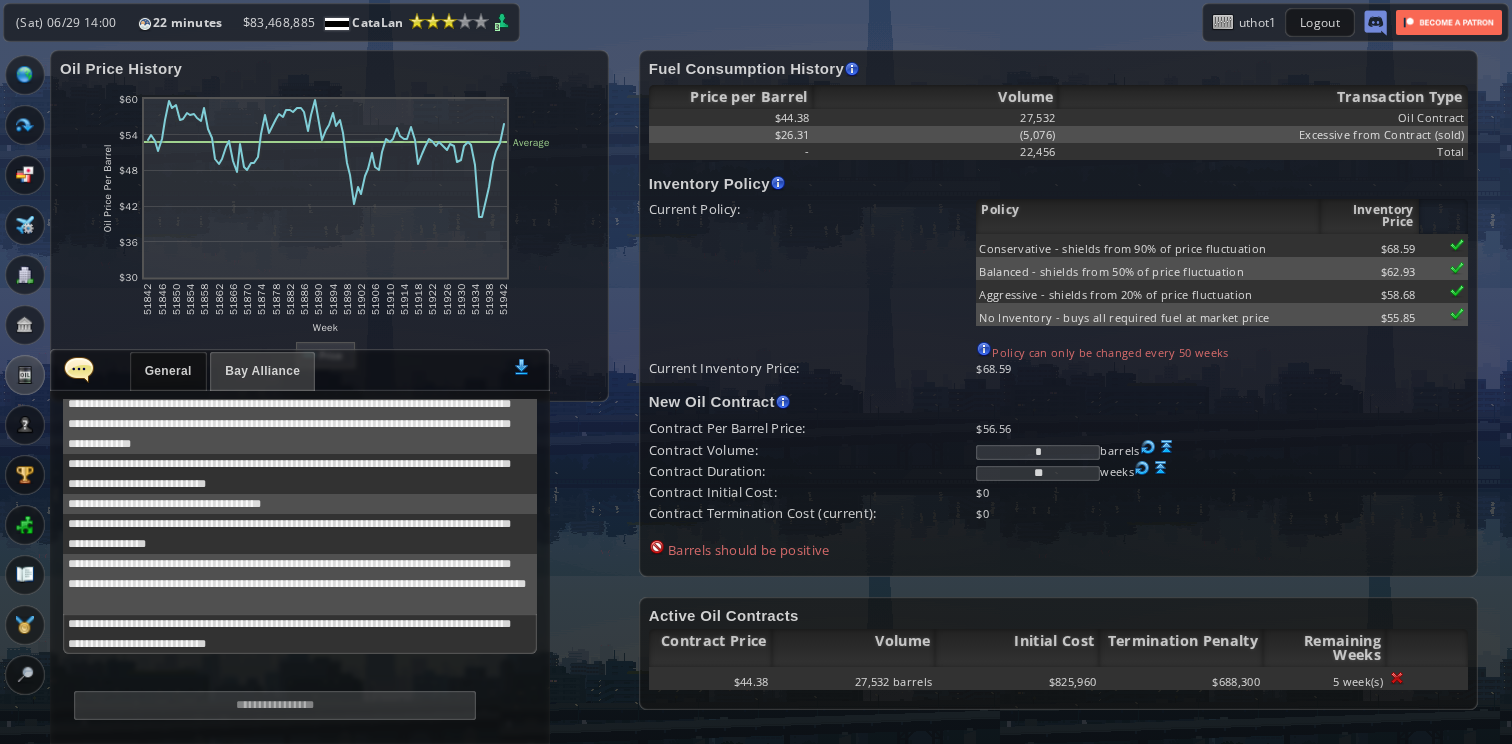 click on "**********" at bounding box center [300, 534] 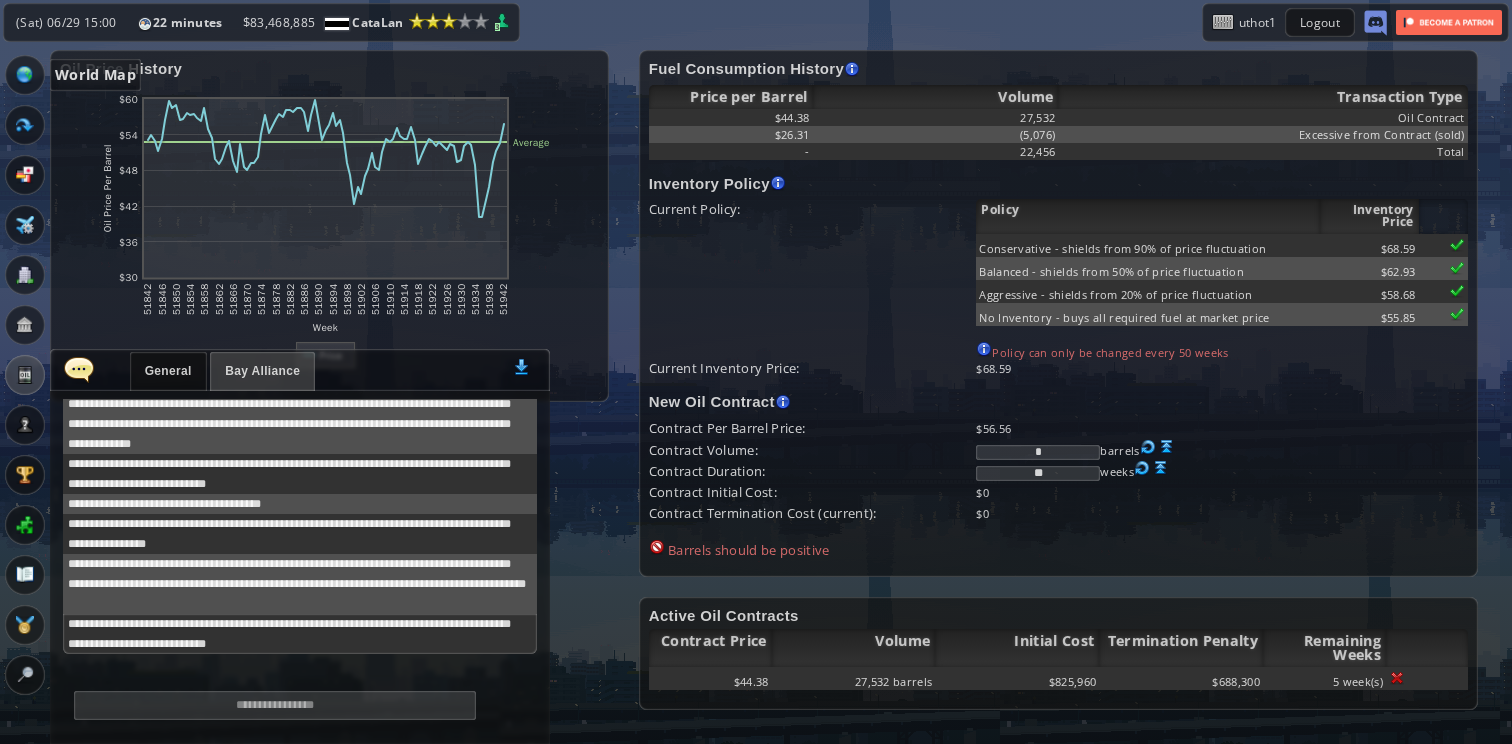 click at bounding box center (25, 75) 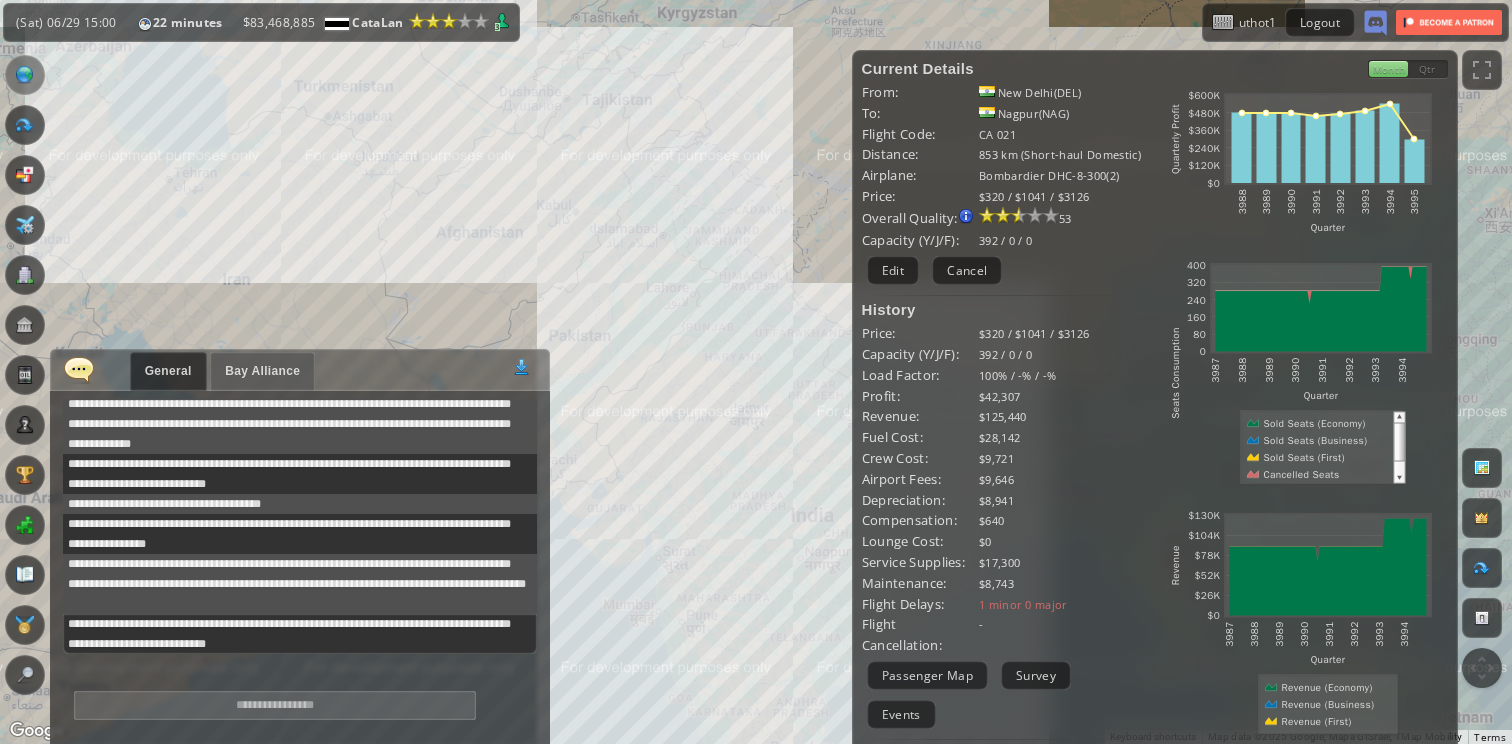 click on "Bay Alliance" at bounding box center [262, 371] 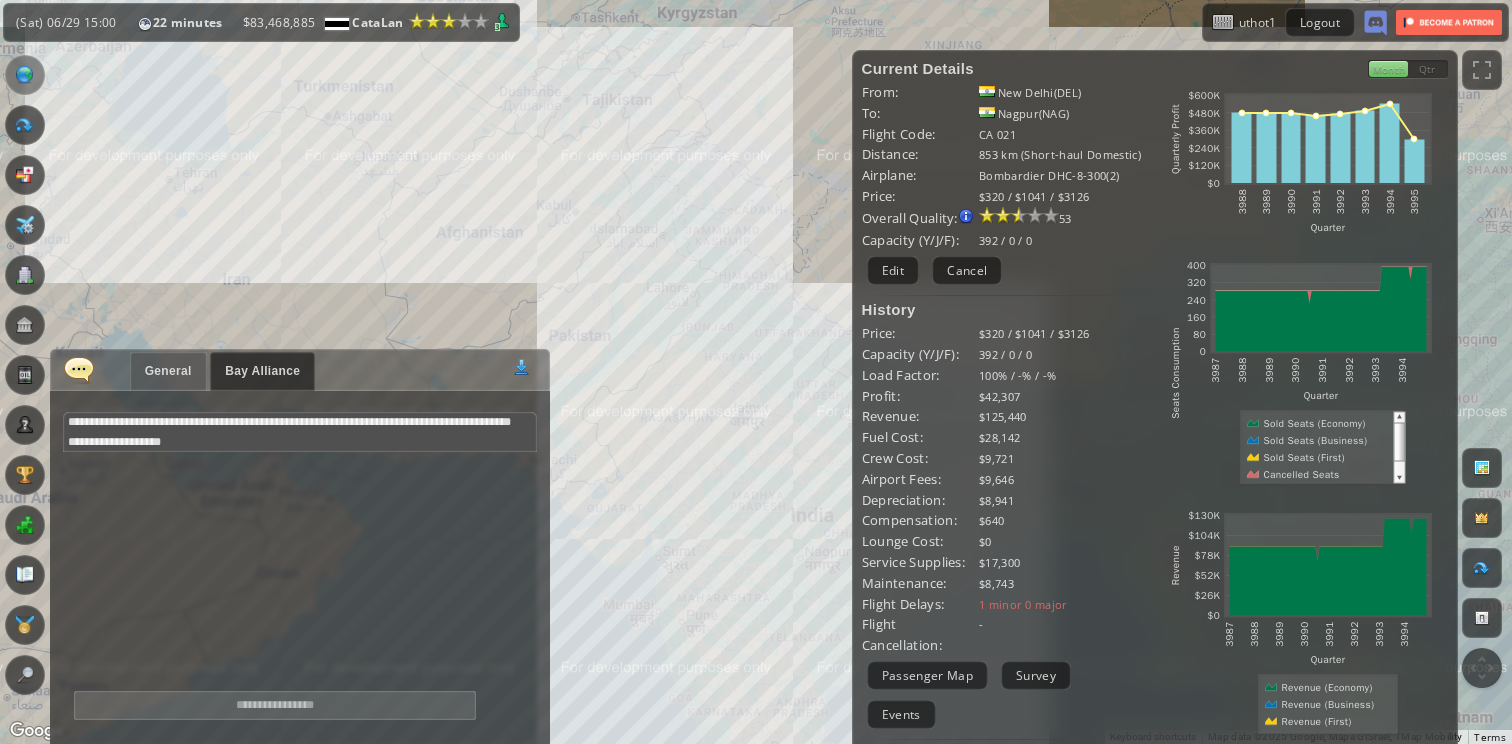 click at bounding box center [79, 369] 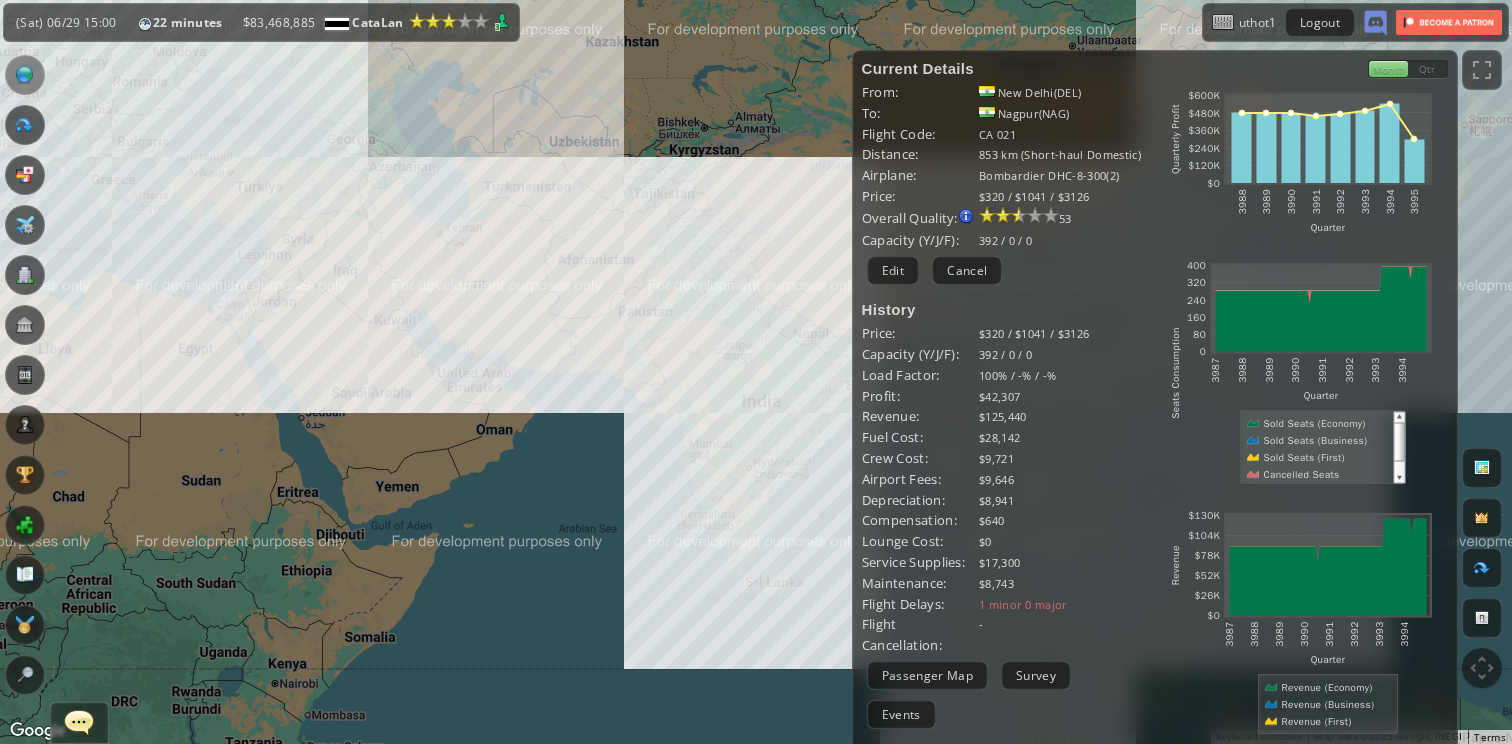drag, startPoint x: 509, startPoint y: 274, endPoint x: 616, endPoint y: 322, distance: 117.273186 